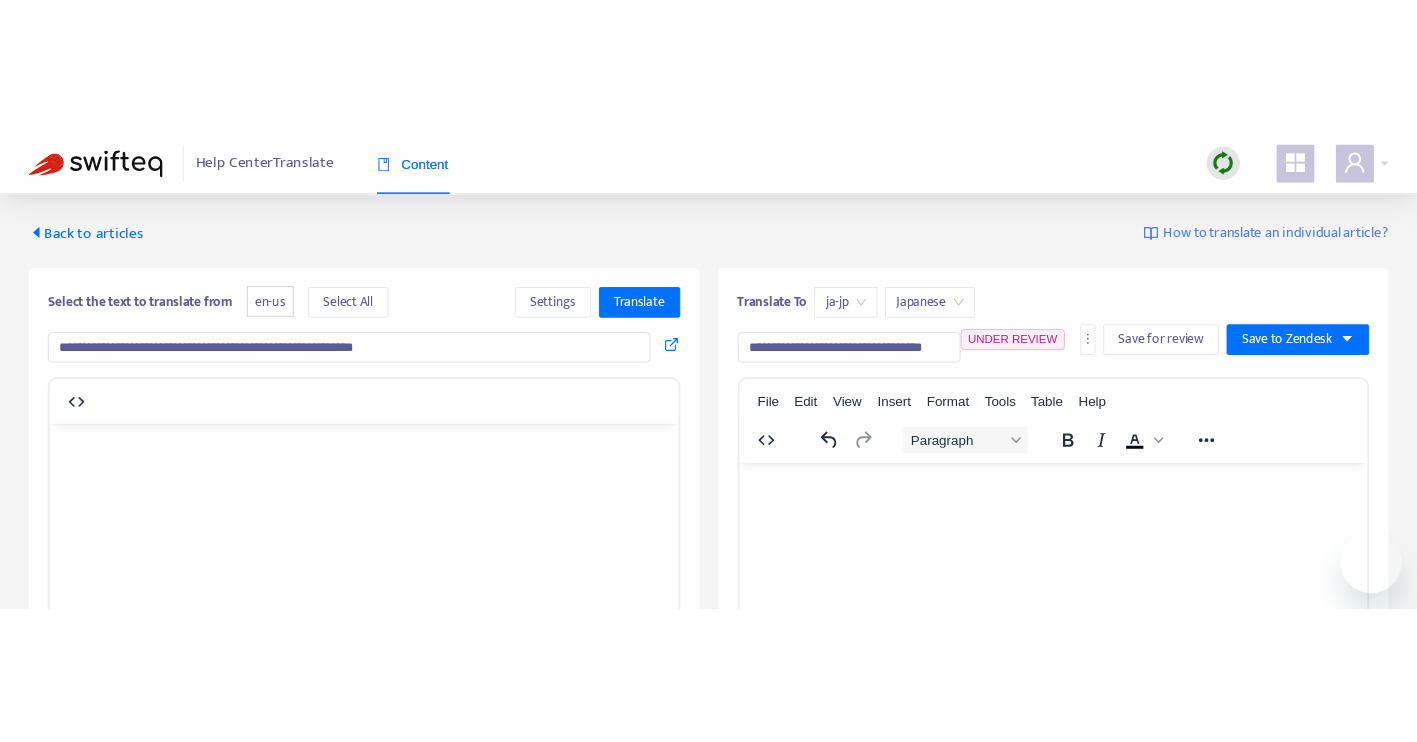 scroll, scrollTop: 0, scrollLeft: 0, axis: both 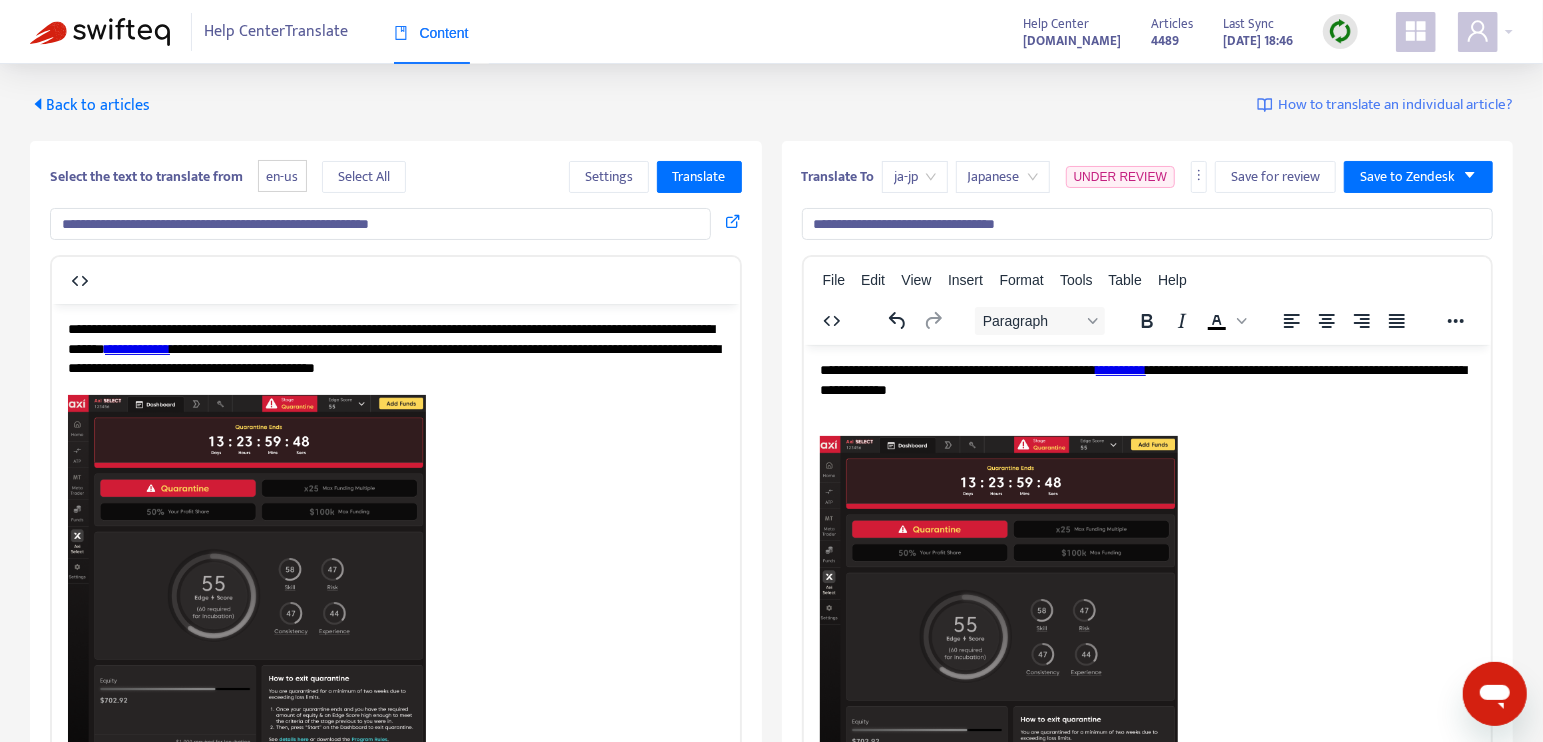 click at bounding box center [100, 32] 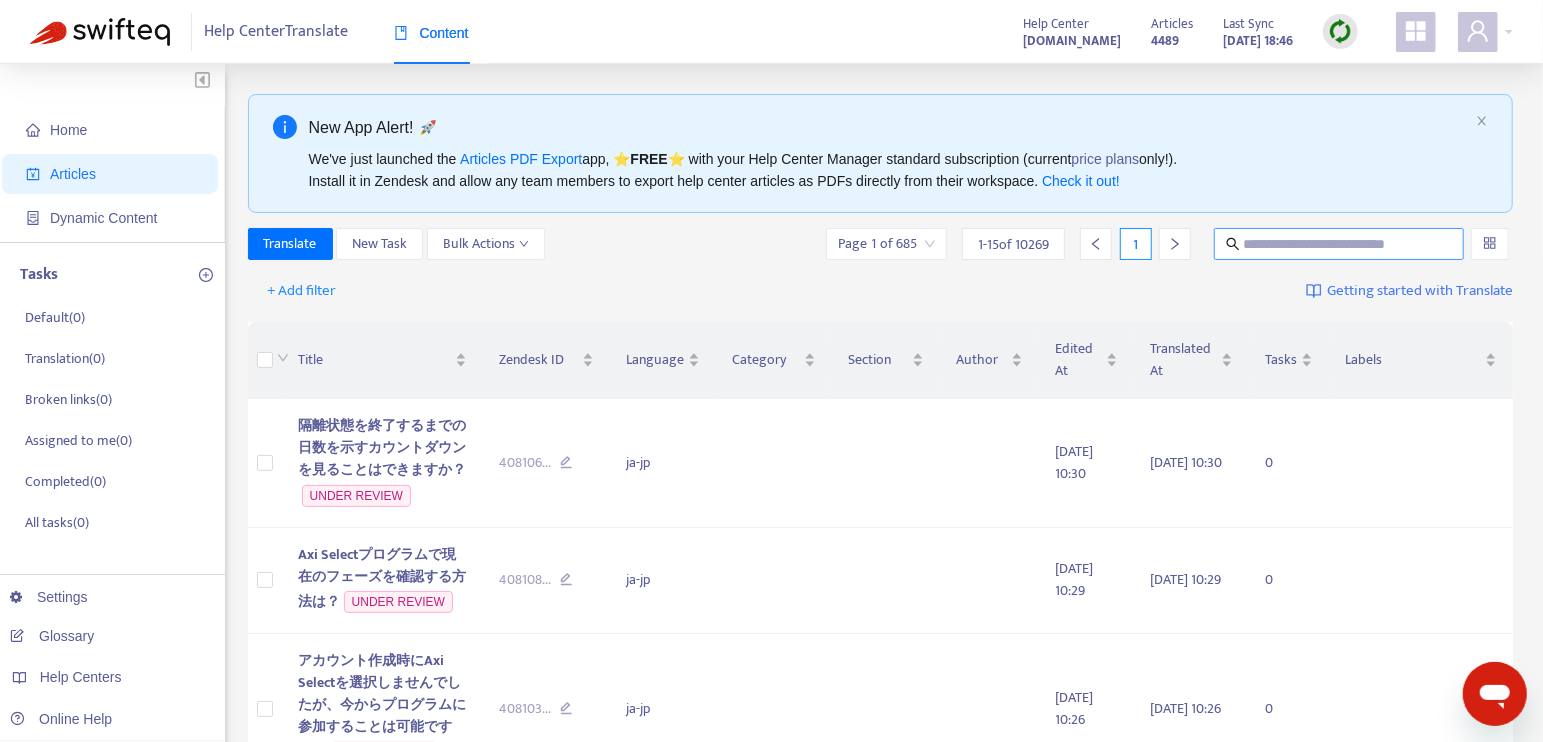 click at bounding box center (1340, 244) 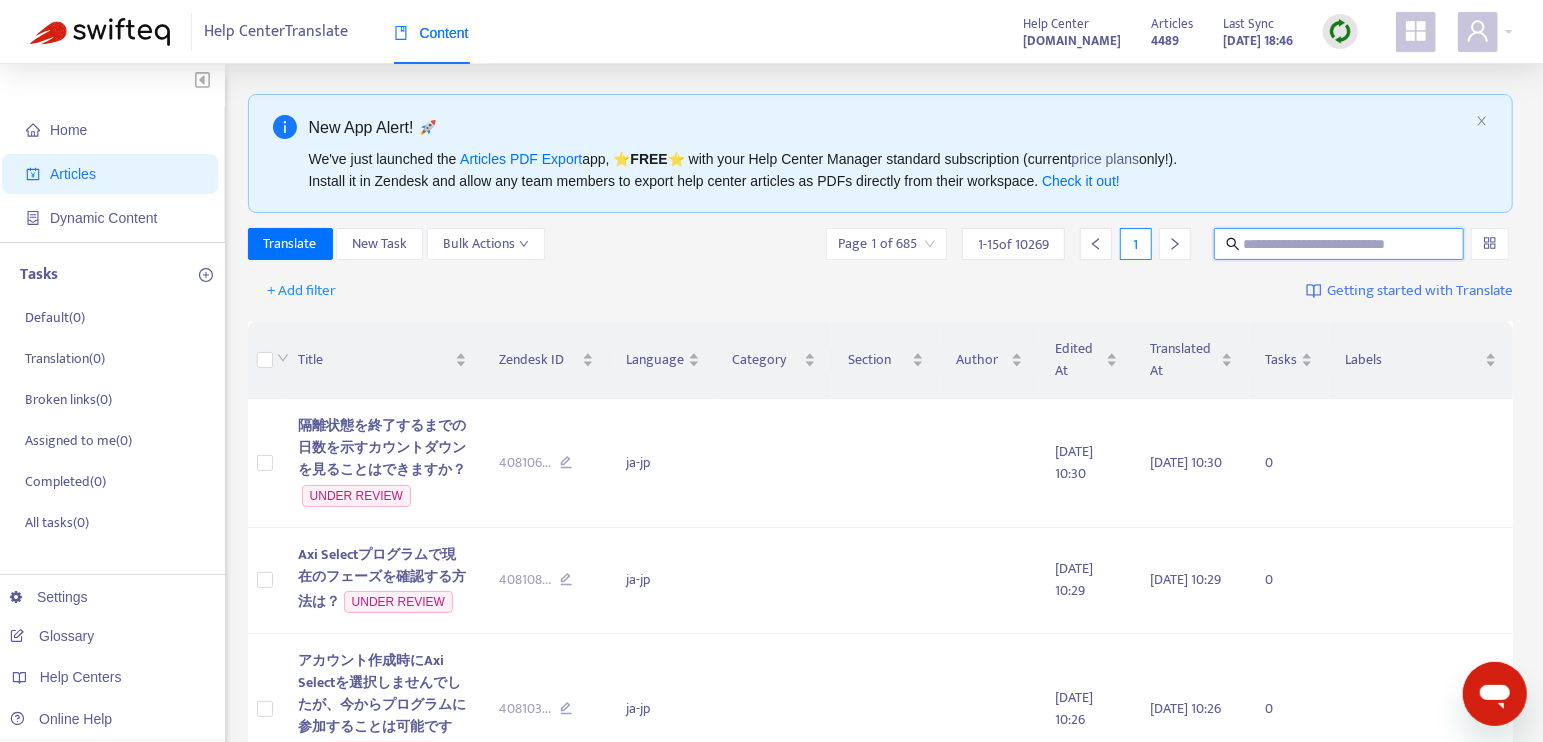 paste on "**********" 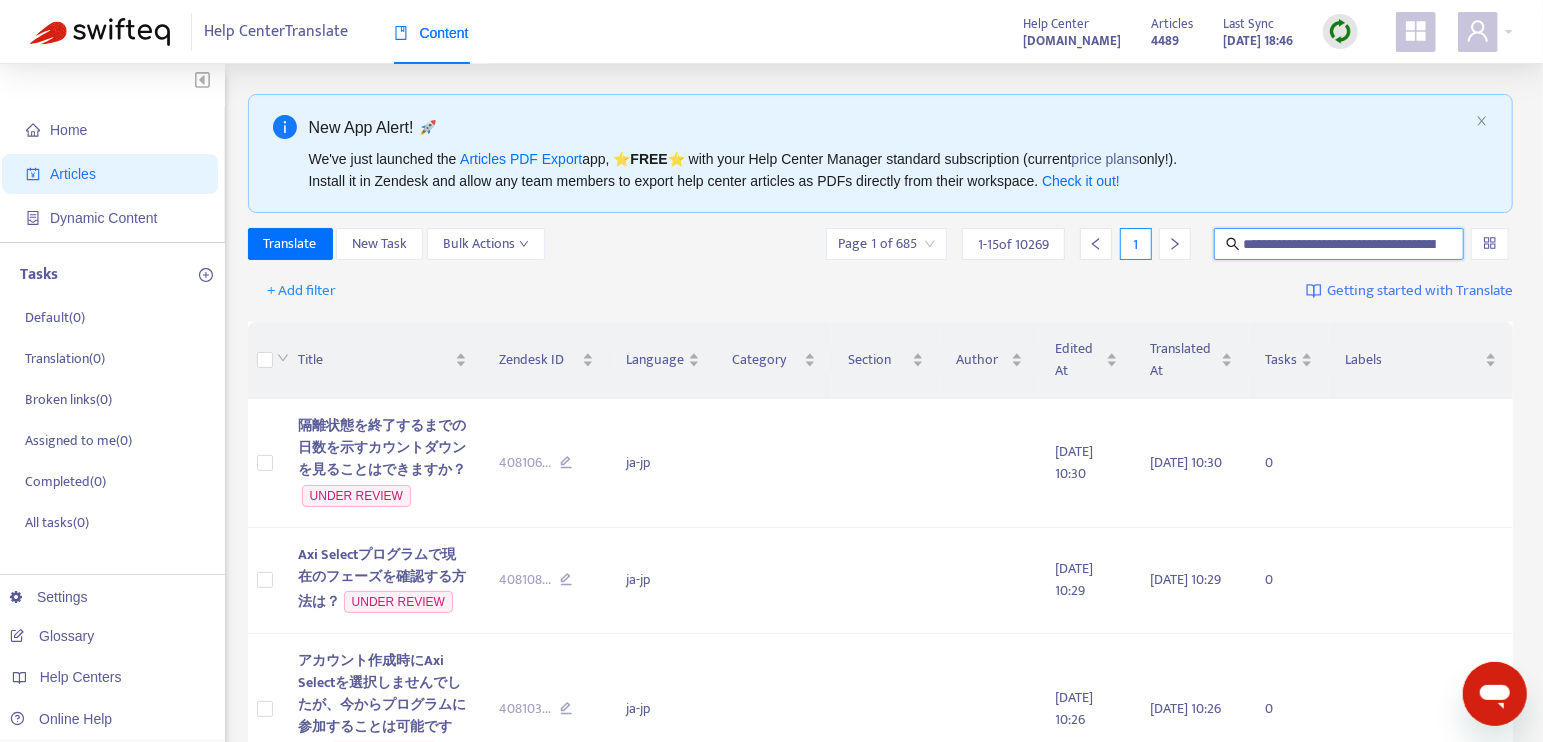 scroll, scrollTop: 0, scrollLeft: 108, axis: horizontal 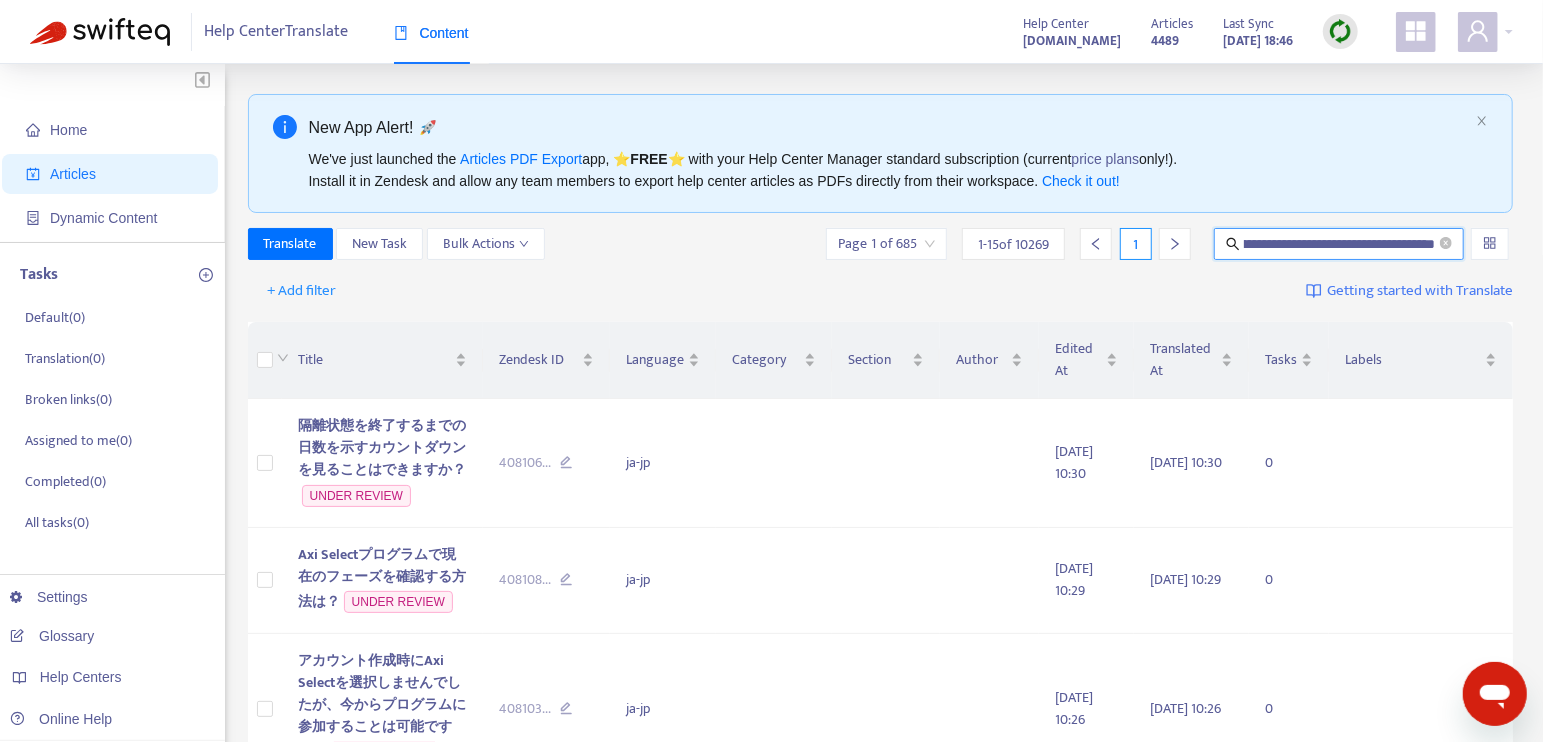 type on "**********" 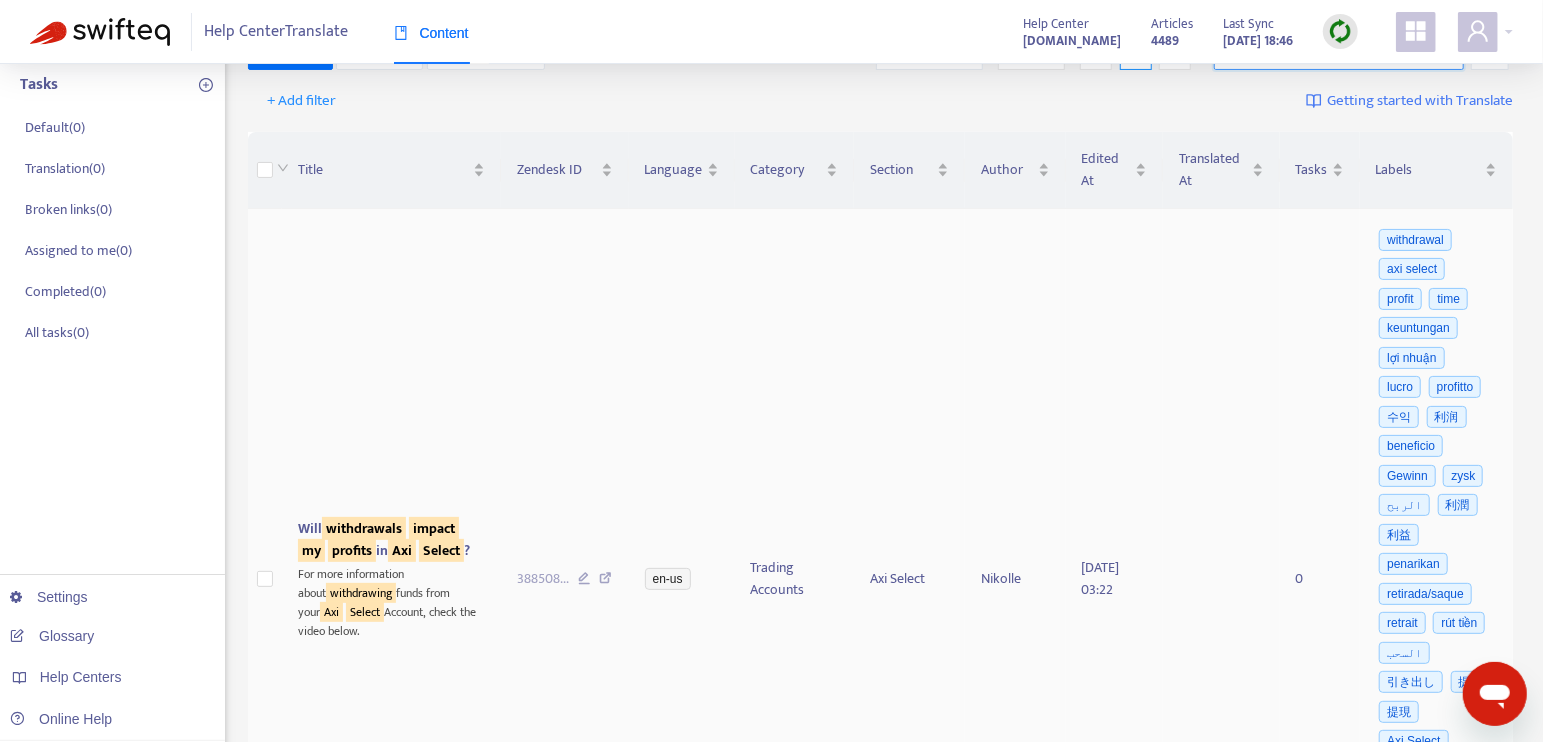 scroll, scrollTop: 222, scrollLeft: 0, axis: vertical 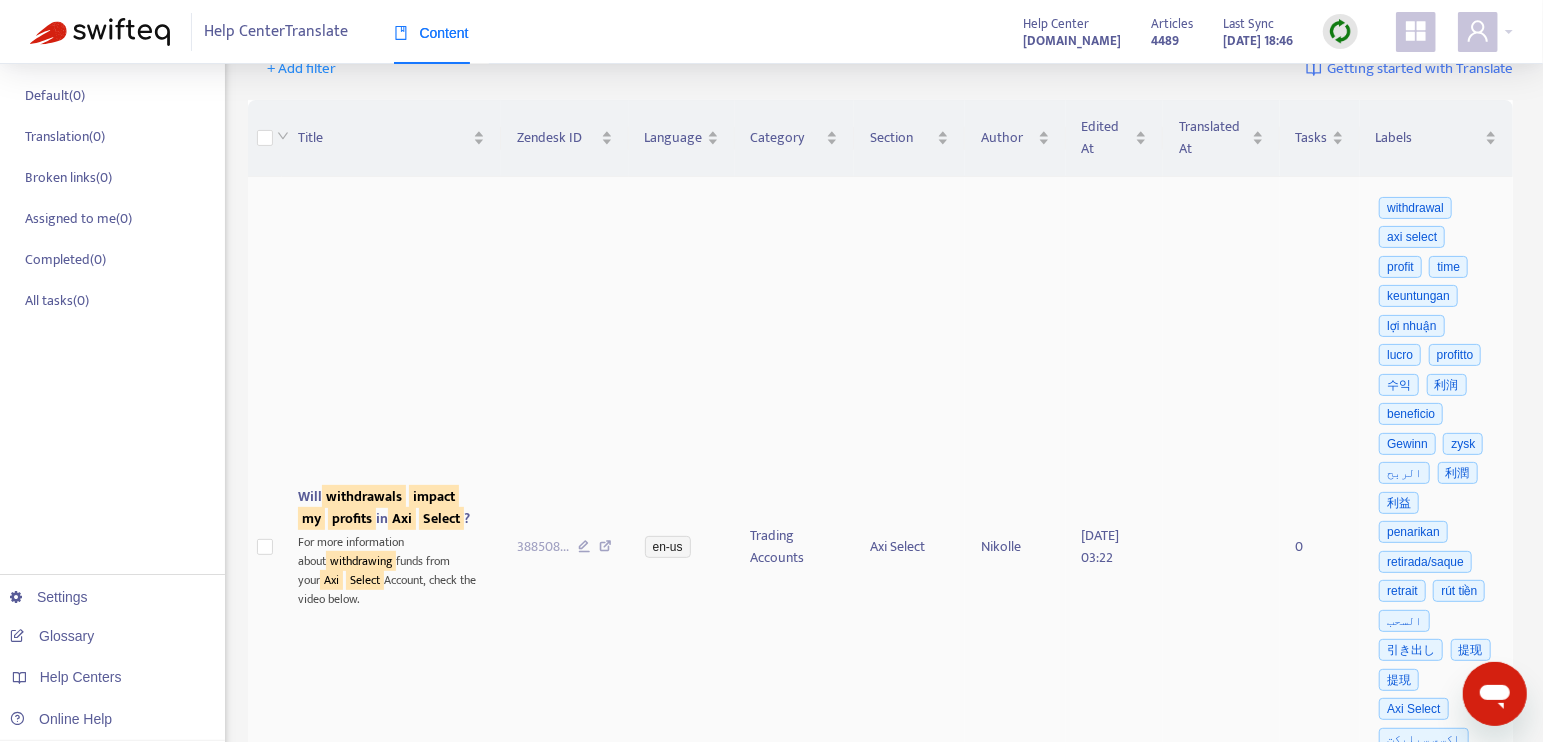 click on "For more information about  withdrawing  funds from your  Axi   Select  Account, check the video below." at bounding box center [391, 569] 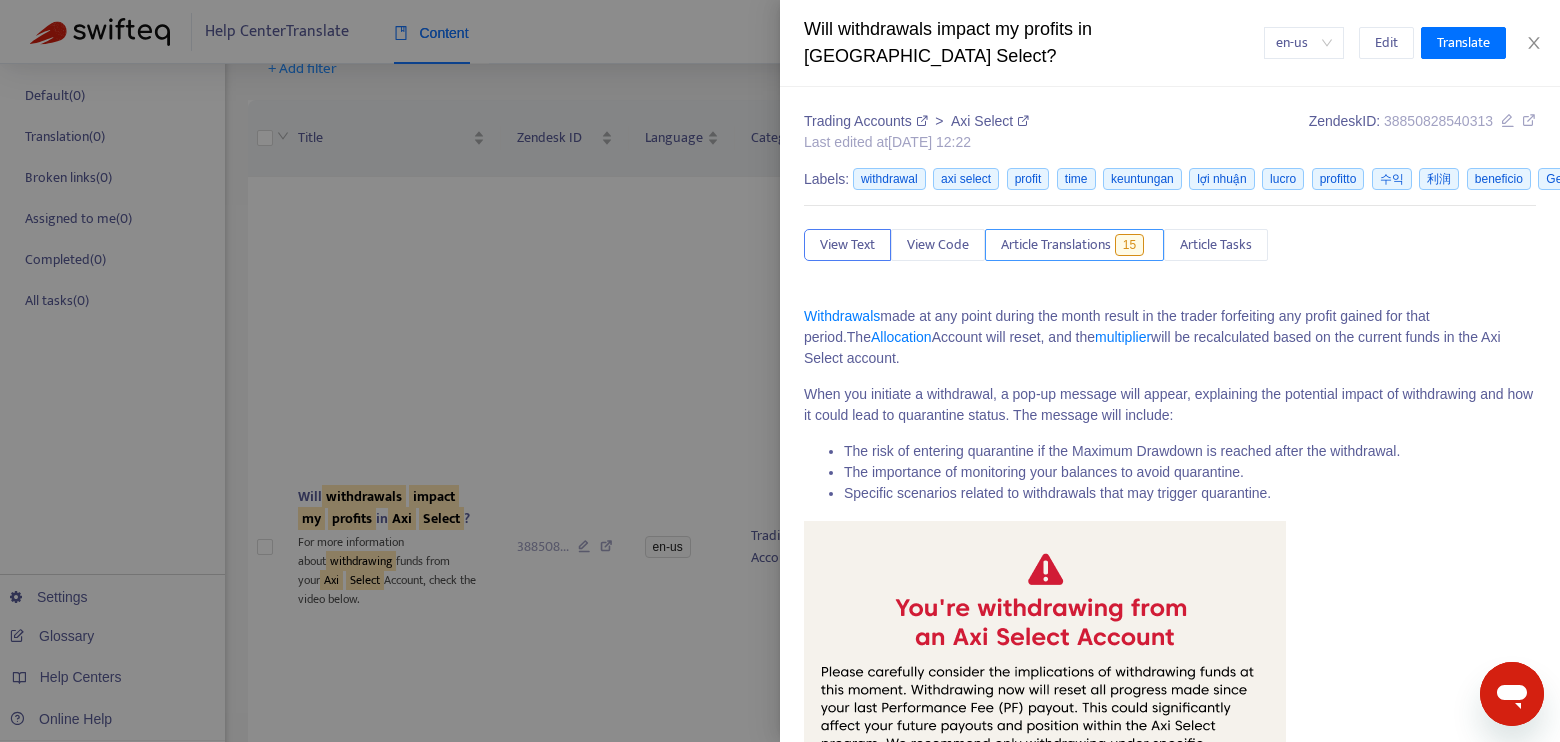 click on "Article Translations" at bounding box center (1056, 245) 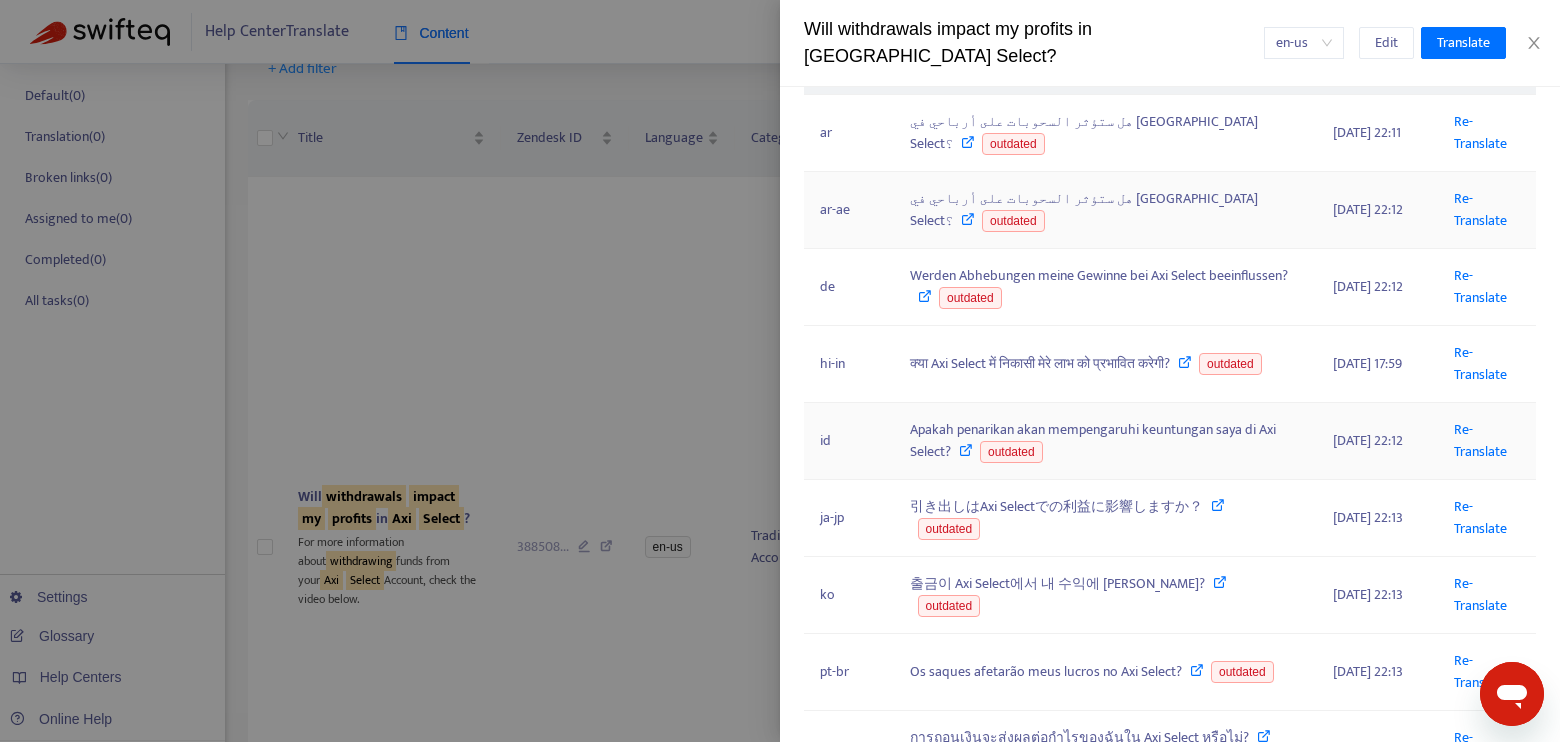 scroll, scrollTop: 333, scrollLeft: 0, axis: vertical 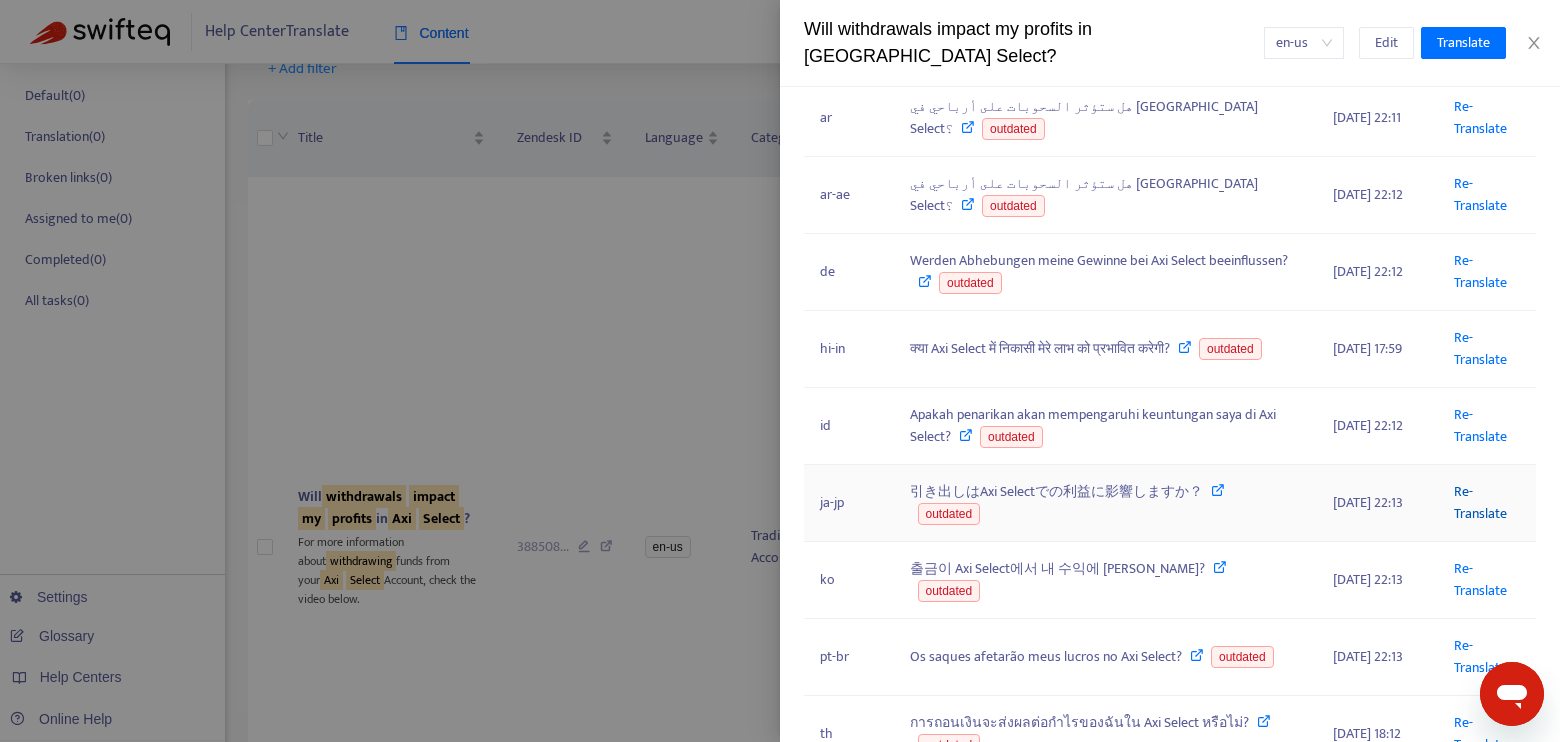 click on "Re-Translate" at bounding box center [1480, 502] 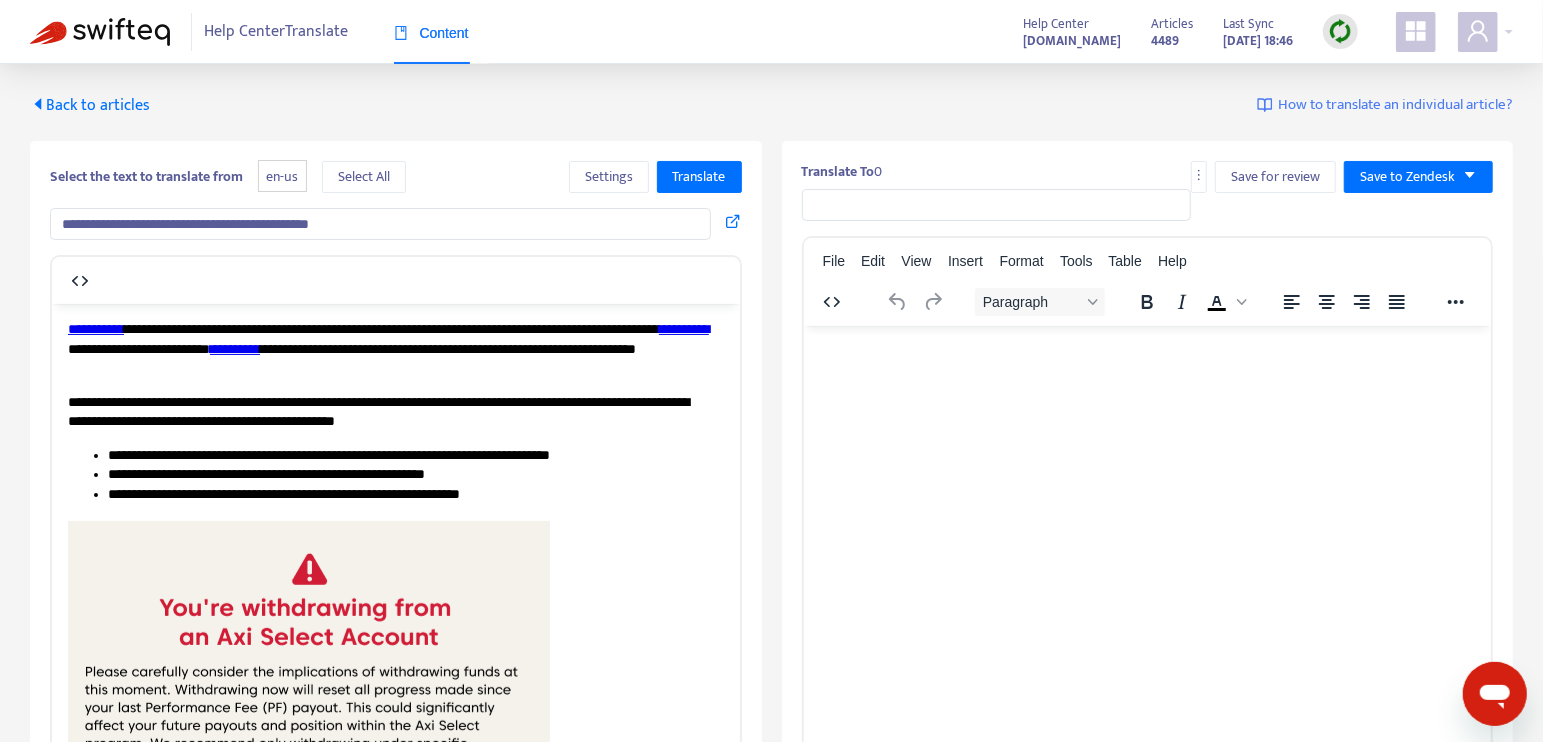 scroll, scrollTop: 0, scrollLeft: 0, axis: both 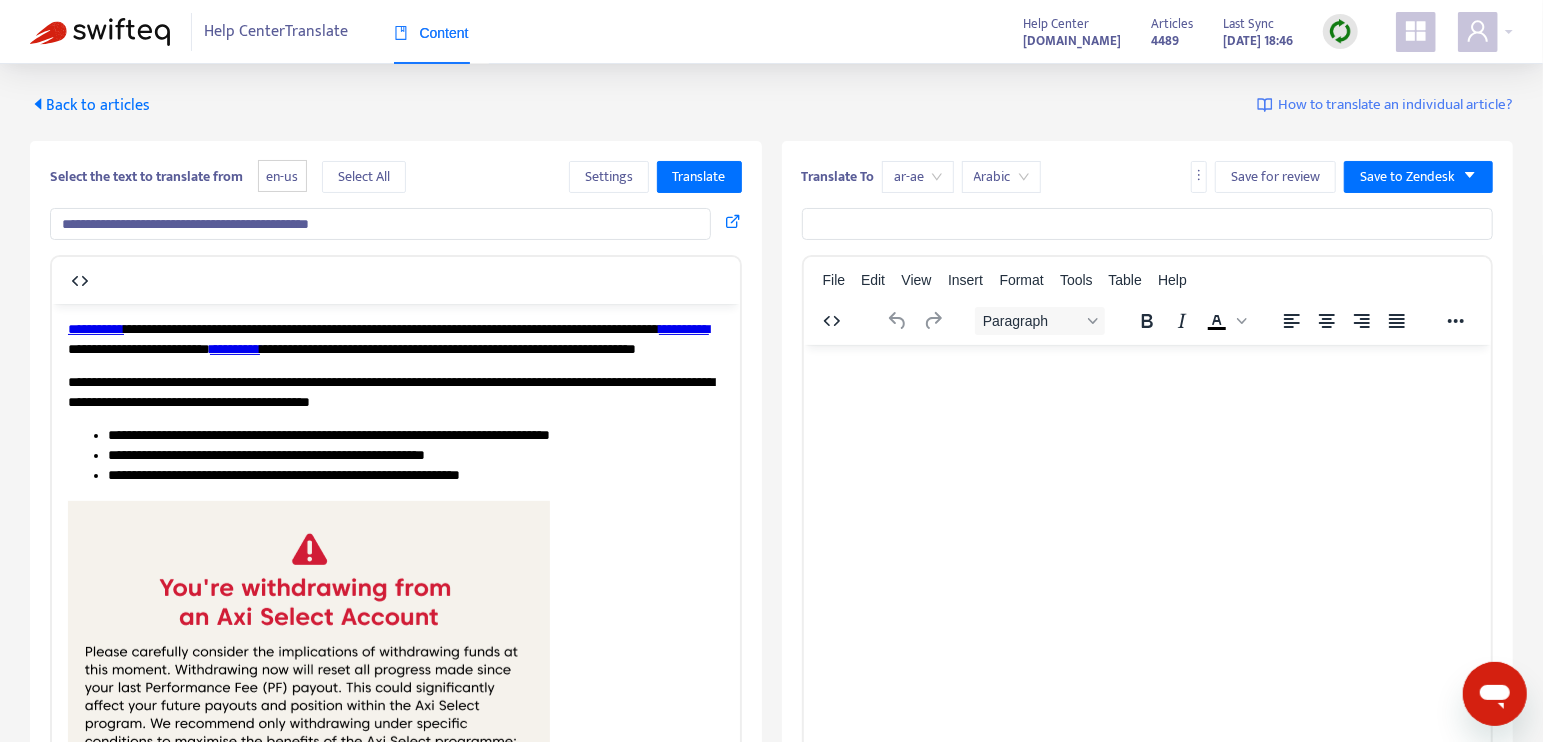 type on "**********" 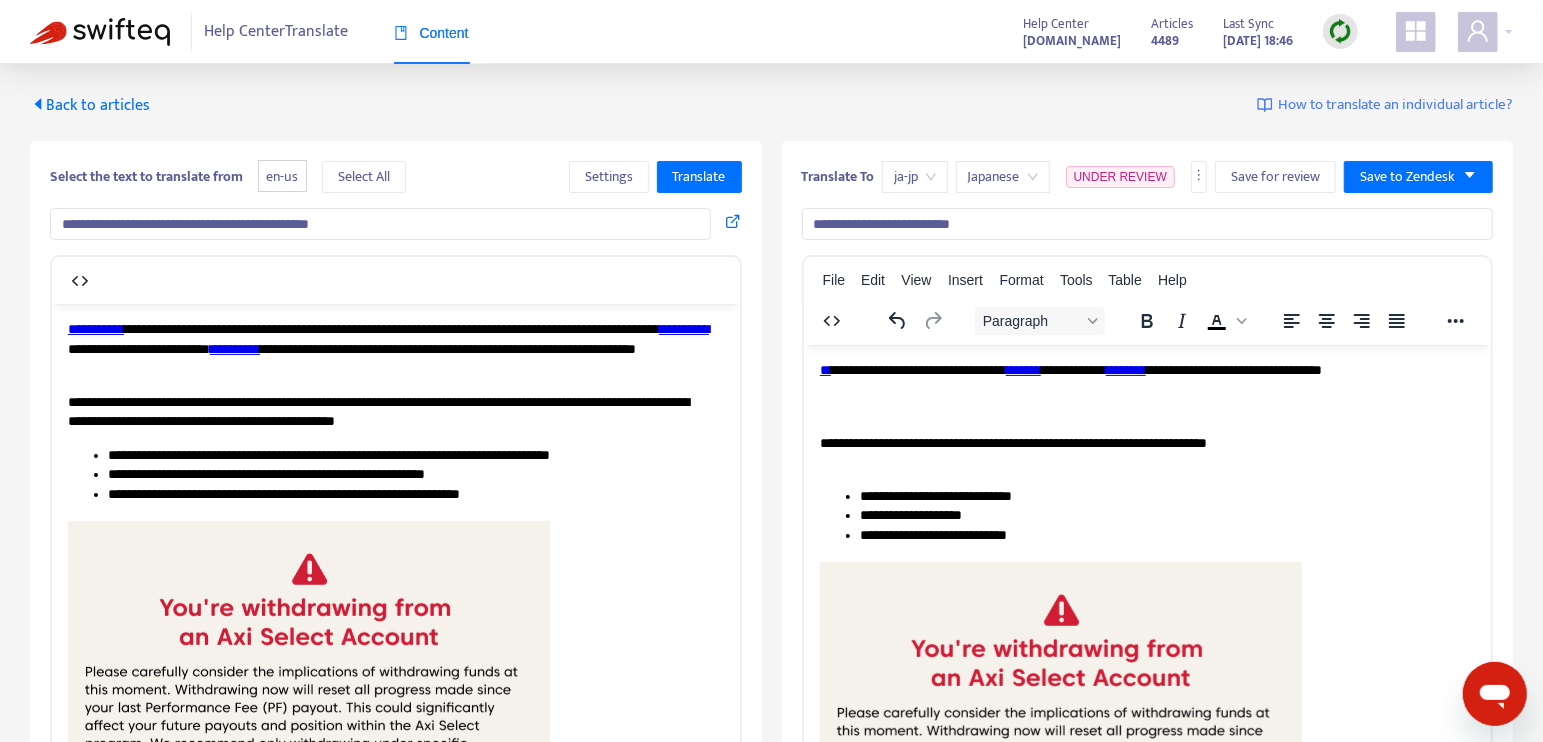 scroll, scrollTop: 111, scrollLeft: 0, axis: vertical 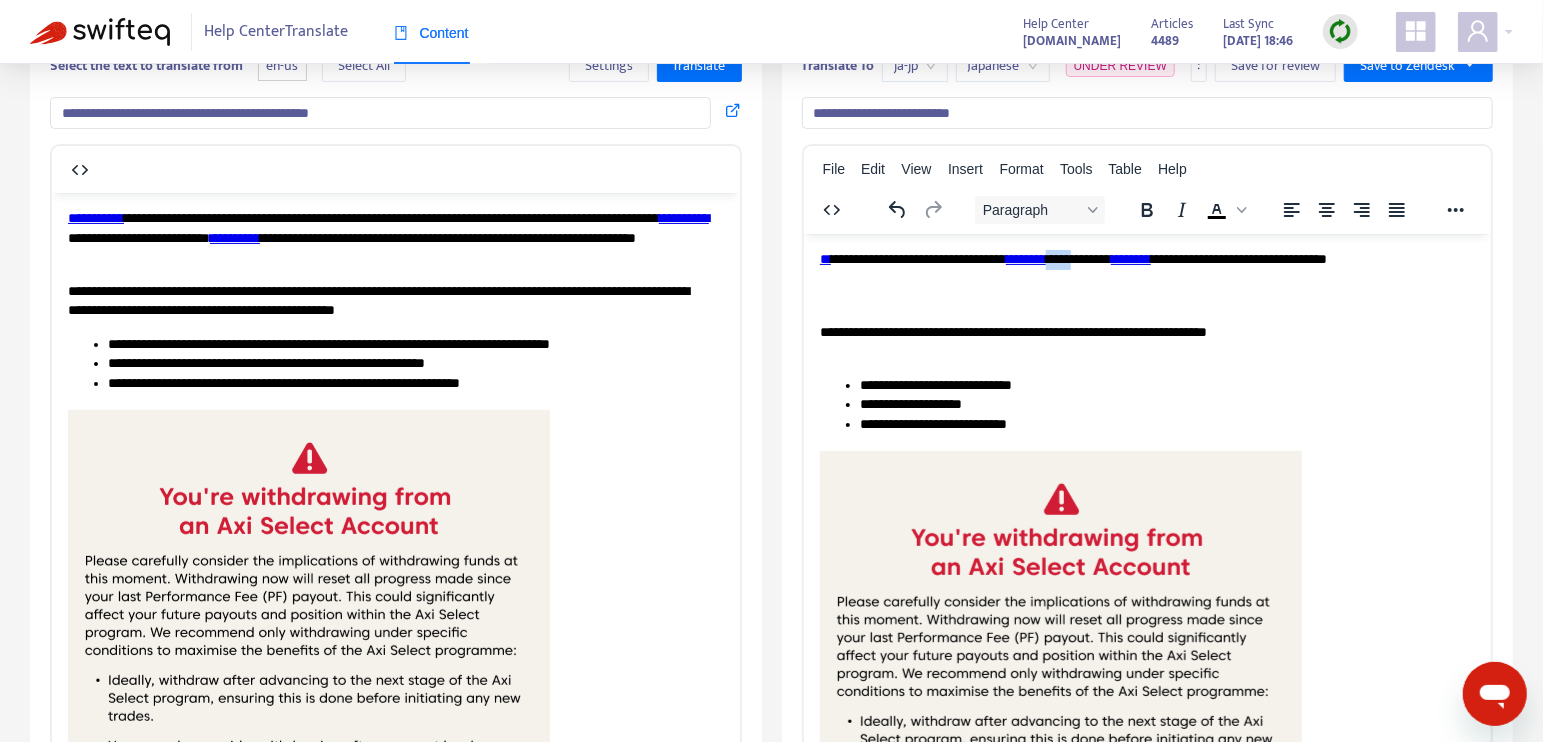 drag, startPoint x: 1435, startPoint y: 256, endPoint x: 863, endPoint y: 285, distance: 572.7347 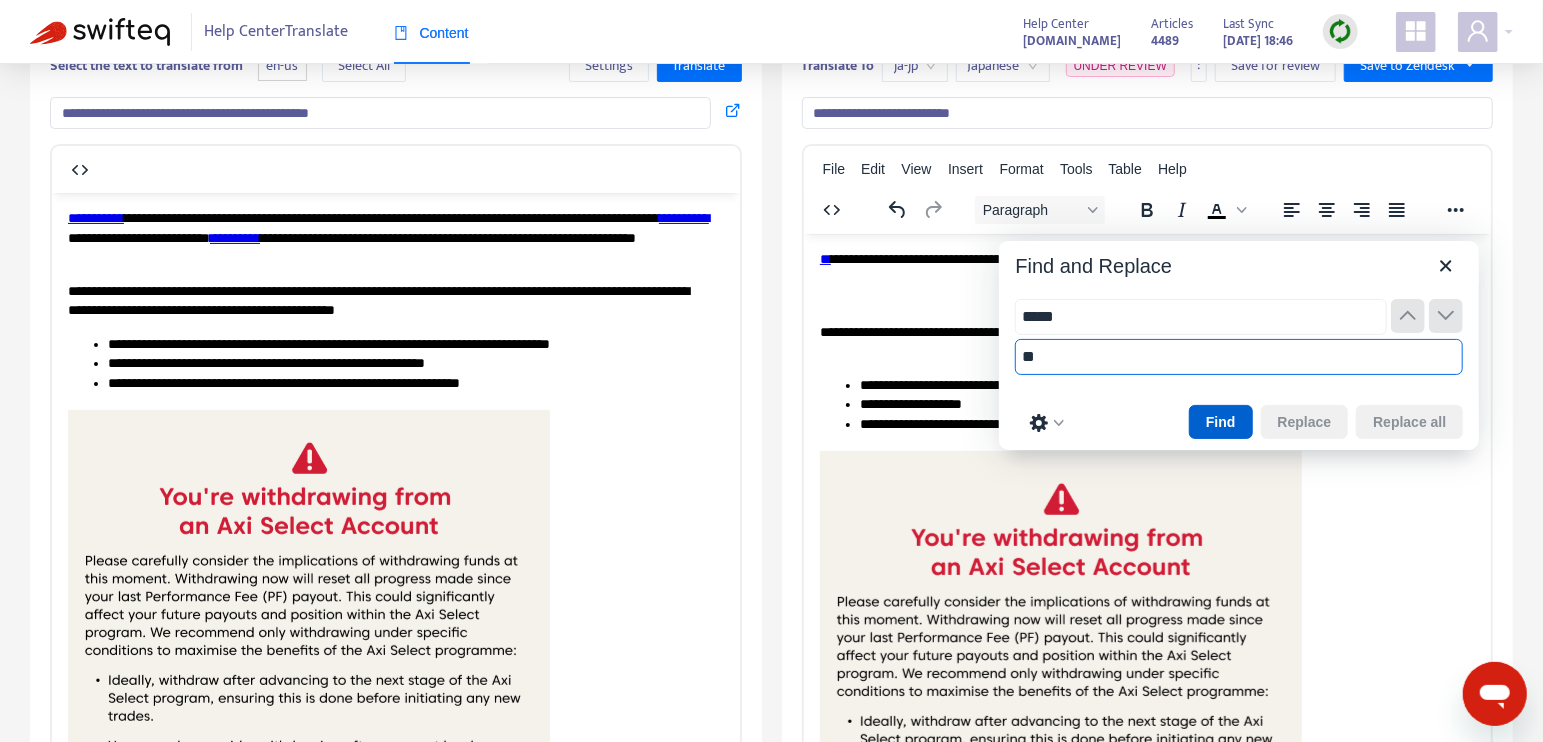 click on "Find" at bounding box center (1221, 422) 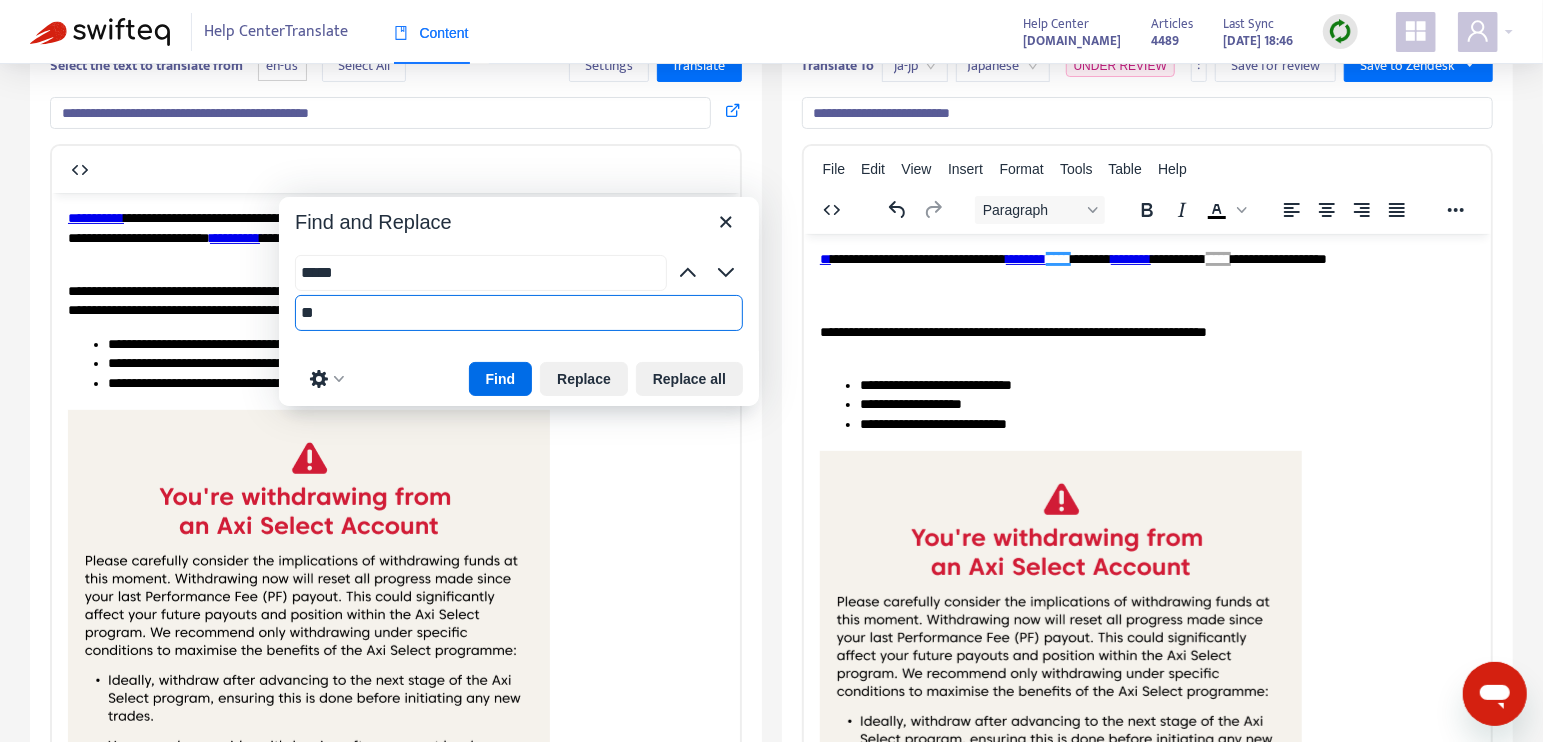 drag, startPoint x: 1194, startPoint y: 266, endPoint x: 447, endPoint y: 223, distance: 748.2366 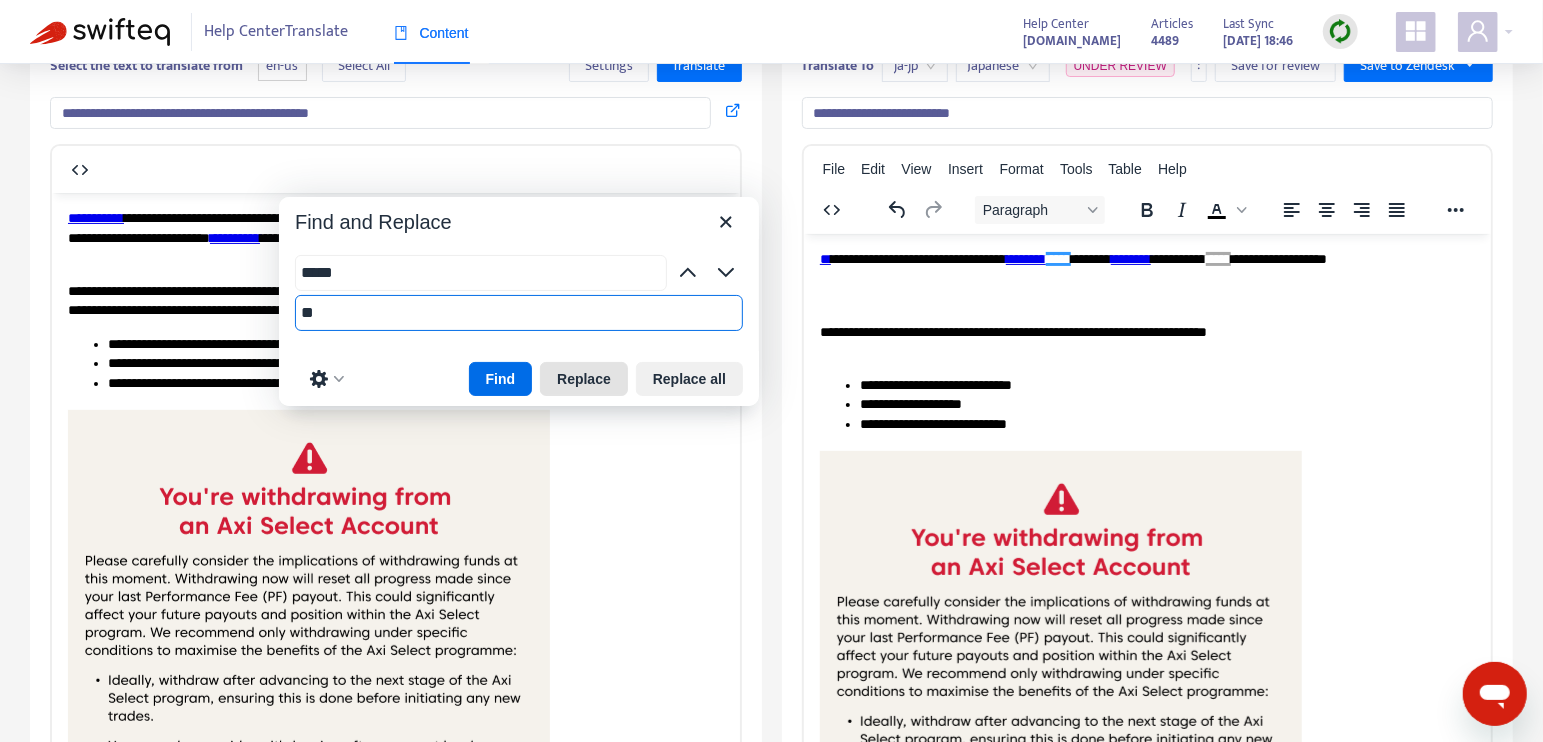 click on "Replace" at bounding box center [584, 379] 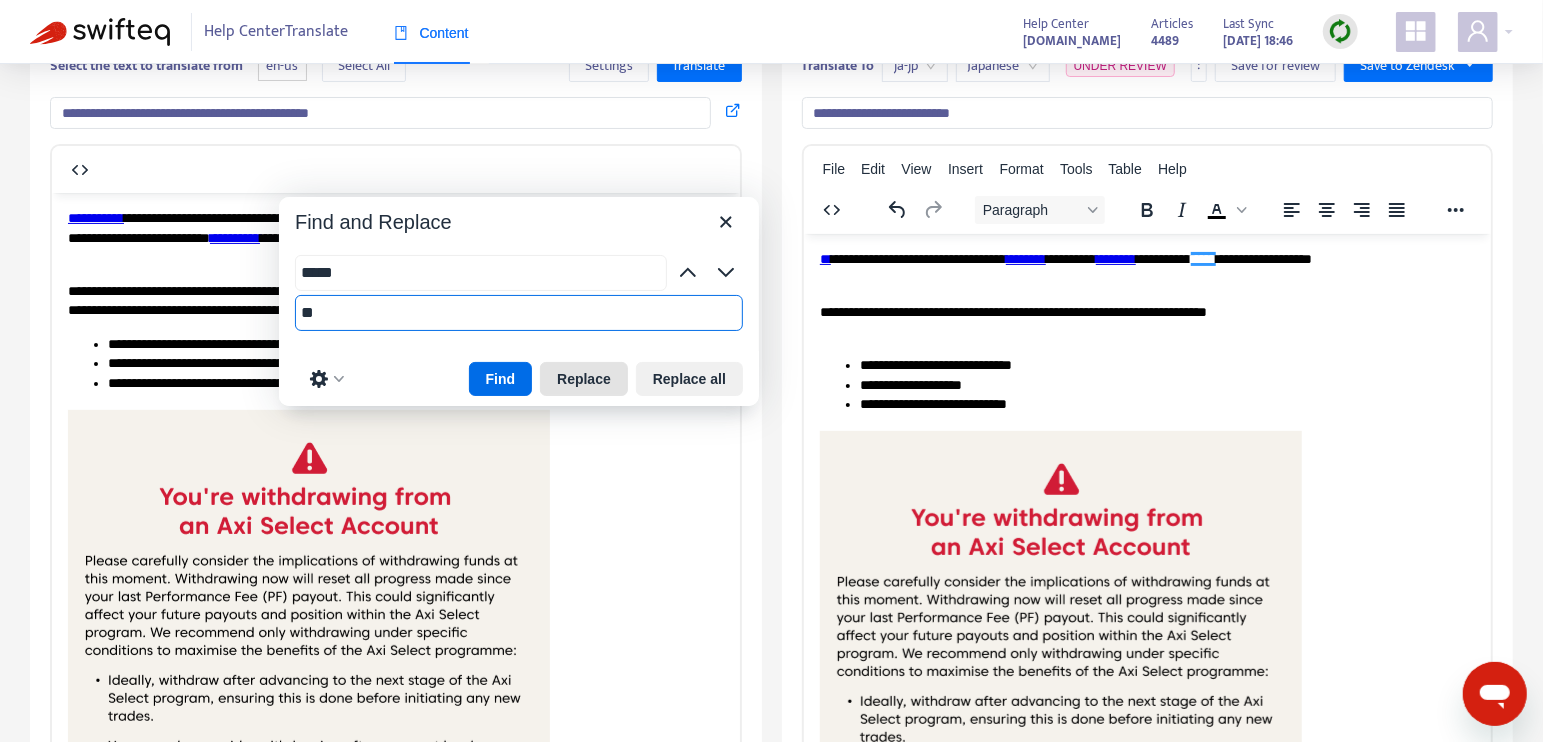 click on "Replace" at bounding box center [584, 379] 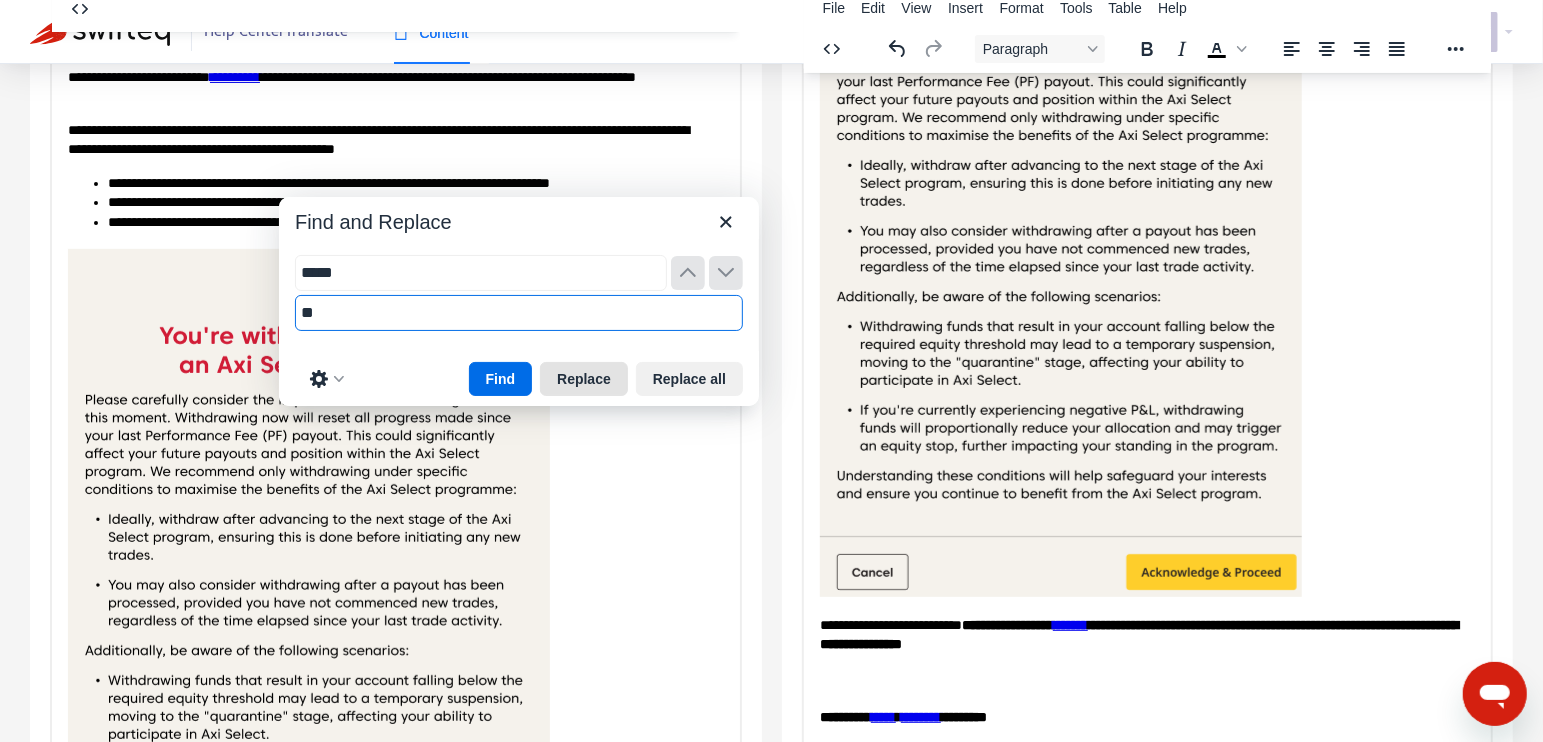 scroll, scrollTop: 285, scrollLeft: 0, axis: vertical 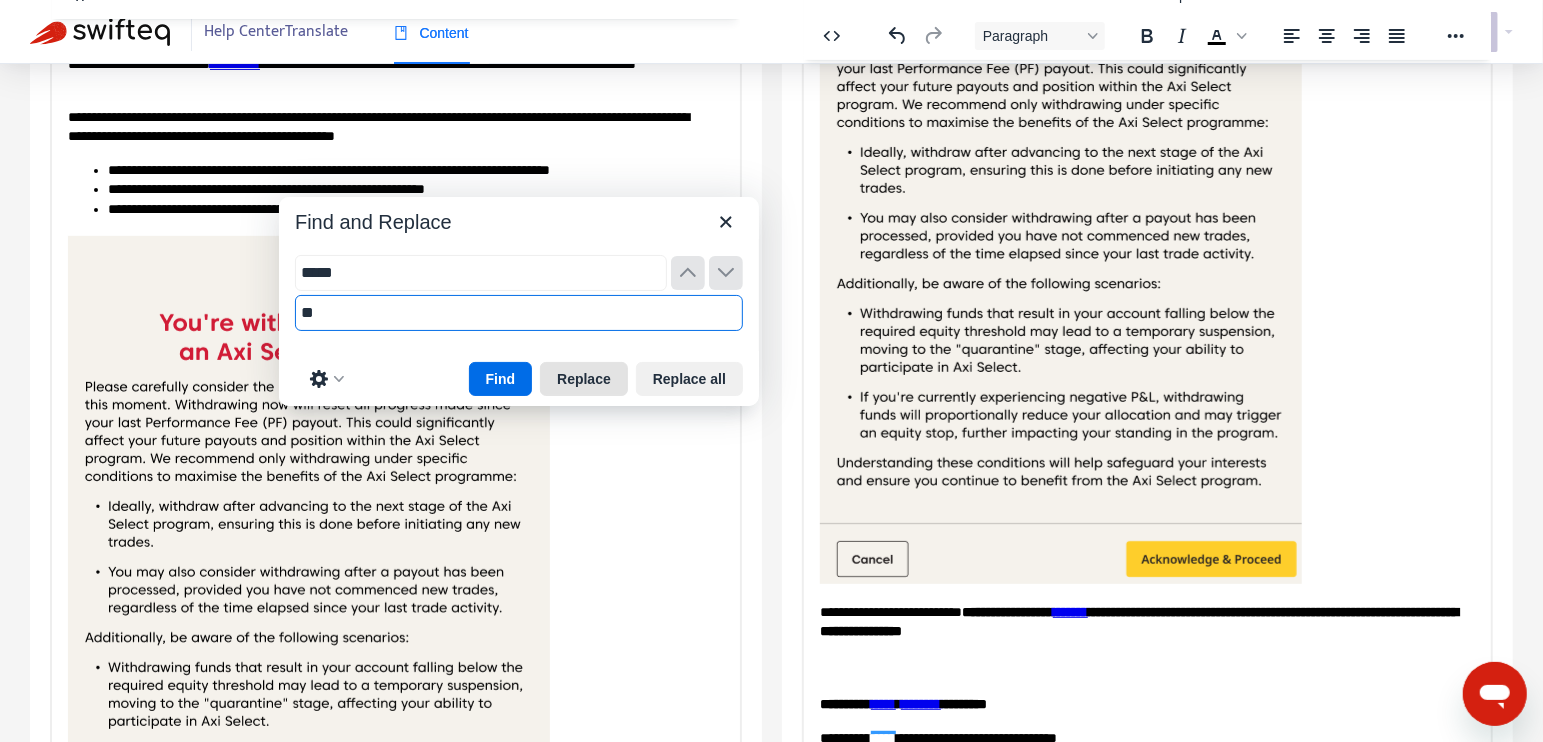 click on "Replace" at bounding box center (584, 379) 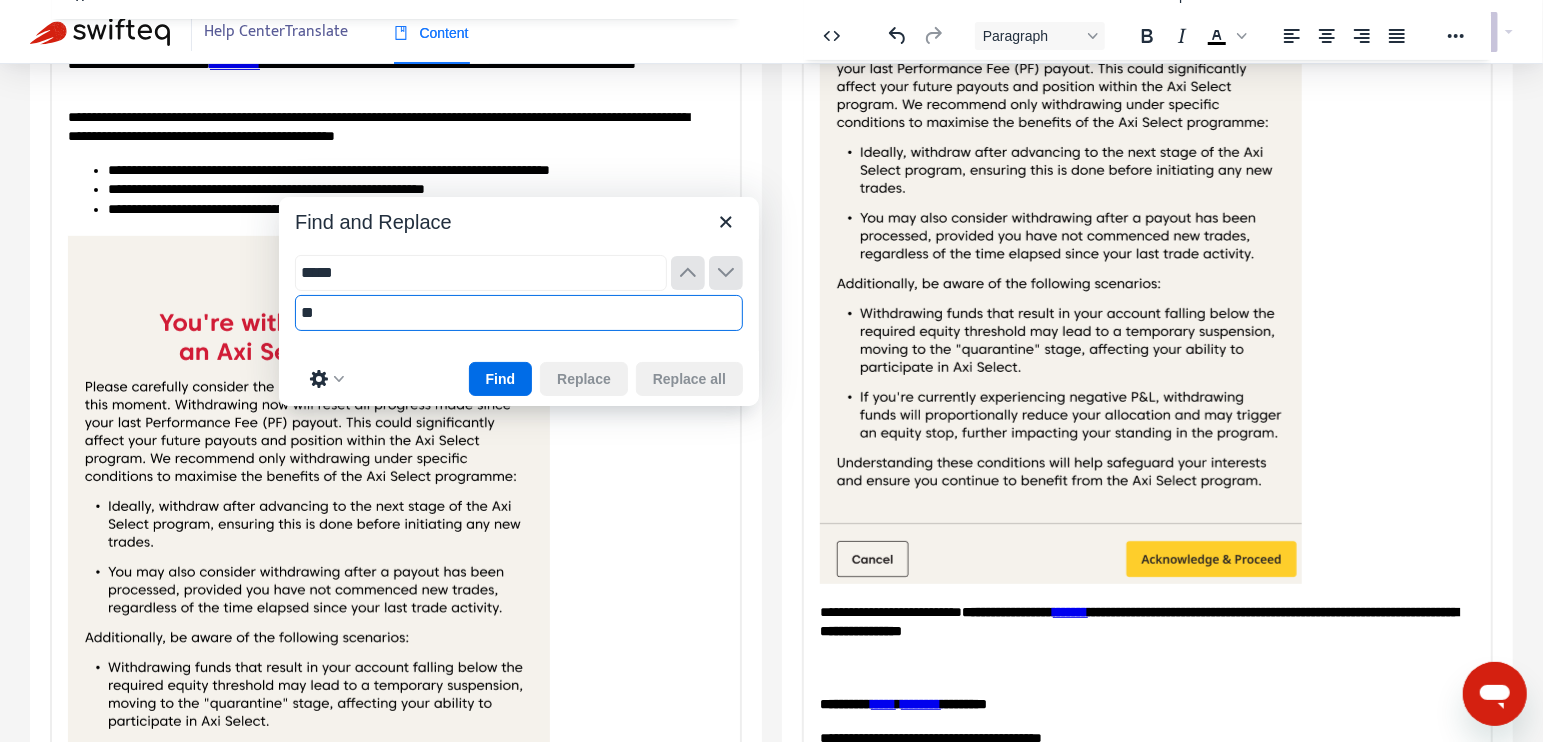 type on "**" 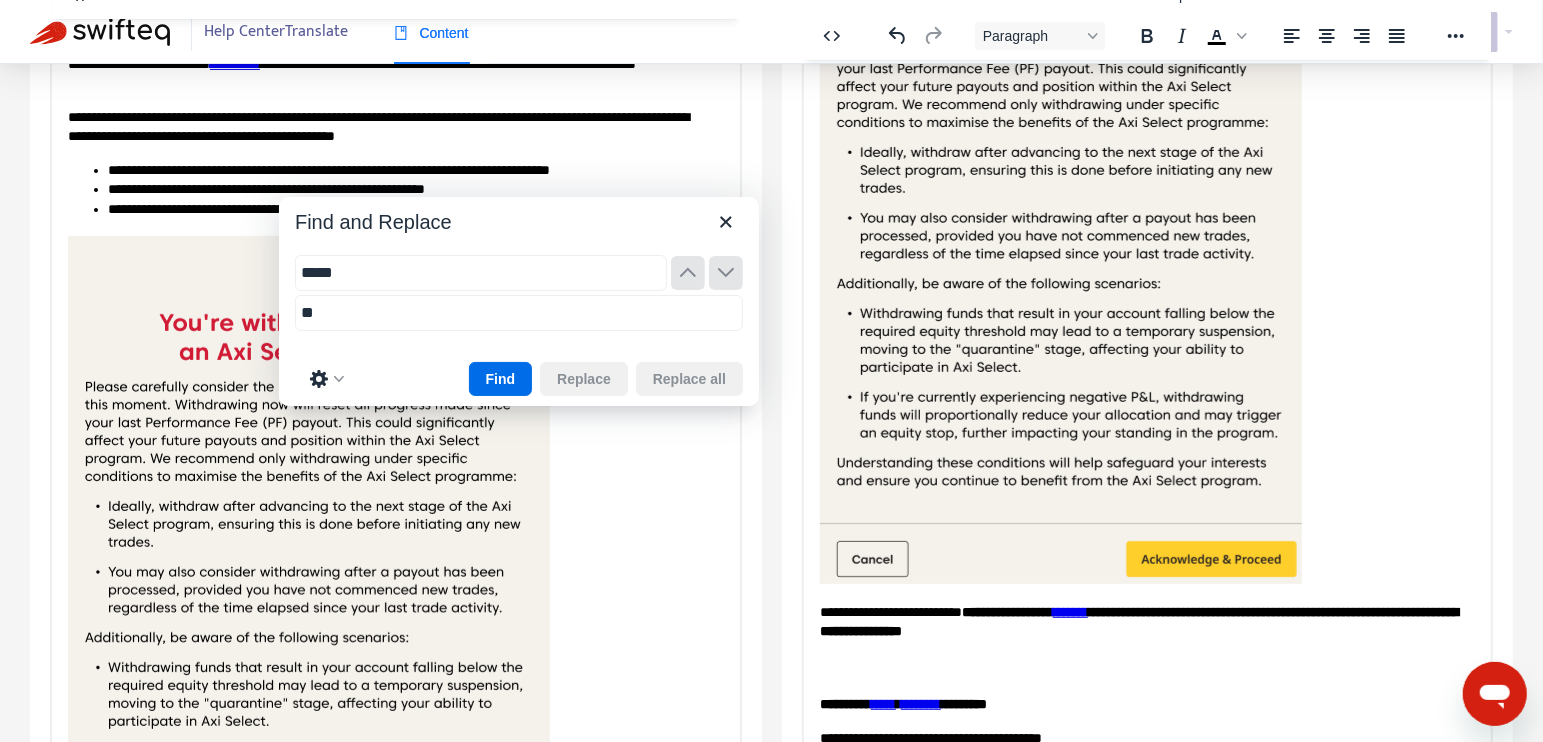 click at bounding box center [1147, 233] 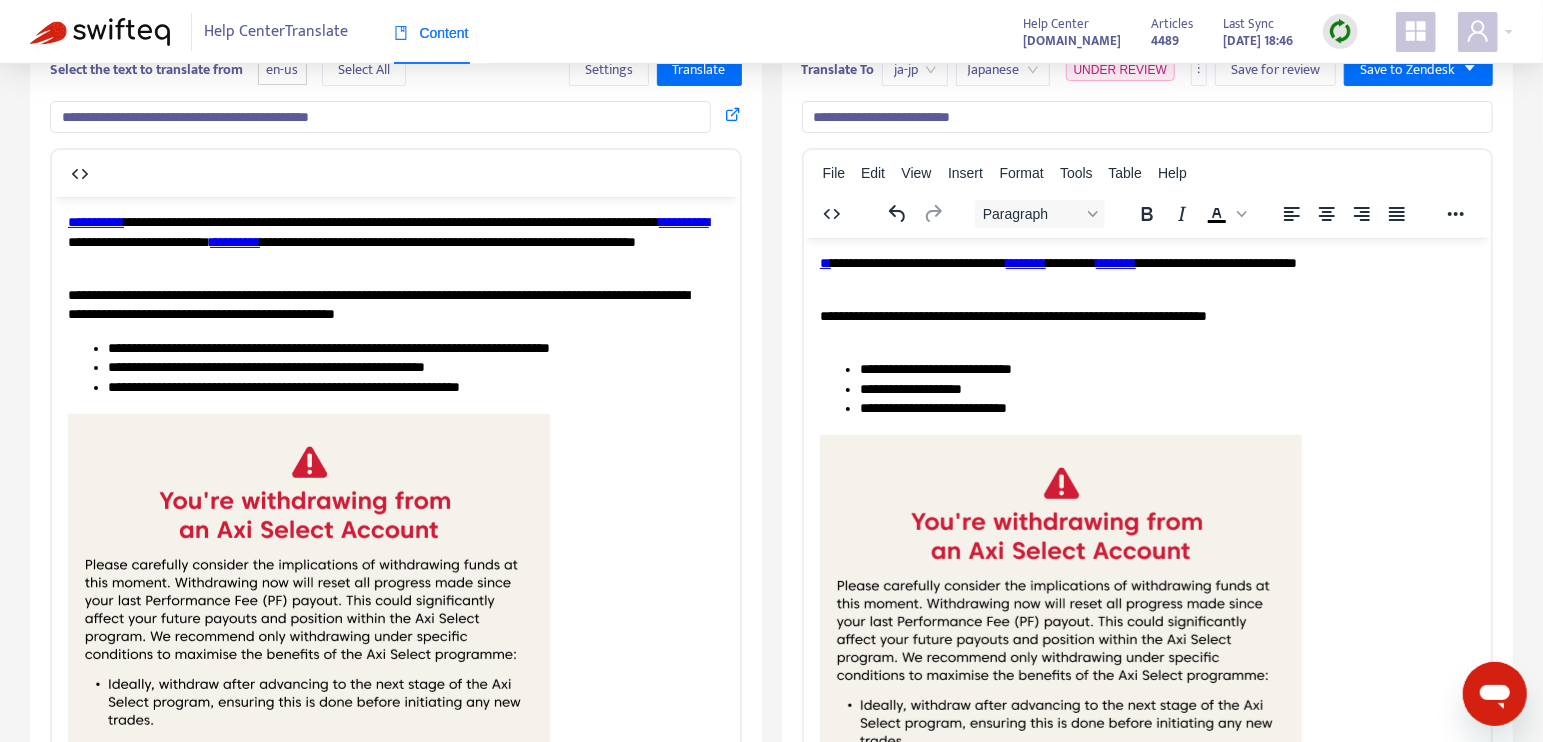 scroll, scrollTop: 111, scrollLeft: 0, axis: vertical 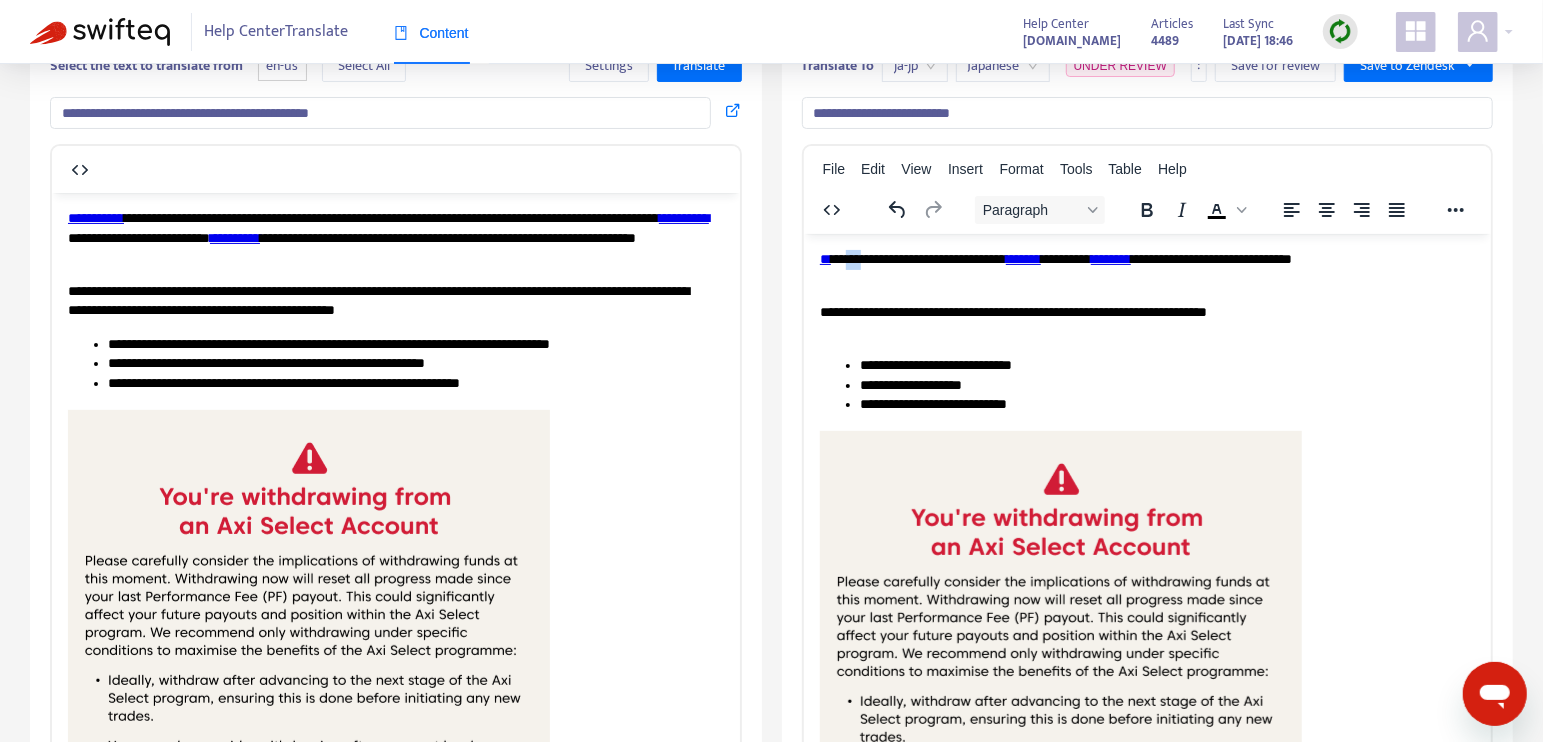 drag, startPoint x: 888, startPoint y: 263, endPoint x: 924, endPoint y: 260, distance: 36.124783 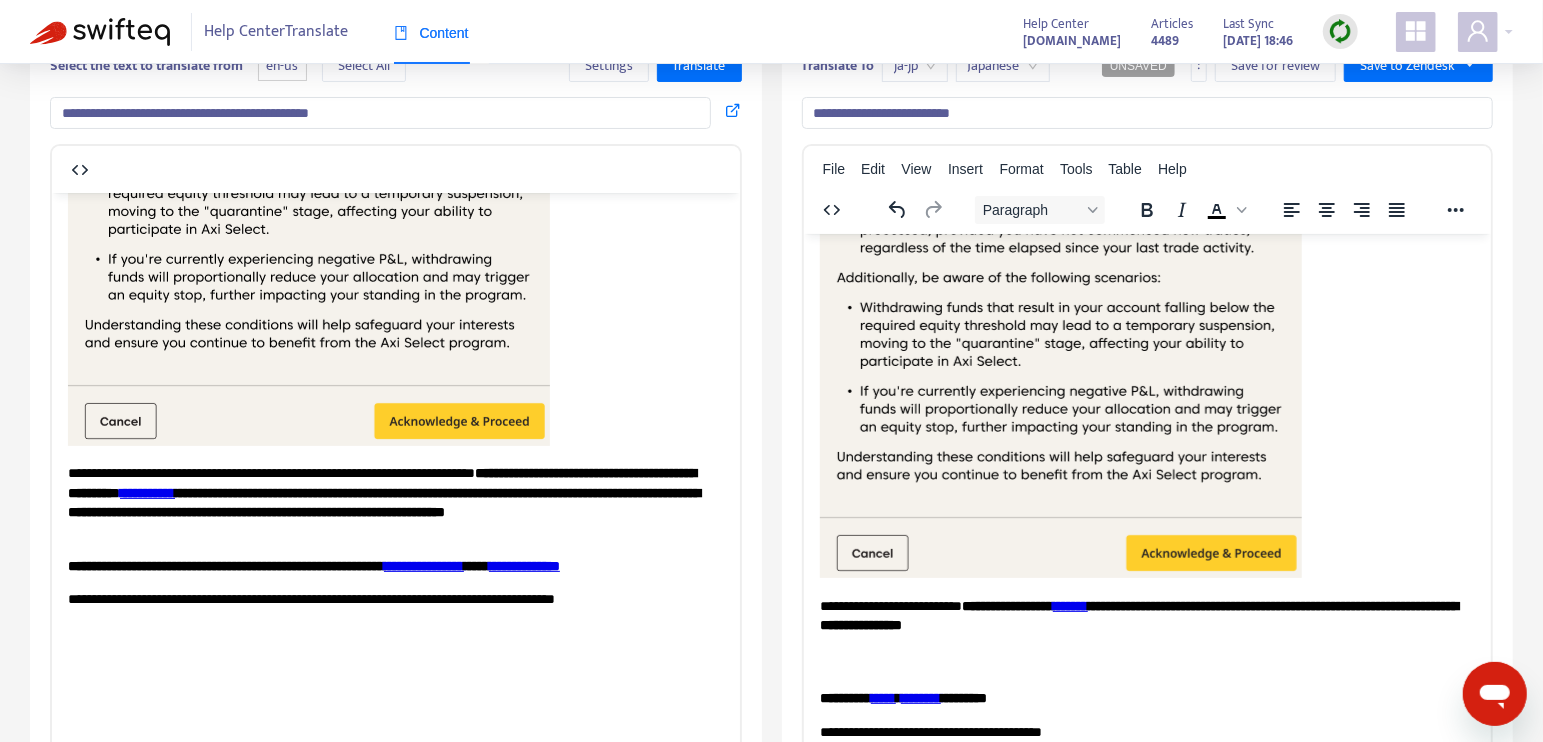 scroll, scrollTop: 666, scrollLeft: 0, axis: vertical 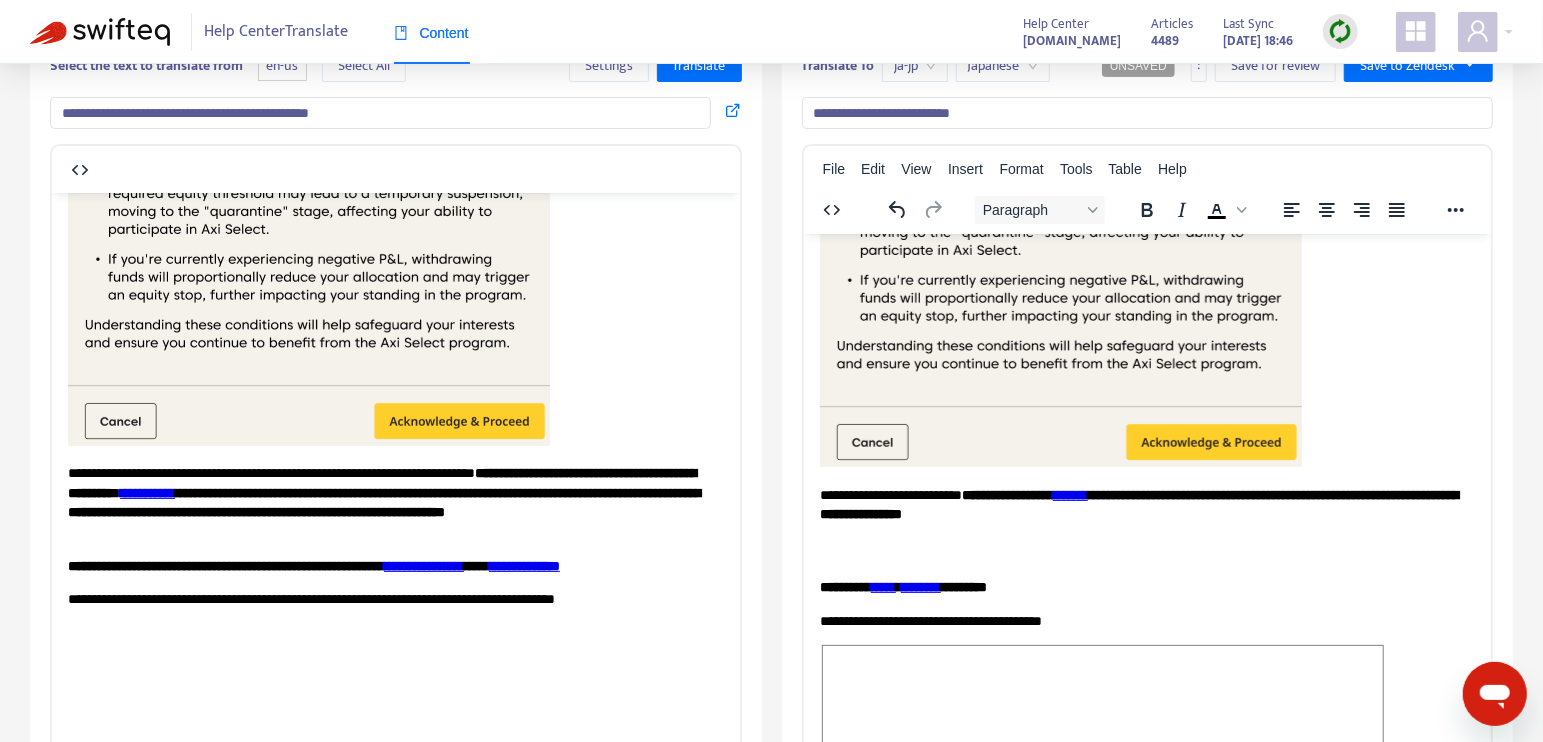 click on "**********" at bounding box center [1139, 524] 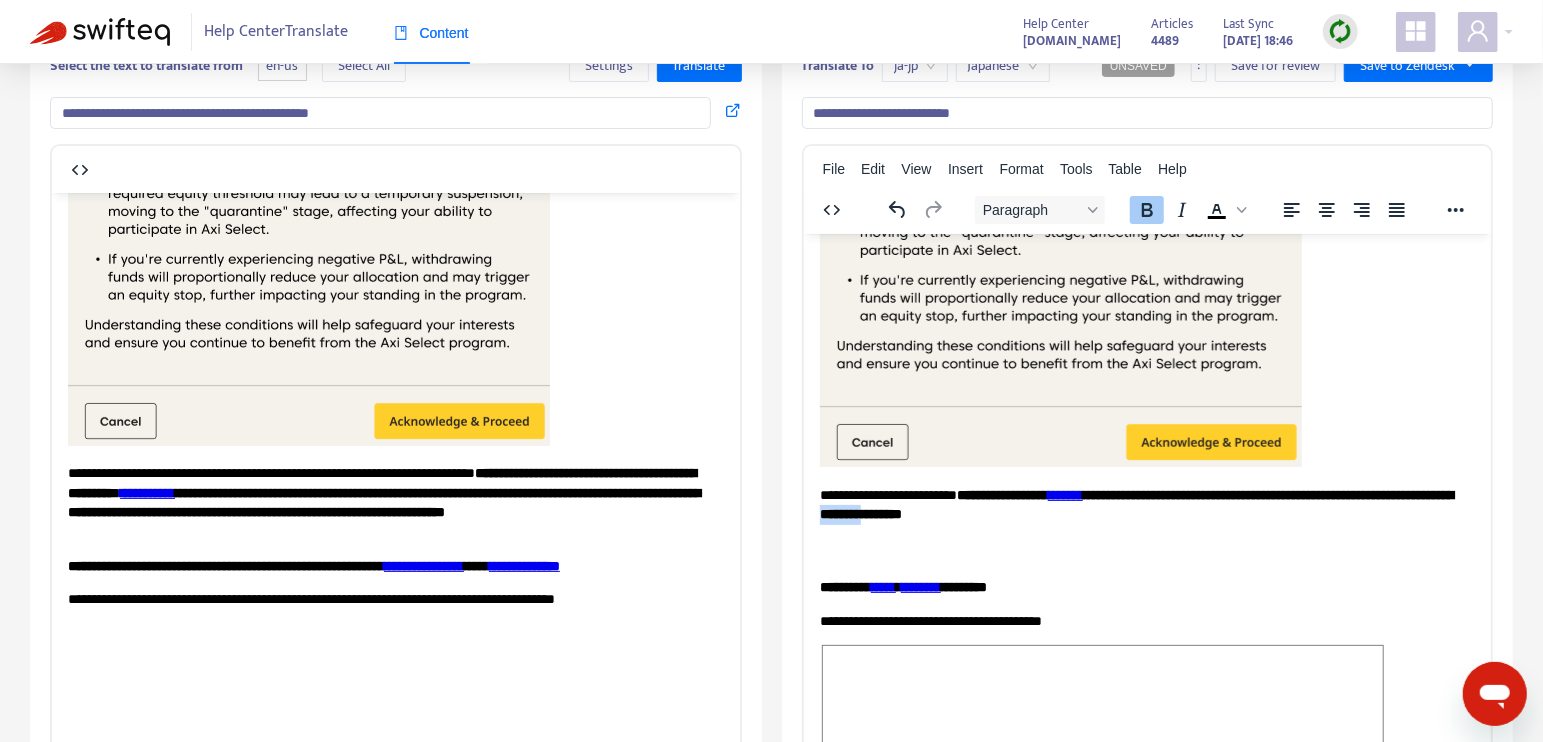 drag, startPoint x: 1315, startPoint y: 532, endPoint x: 1419, endPoint y: 531, distance: 104.00481 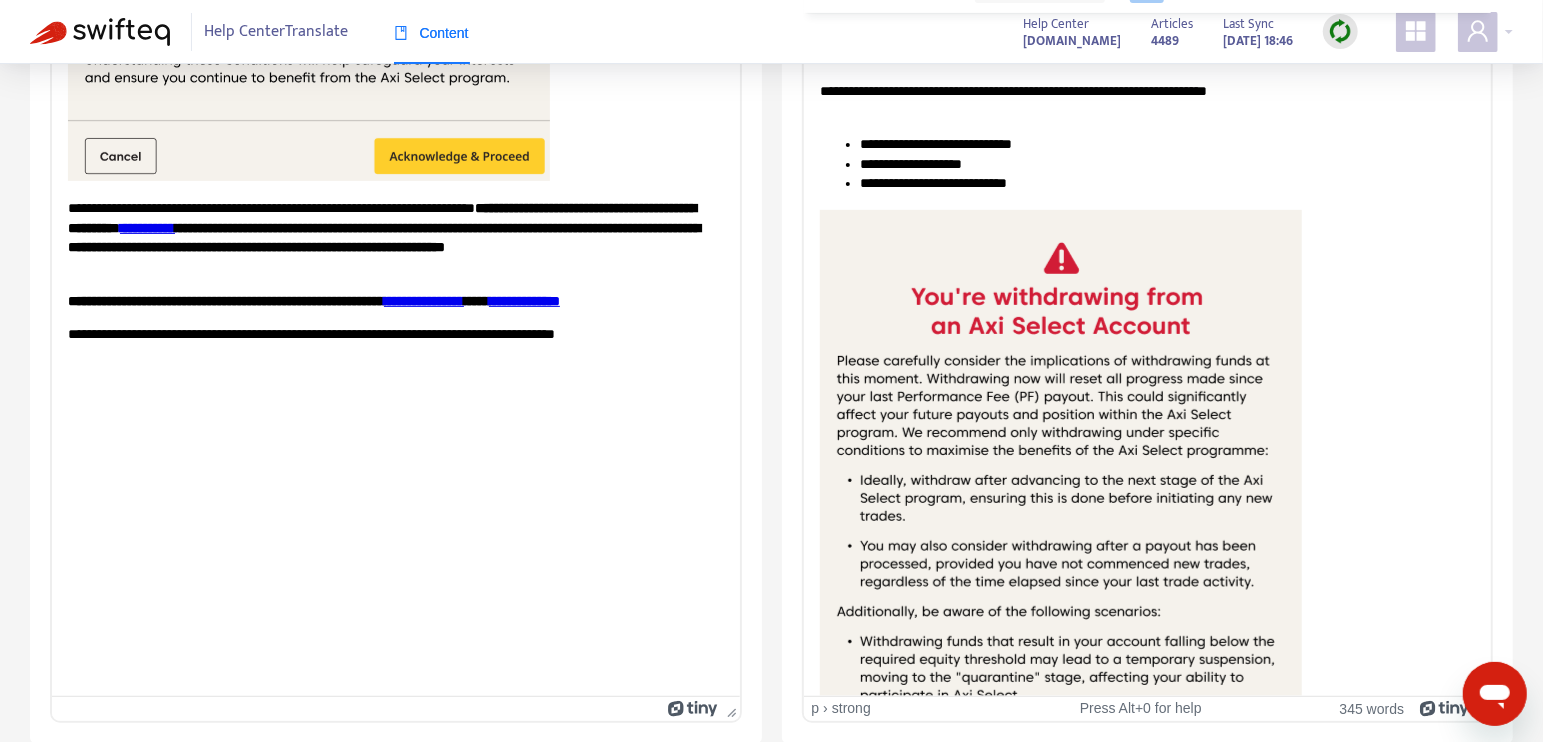 scroll, scrollTop: 0, scrollLeft: 0, axis: both 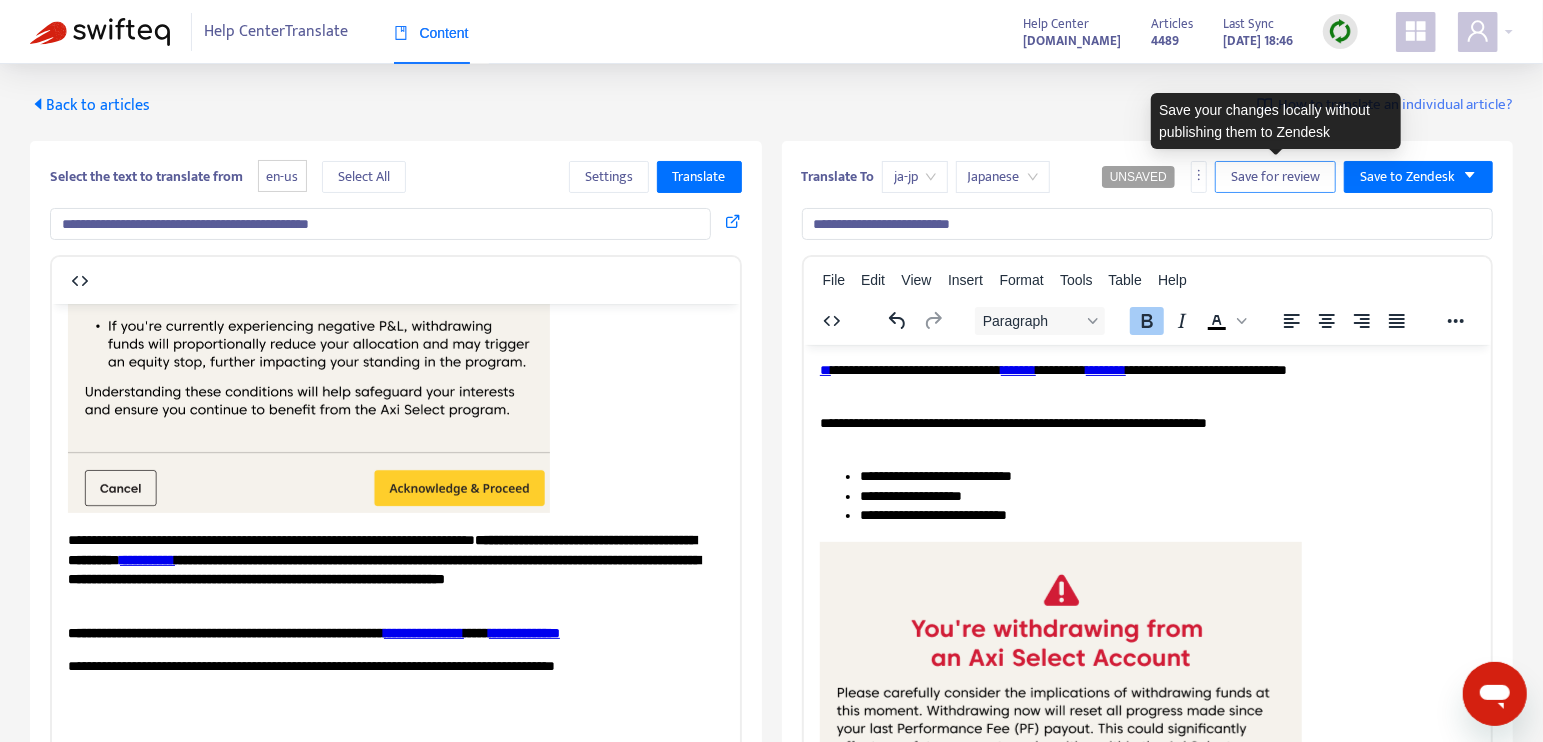 click on "Save for review" at bounding box center [1275, 177] 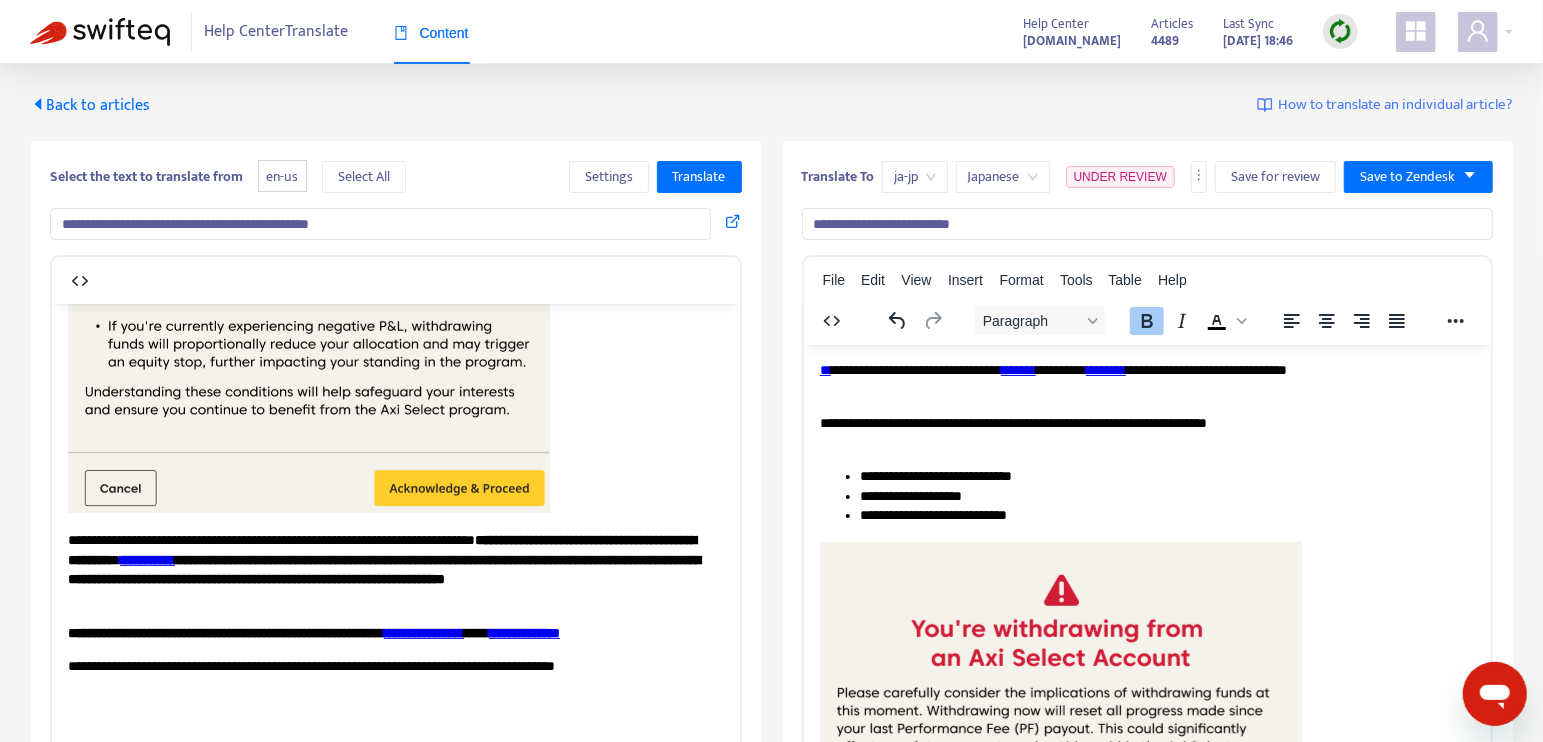 click at bounding box center (100, 32) 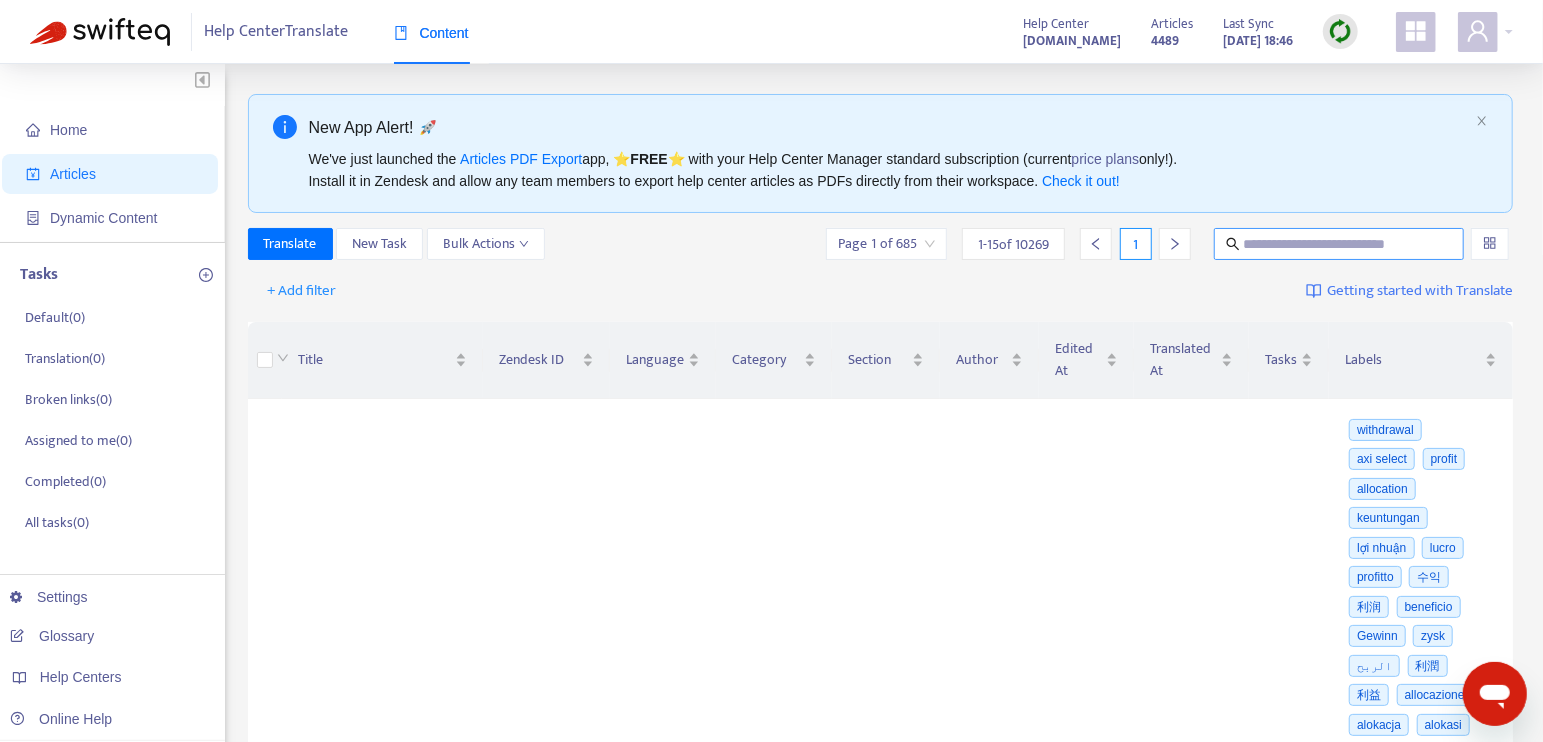 click at bounding box center [1340, 244] 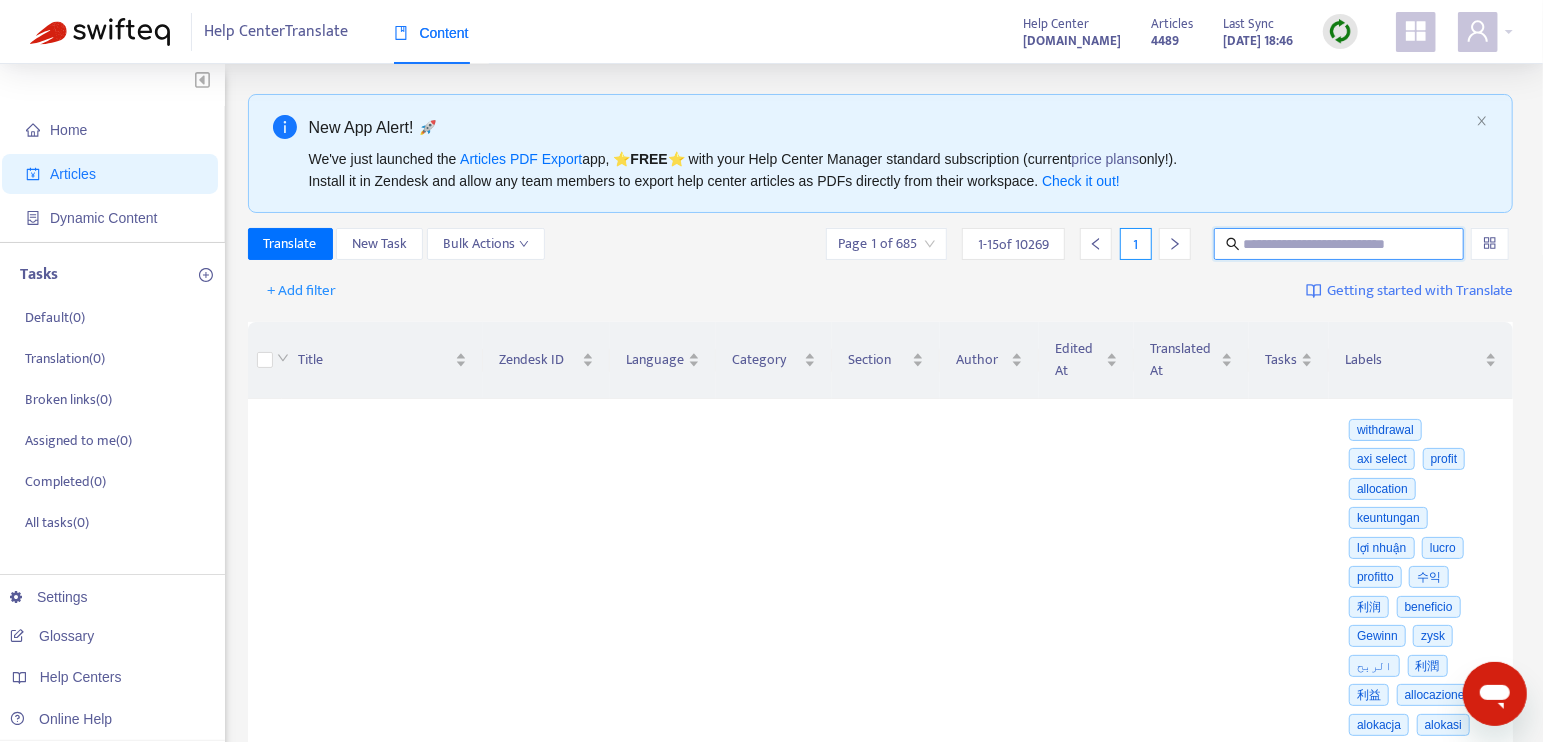 paste on "**********" 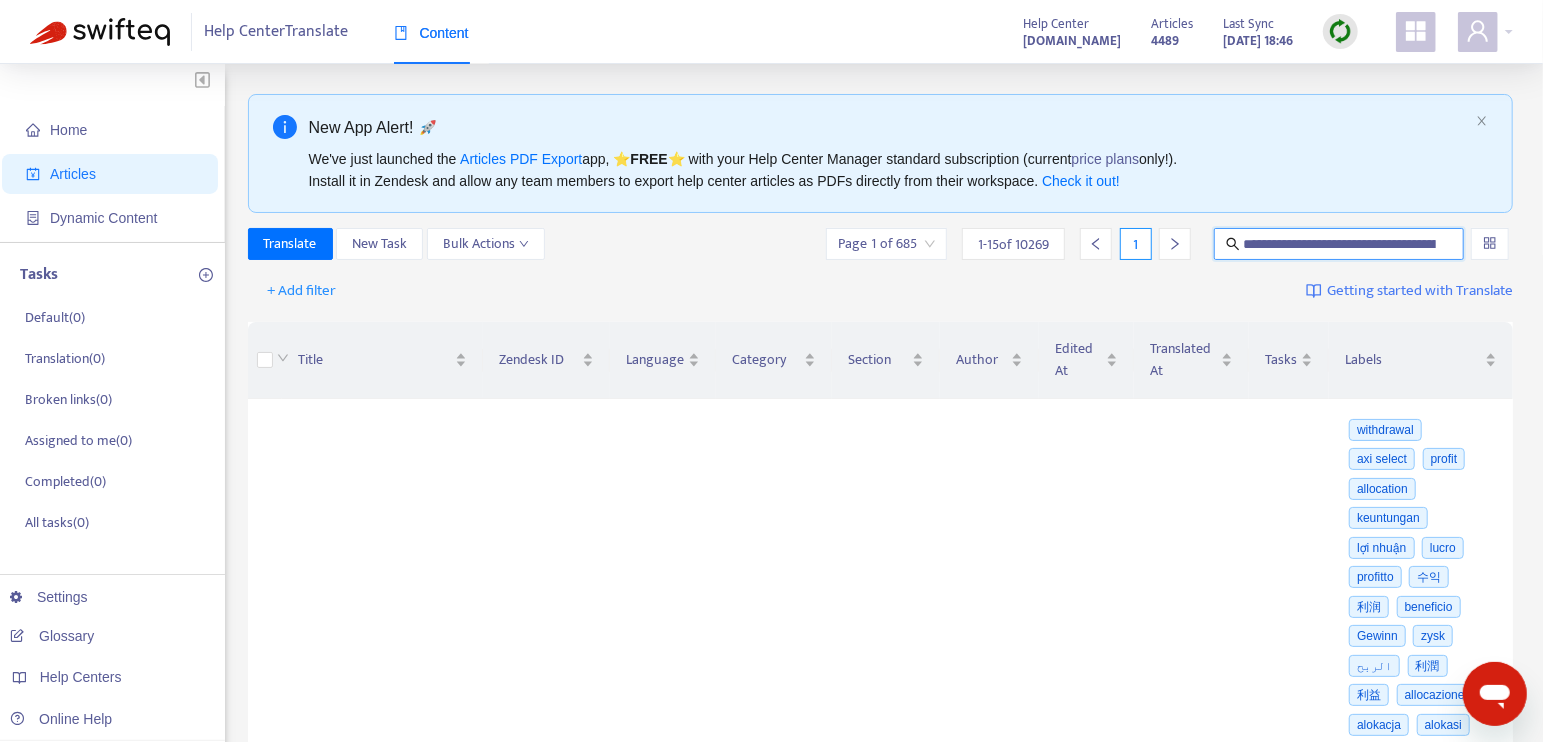 scroll, scrollTop: 0, scrollLeft: 332, axis: horizontal 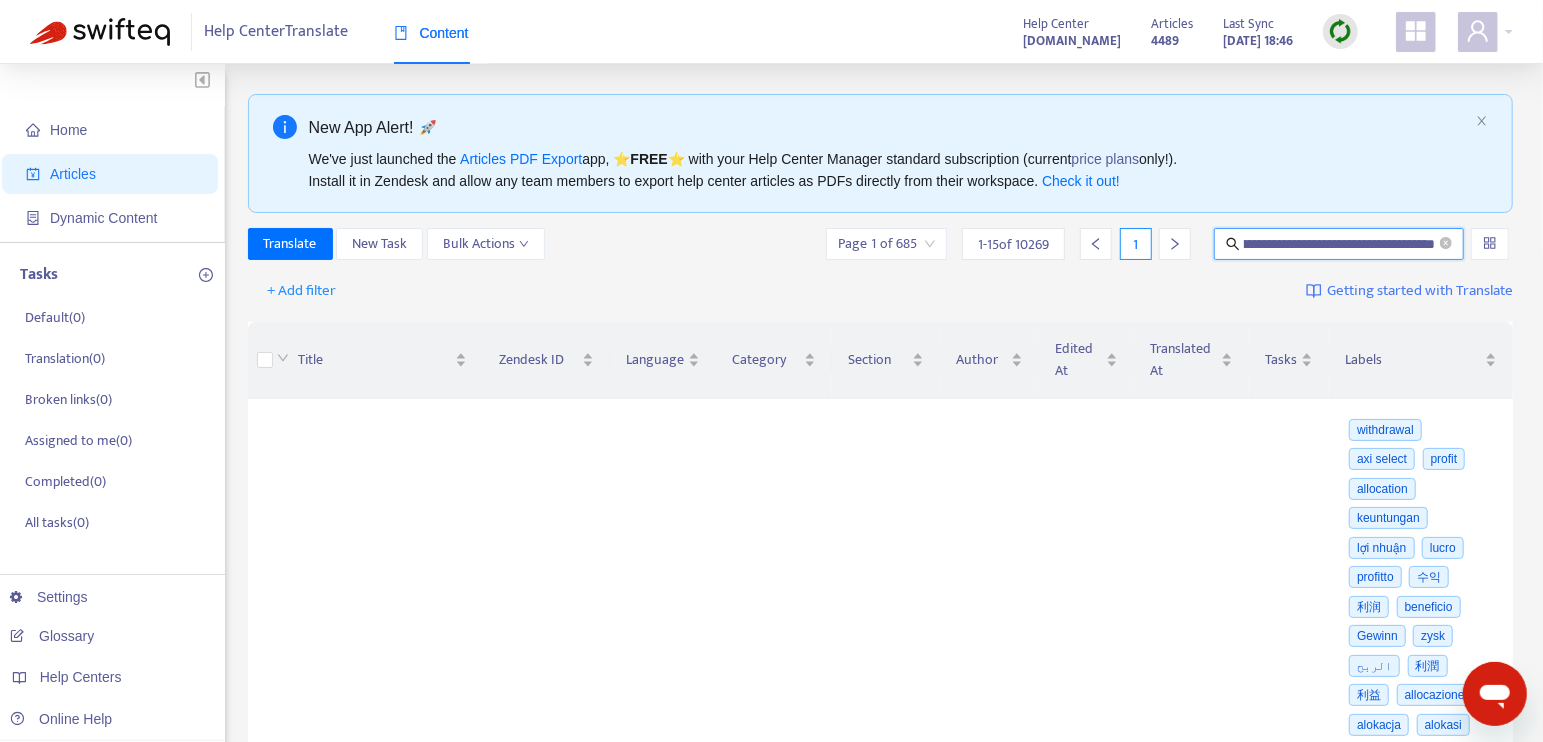 type on "**********" 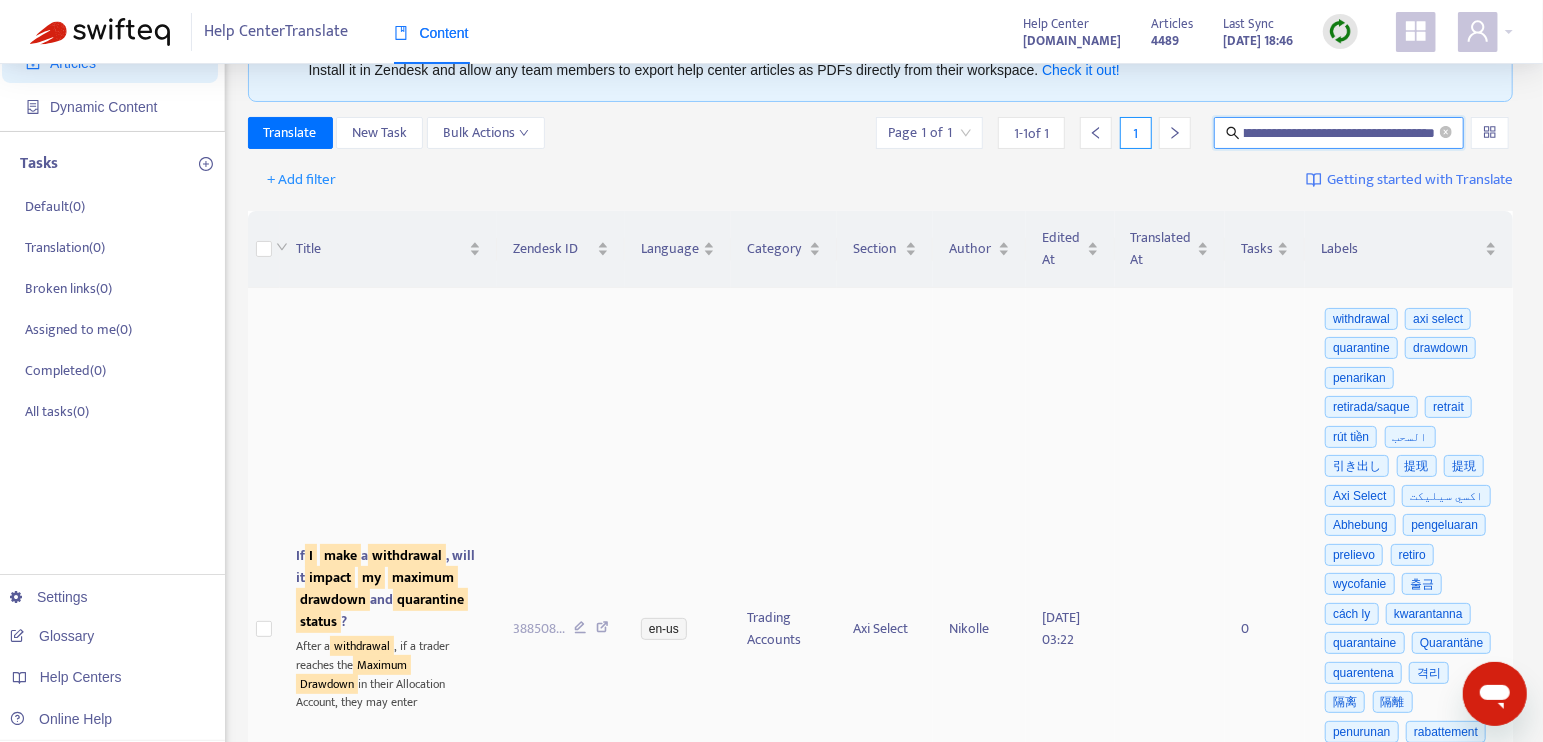 scroll, scrollTop: 222, scrollLeft: 0, axis: vertical 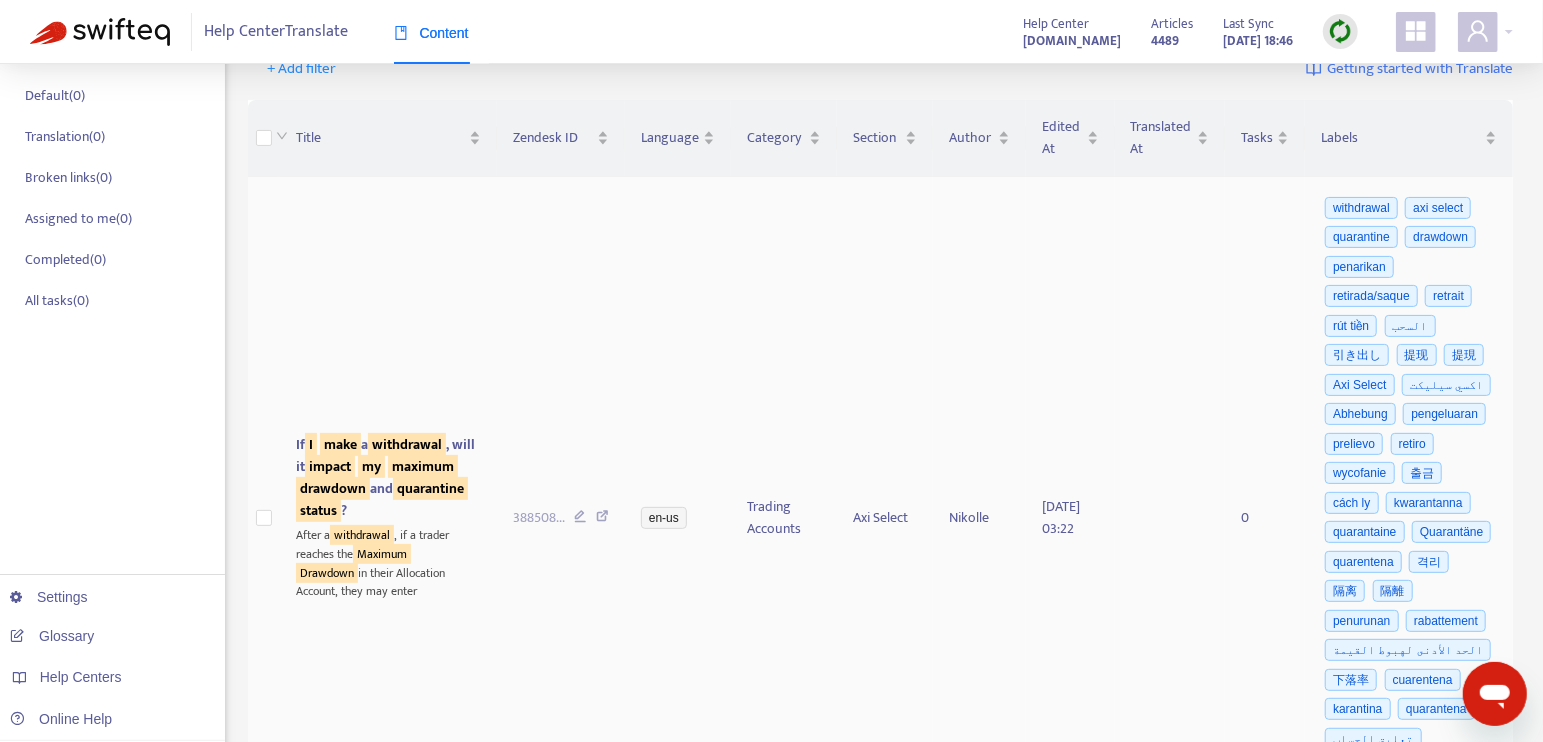 click on "If  I   make  a  withdrawal , will it  impact   my   maximum   drawdown  and  quarantine   status ?" at bounding box center [388, 478] 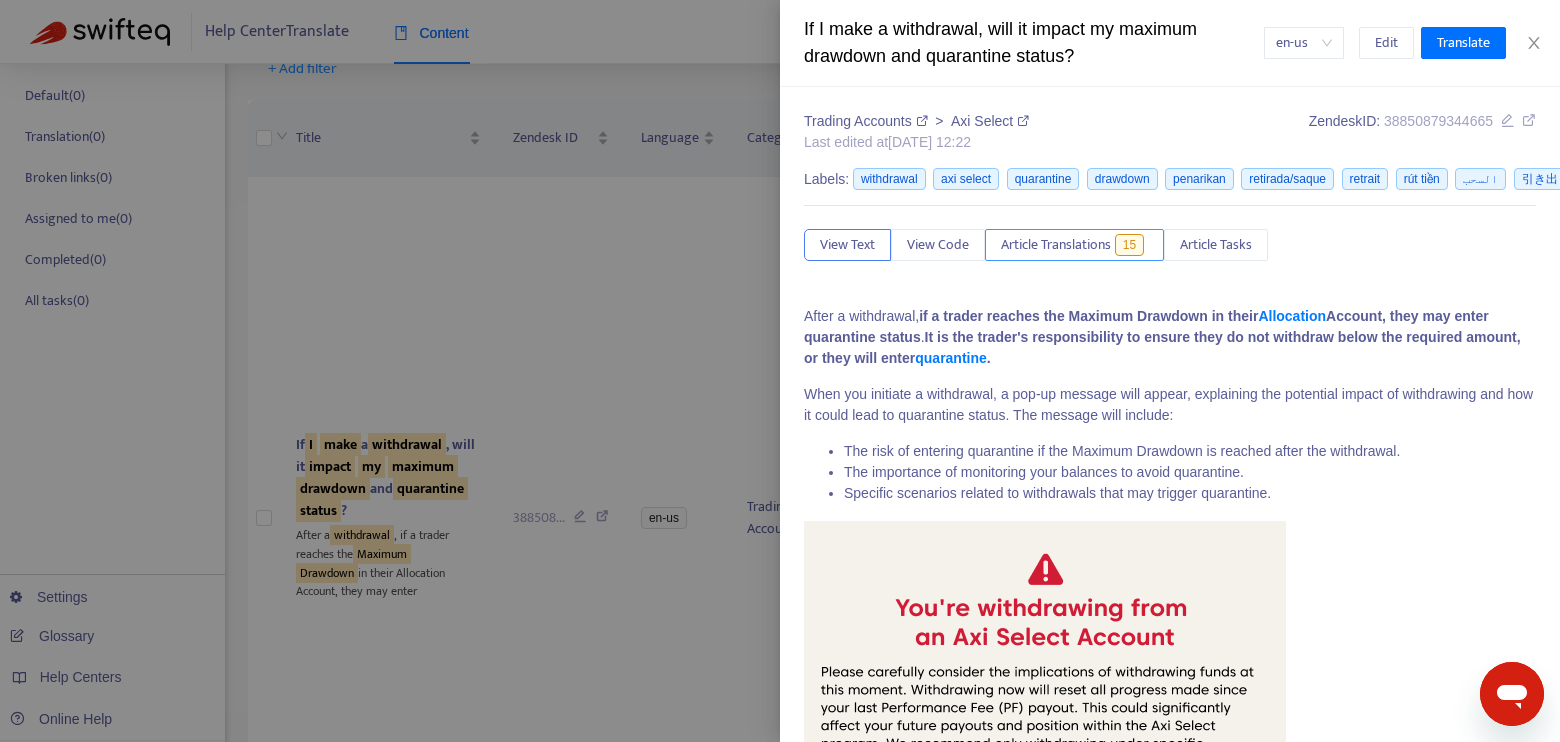 click on "Article Translations" at bounding box center (1056, 245) 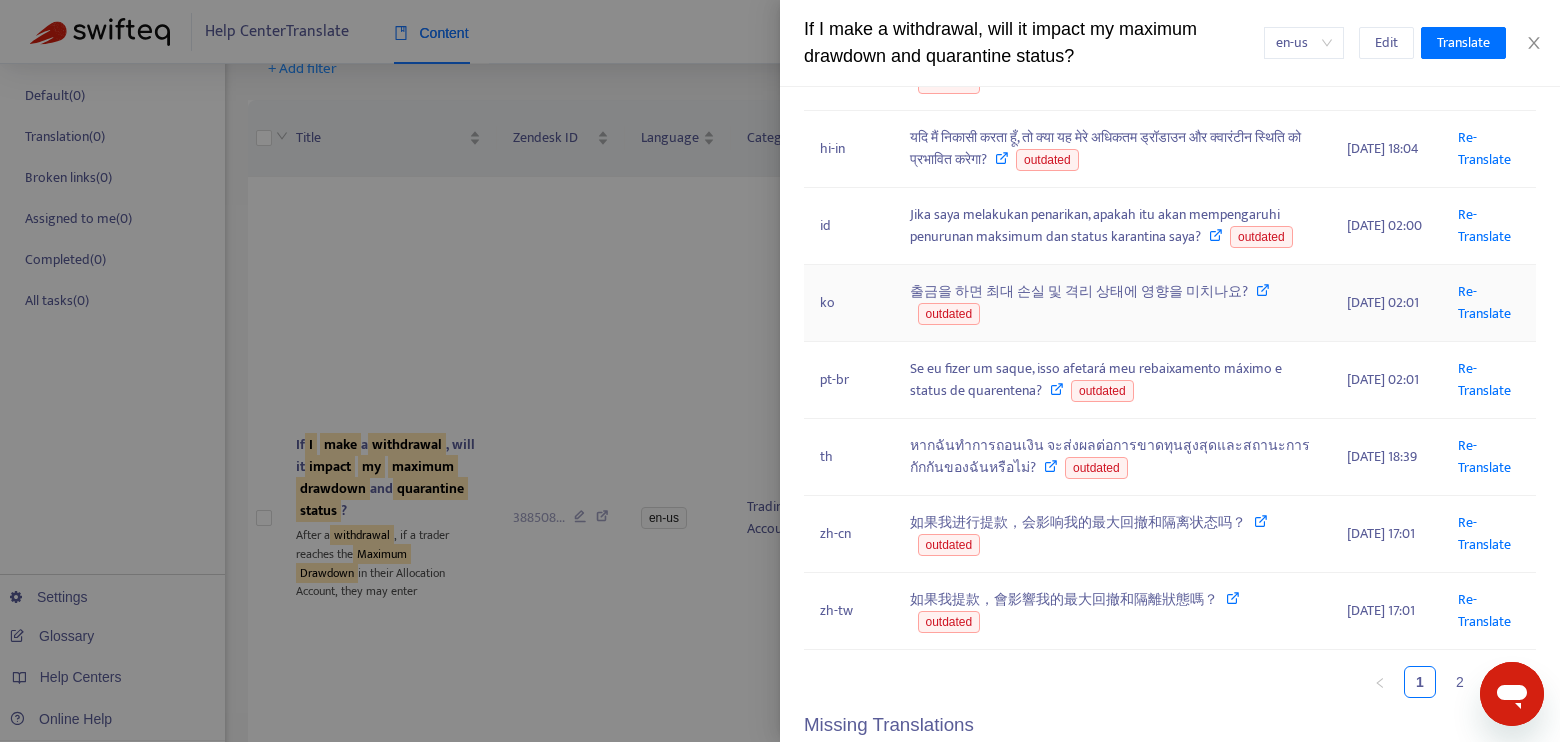 scroll, scrollTop: 666, scrollLeft: 0, axis: vertical 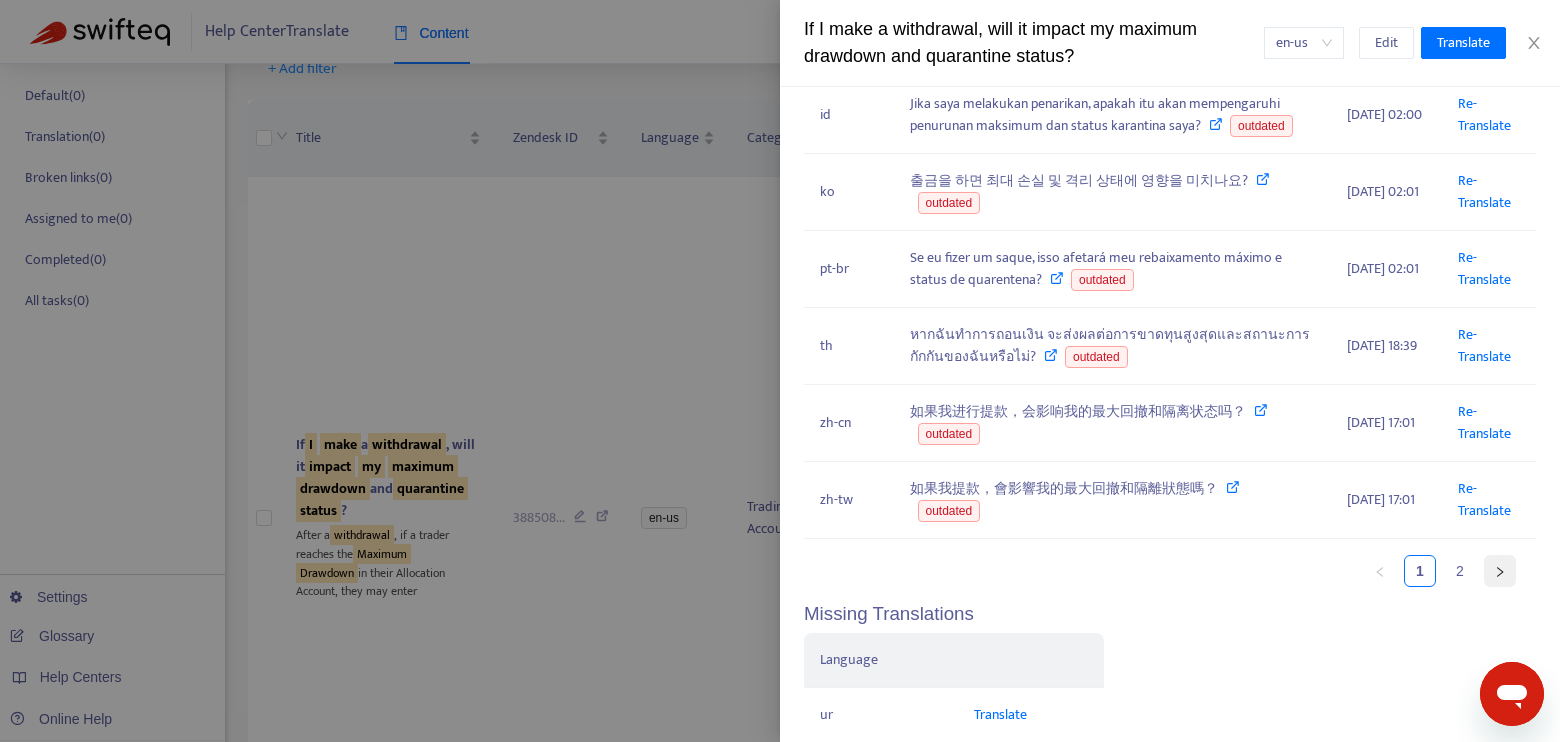 click at bounding box center (1500, 571) 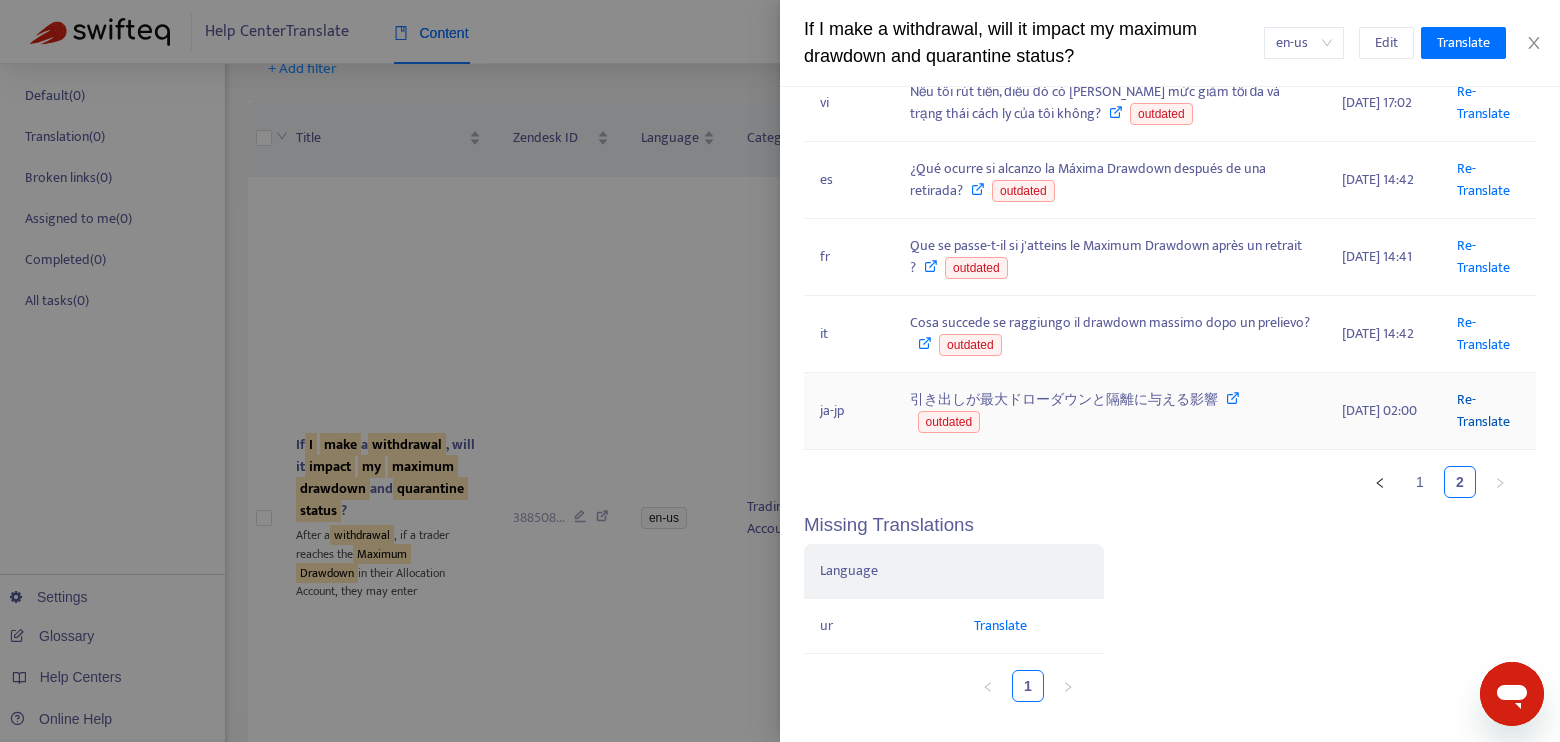 click on "Re-Translate" at bounding box center [1483, 410] 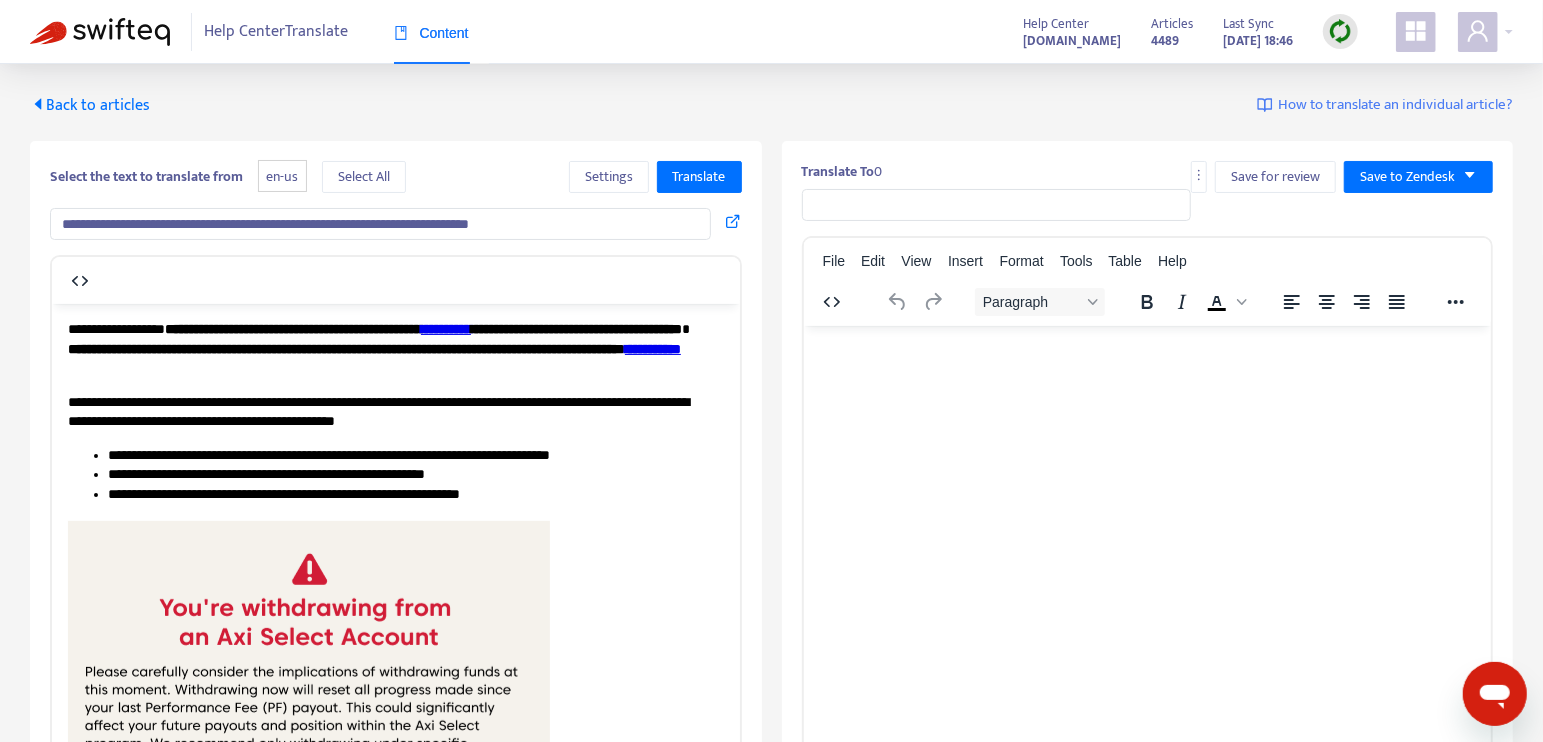 scroll, scrollTop: 0, scrollLeft: 0, axis: both 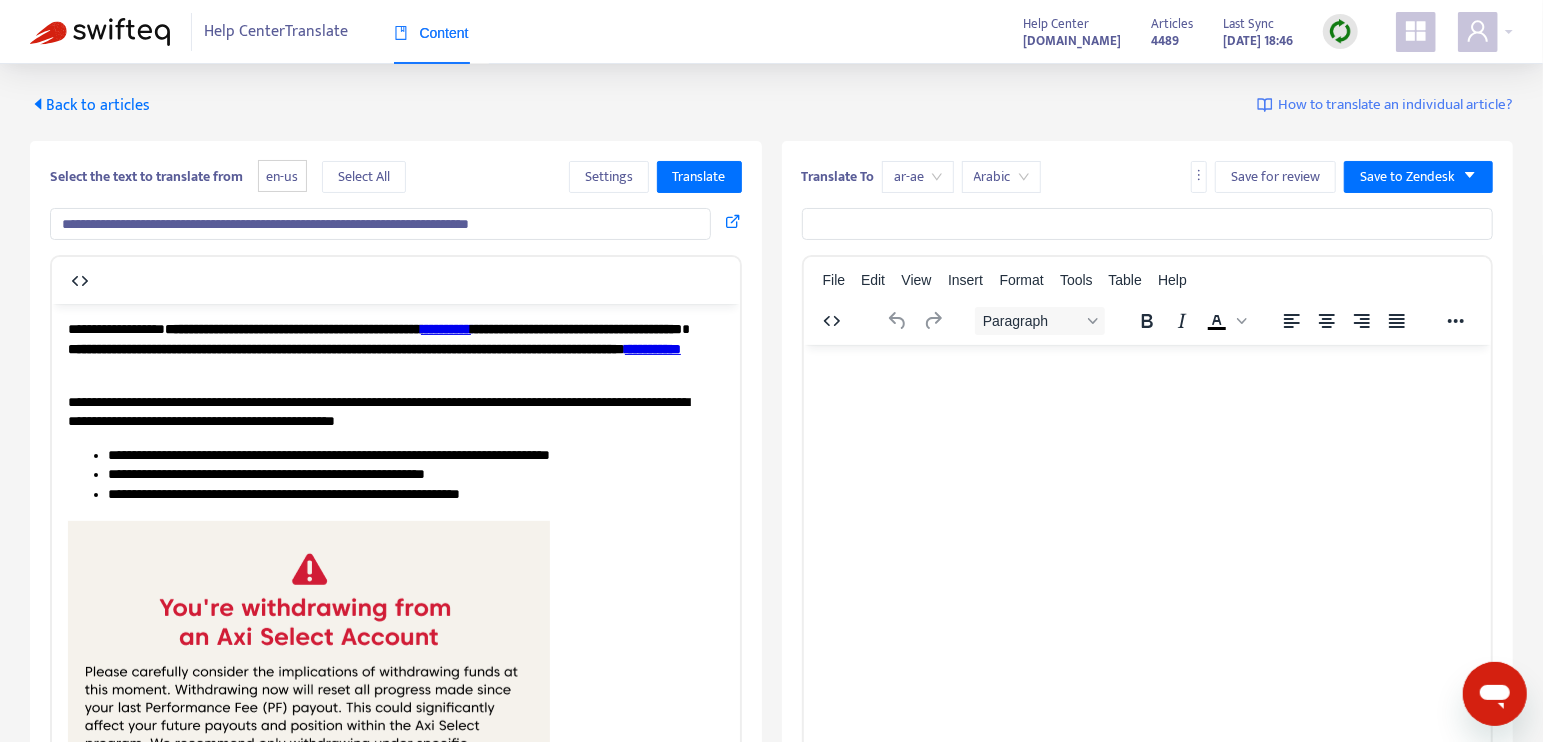 type on "**********" 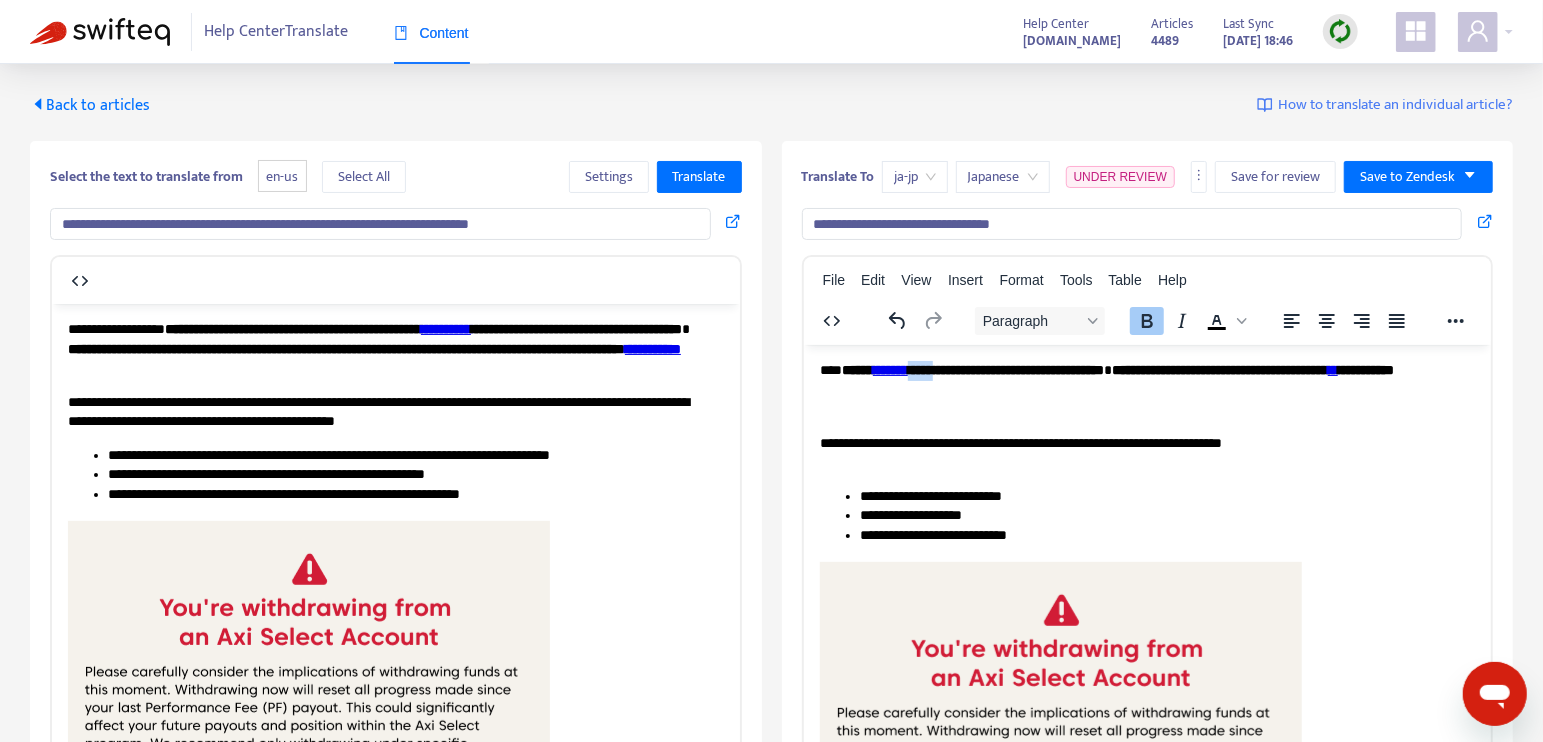 drag, startPoint x: 1129, startPoint y: 370, endPoint x: 1060, endPoint y: 377, distance: 69.354164 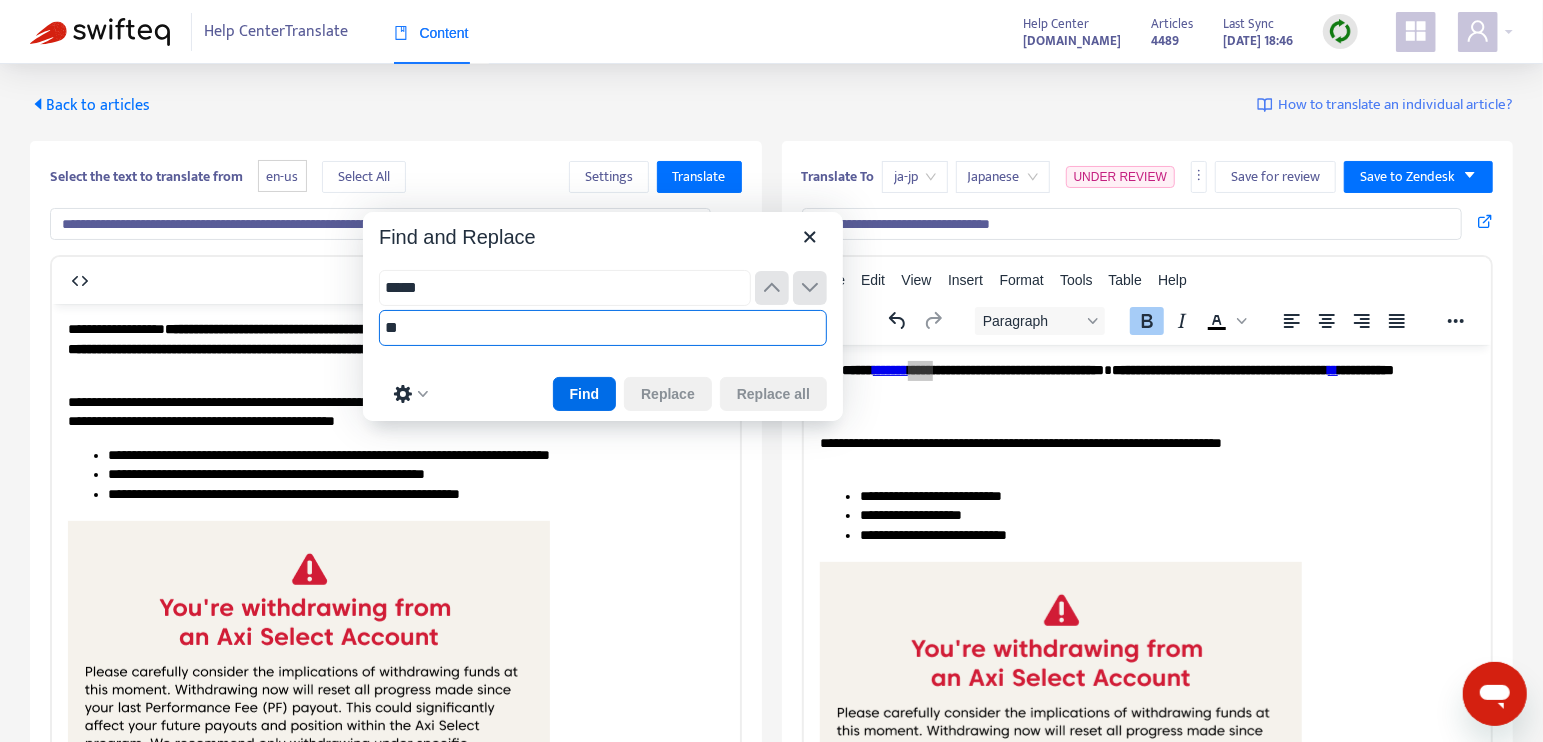 drag, startPoint x: 1215, startPoint y: 383, endPoint x: 537, endPoint y: 224, distance: 696.3943 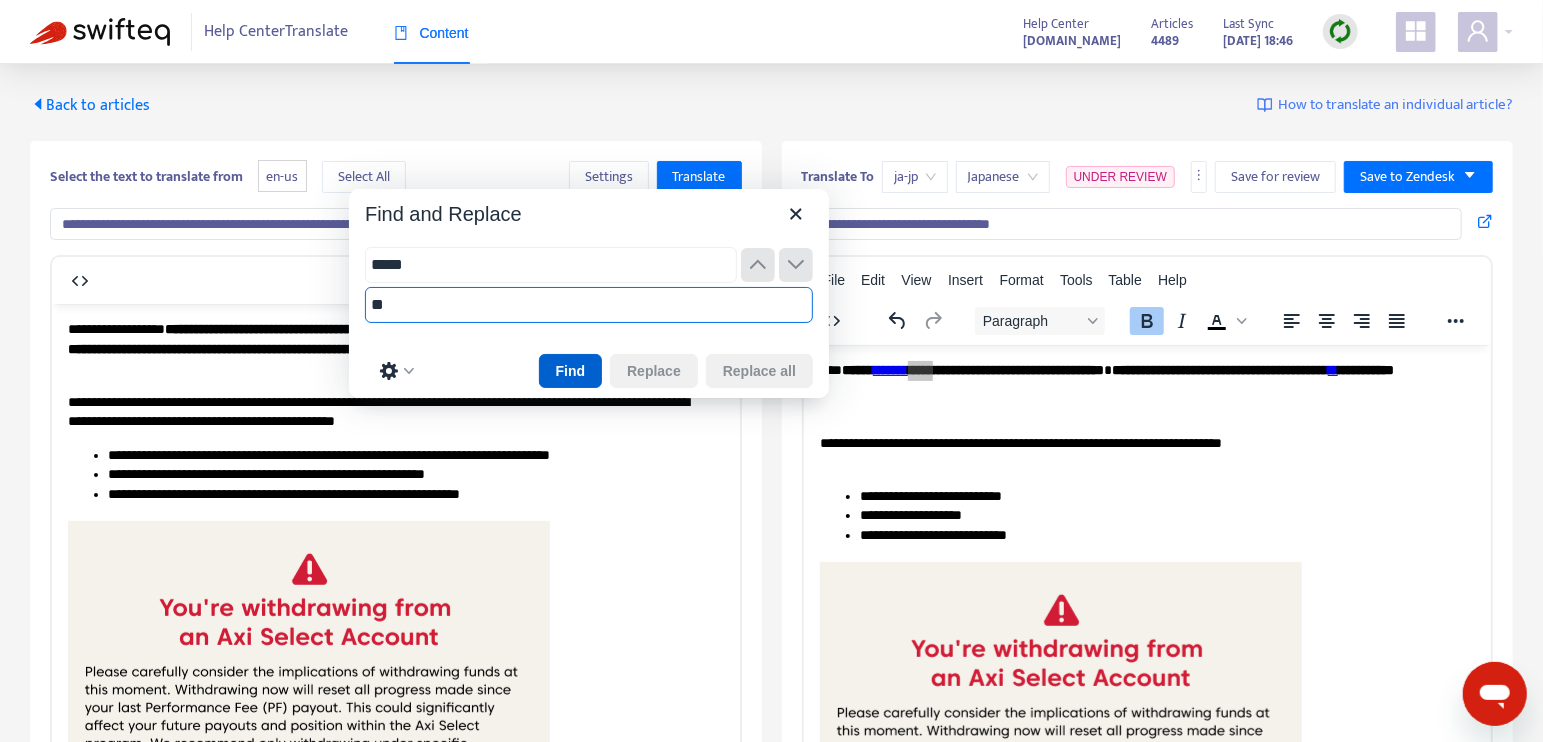 click on "Find" at bounding box center [571, 371] 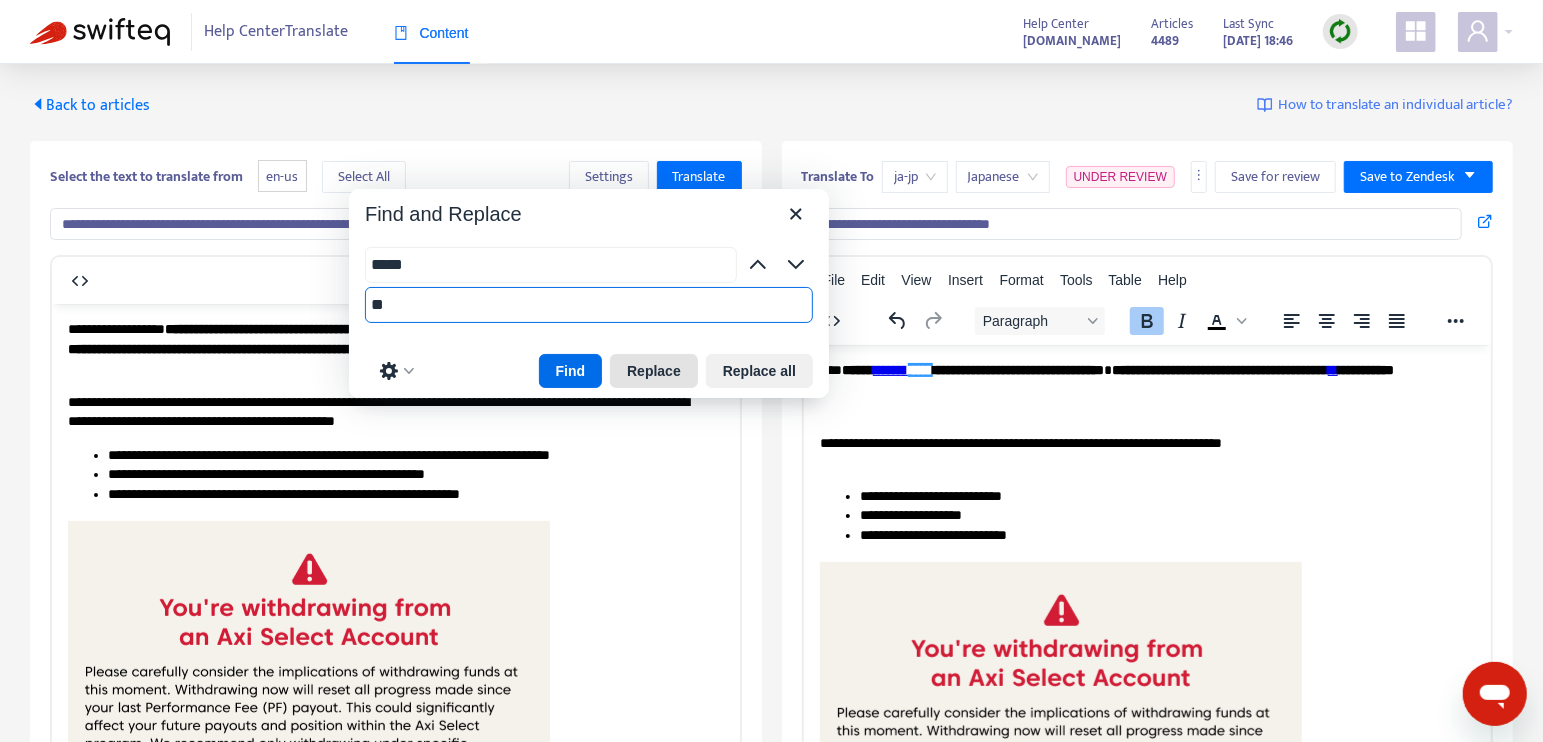 click on "Replace" at bounding box center [654, 371] 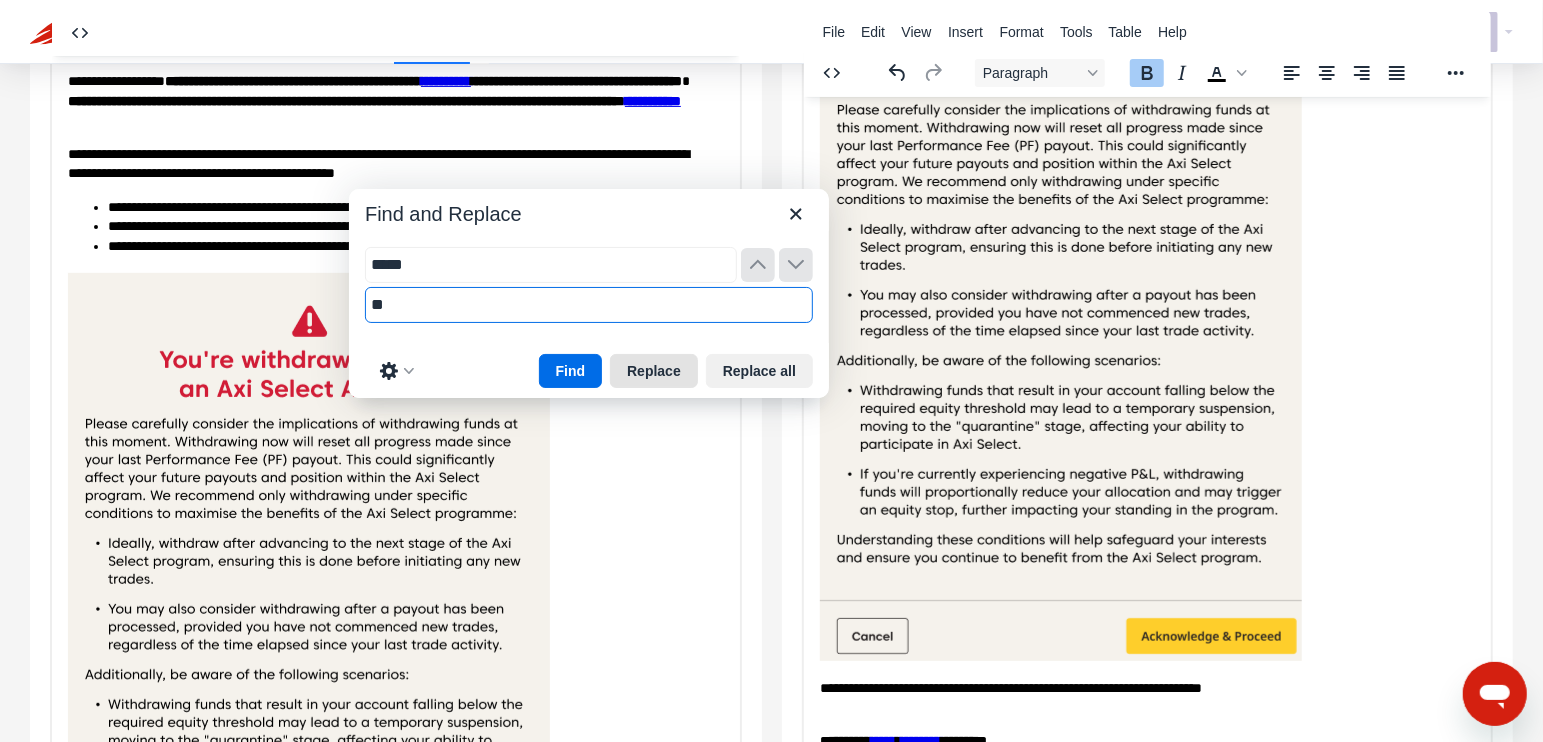 scroll, scrollTop: 285, scrollLeft: 0, axis: vertical 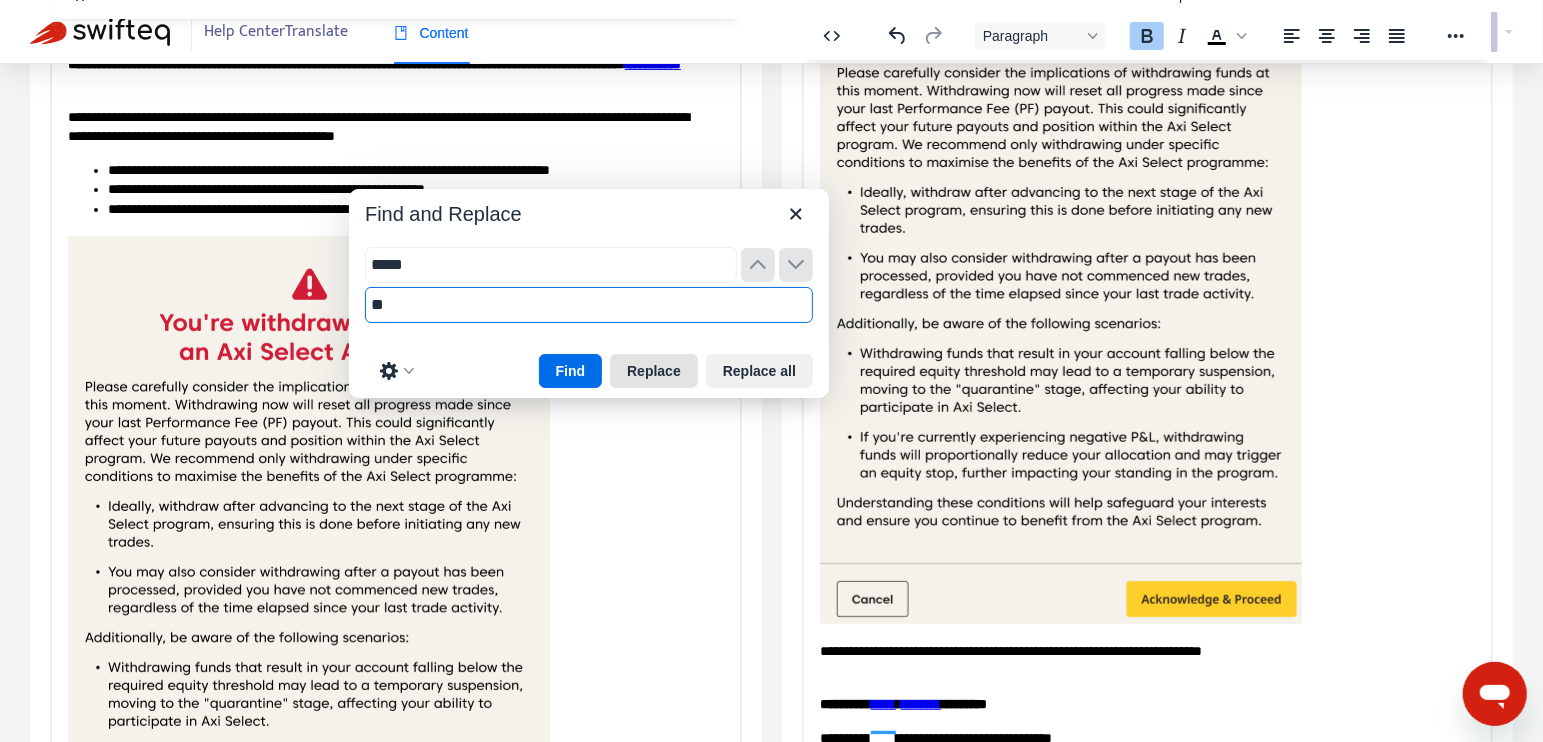 click on "Replace" at bounding box center [654, 371] 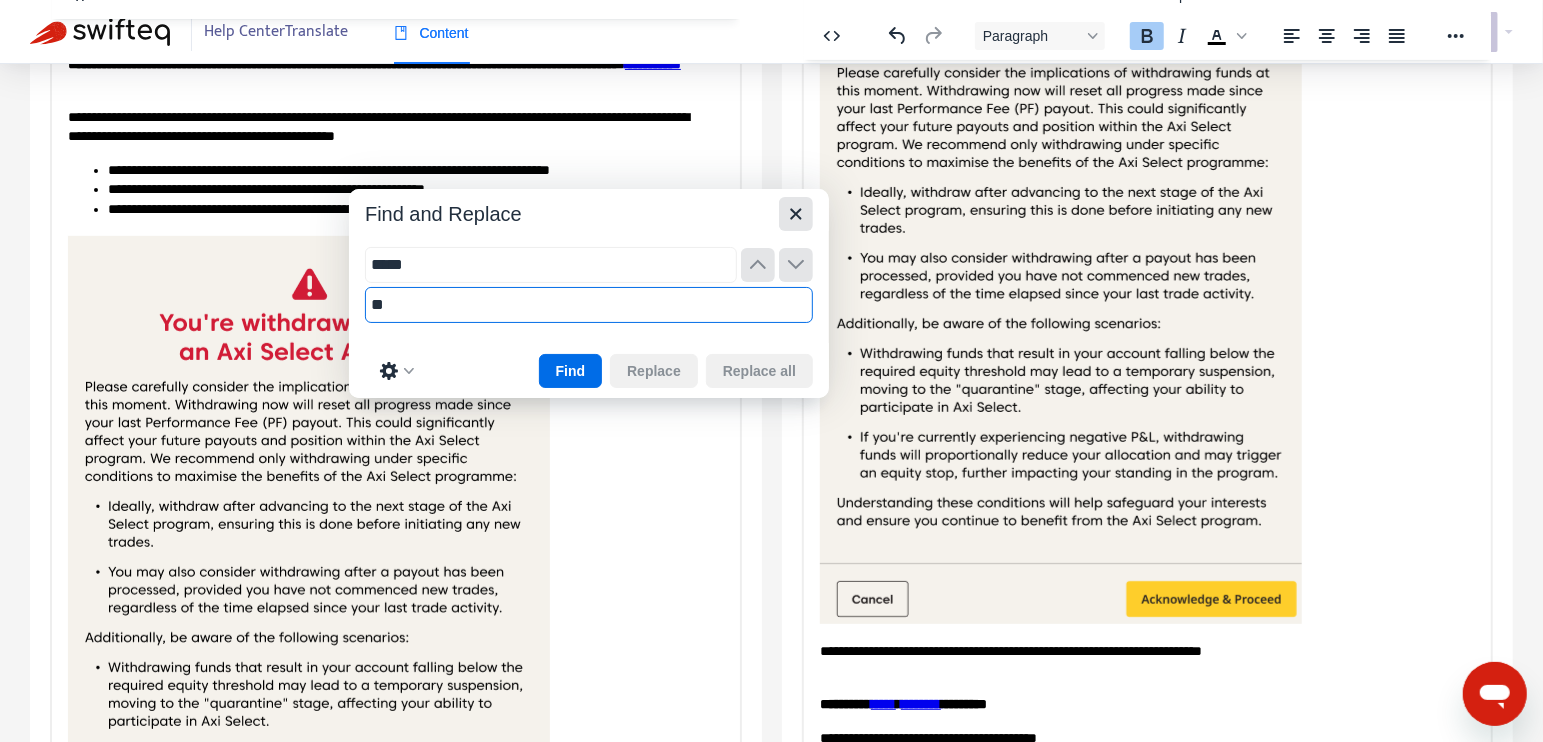 type on "**" 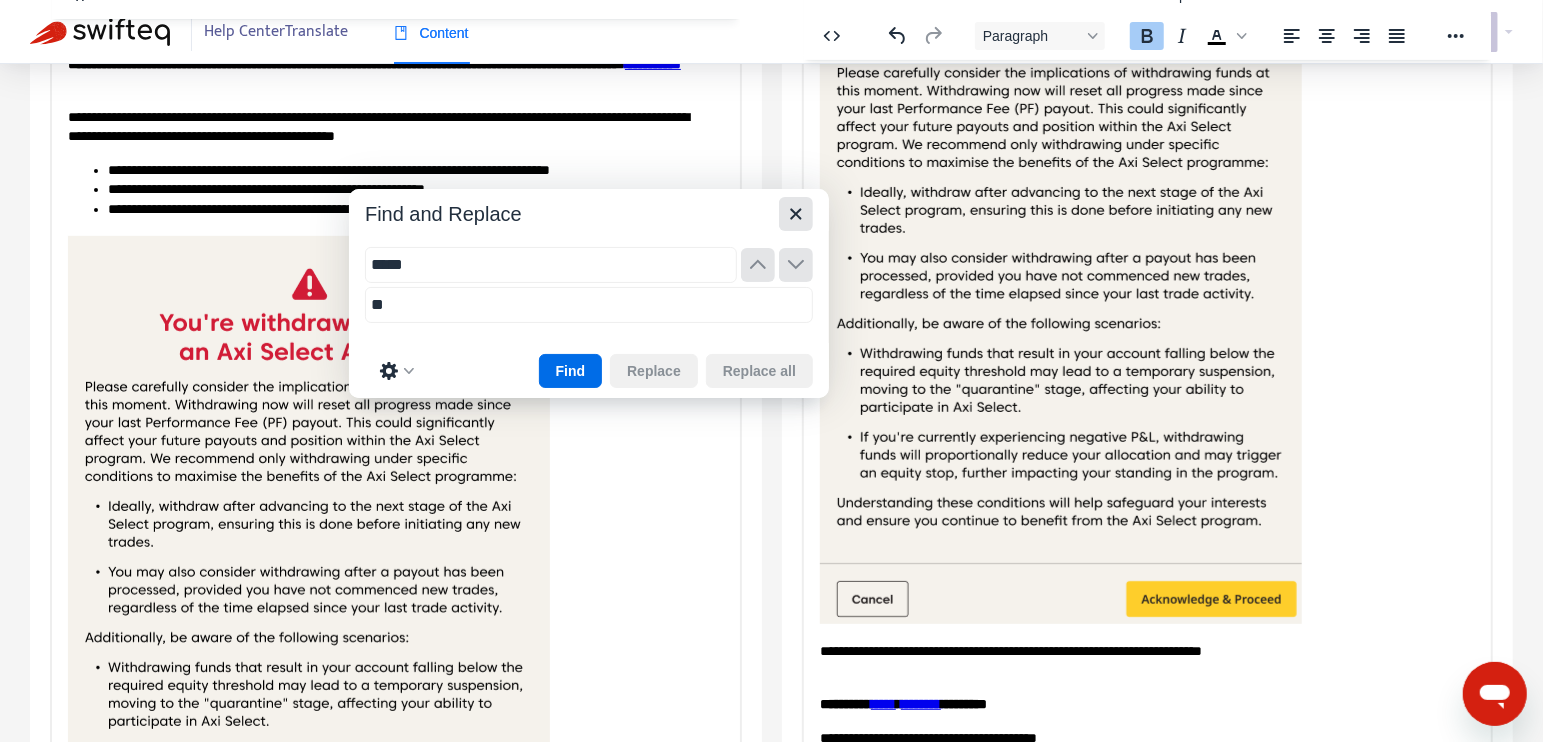 click 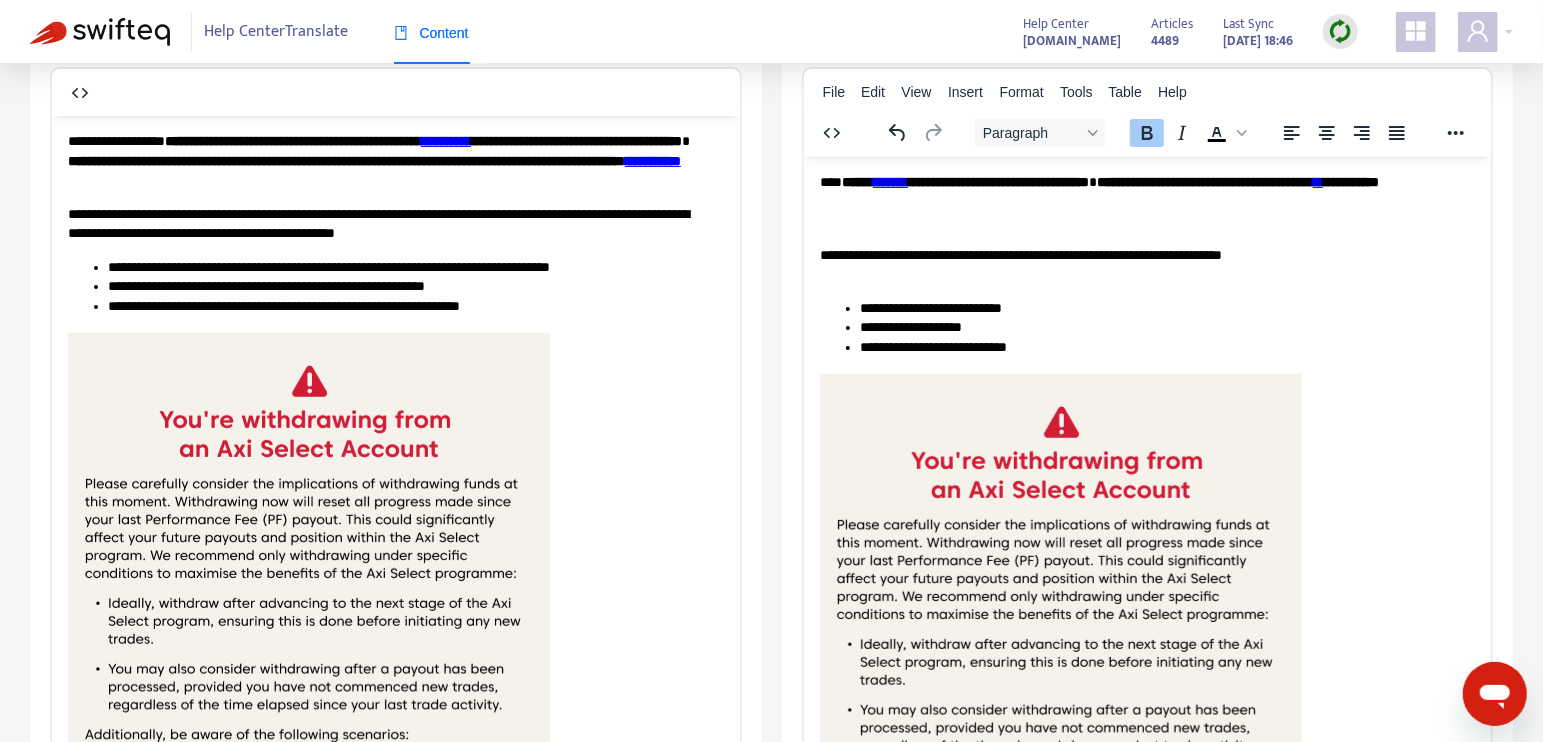 scroll, scrollTop: 63, scrollLeft: 0, axis: vertical 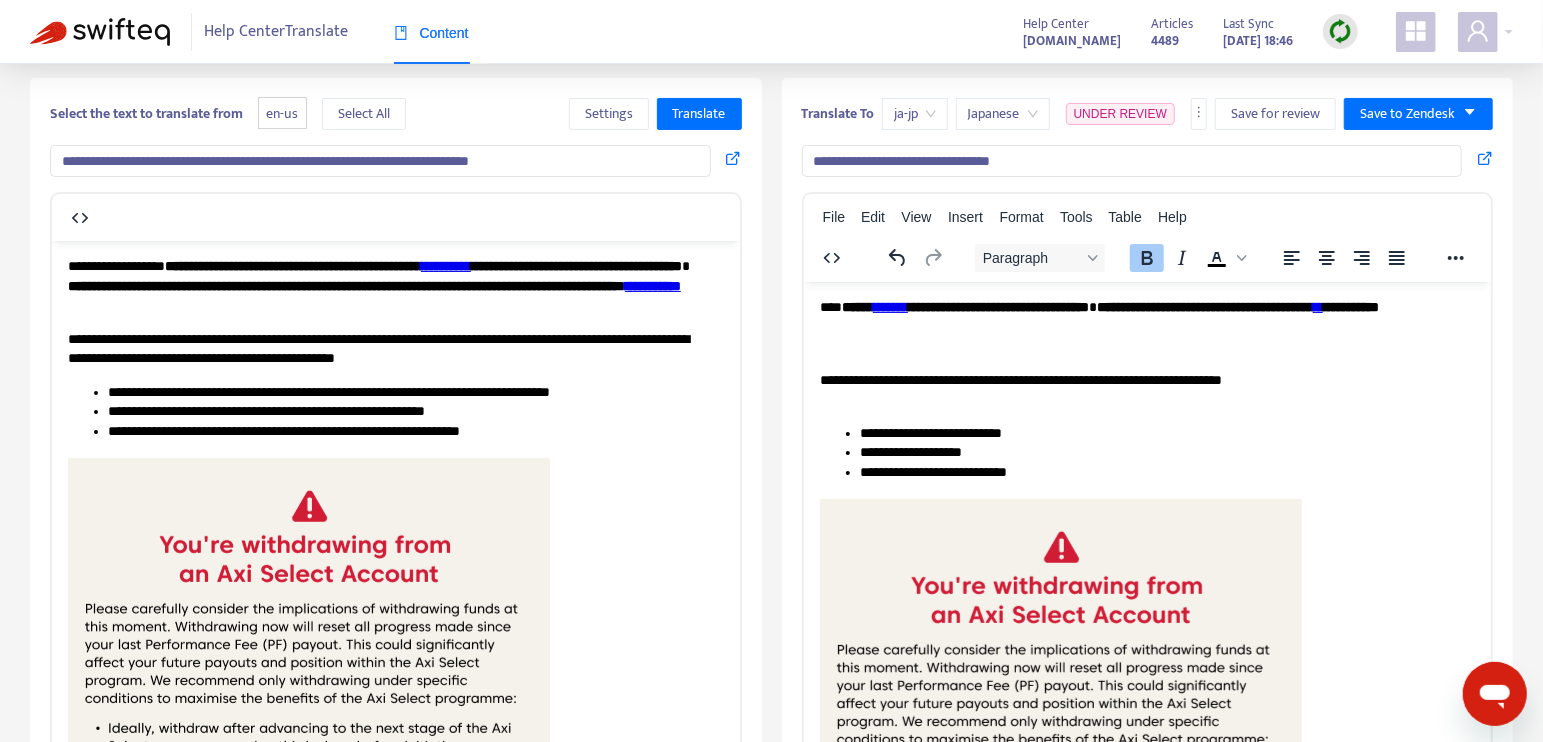 click on "**********" at bounding box center (1237, 306) 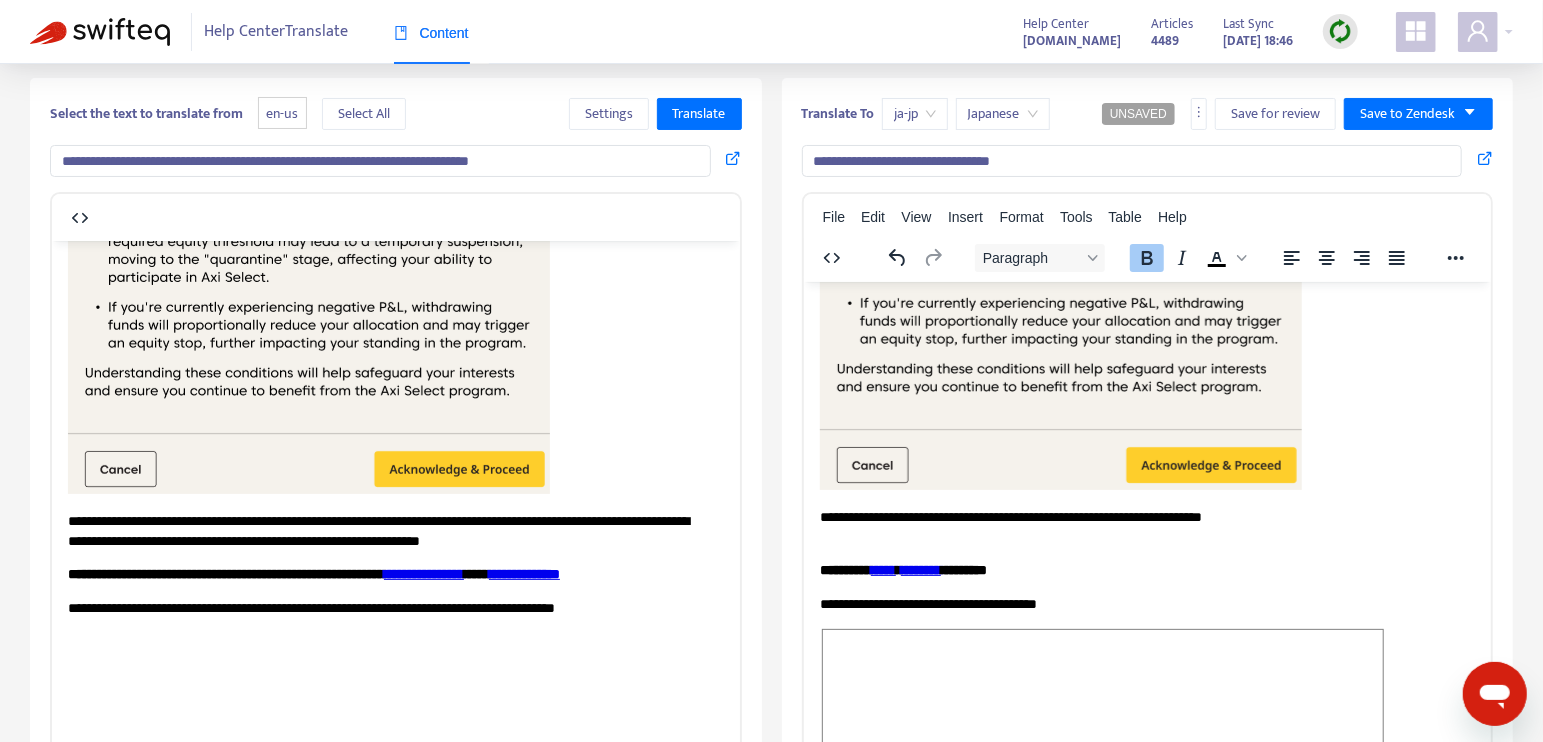 scroll, scrollTop: 688, scrollLeft: 0, axis: vertical 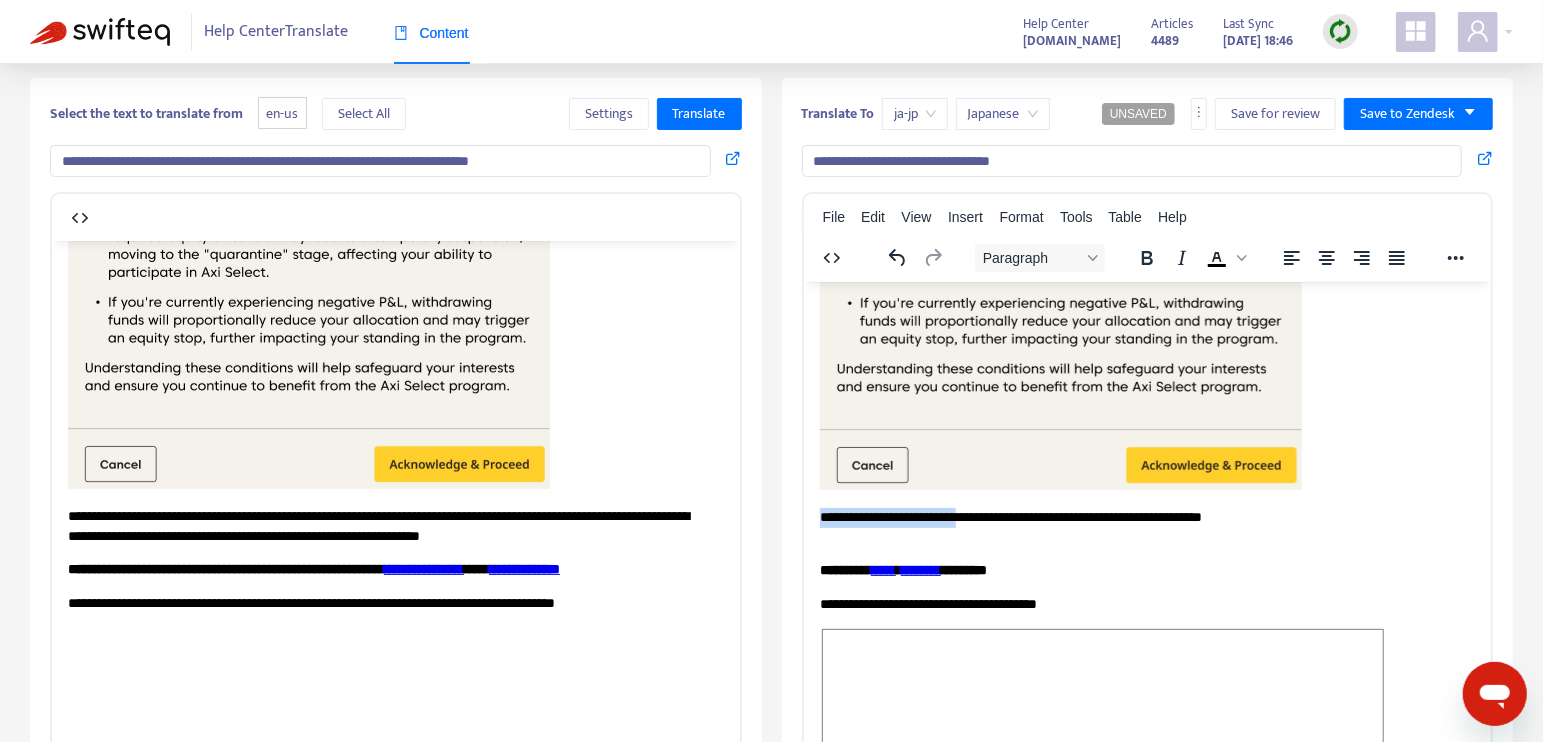 drag, startPoint x: 1198, startPoint y: 517, endPoint x: 822, endPoint y: 520, distance: 376.01196 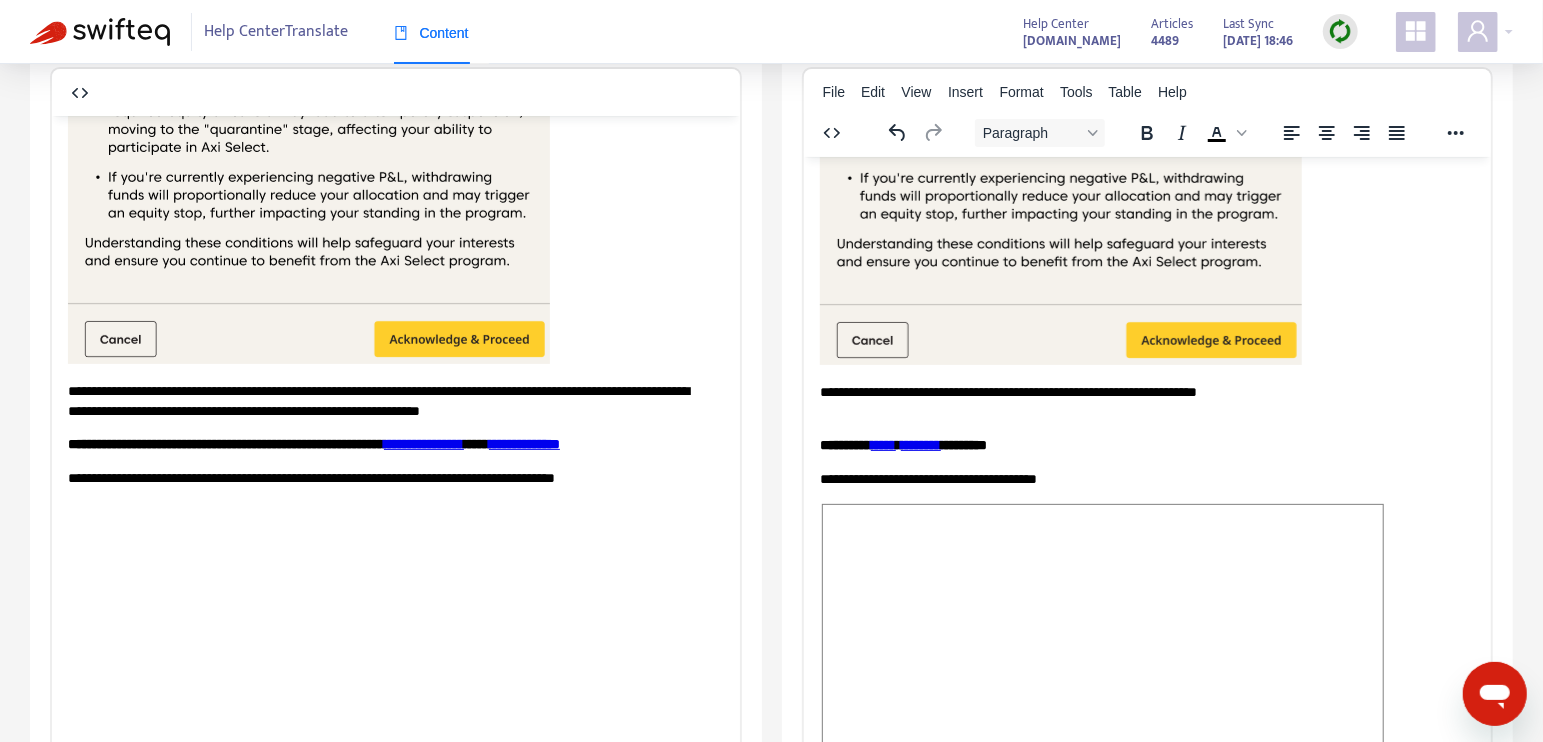 scroll, scrollTop: 0, scrollLeft: 0, axis: both 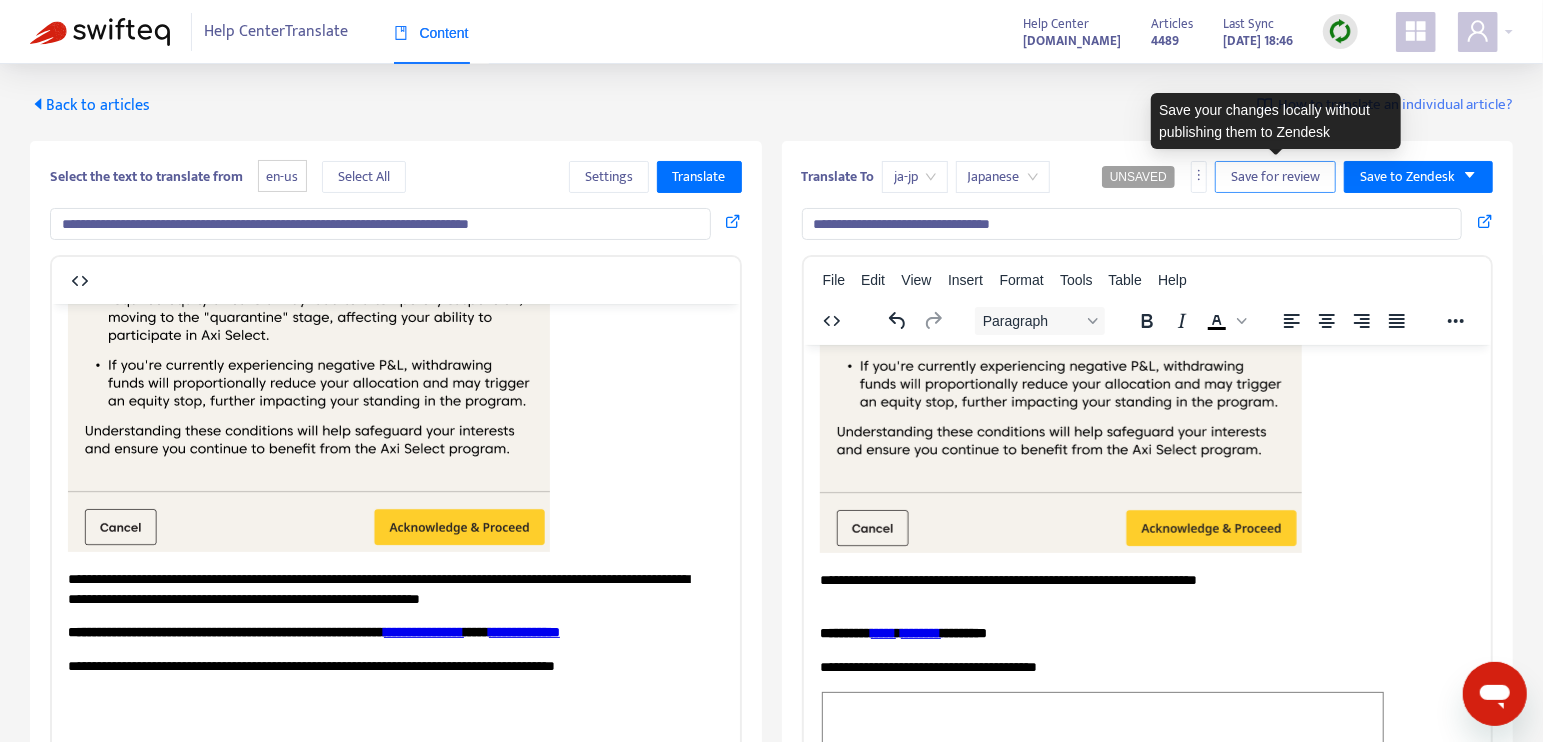 click on "Save for review" at bounding box center (1275, 177) 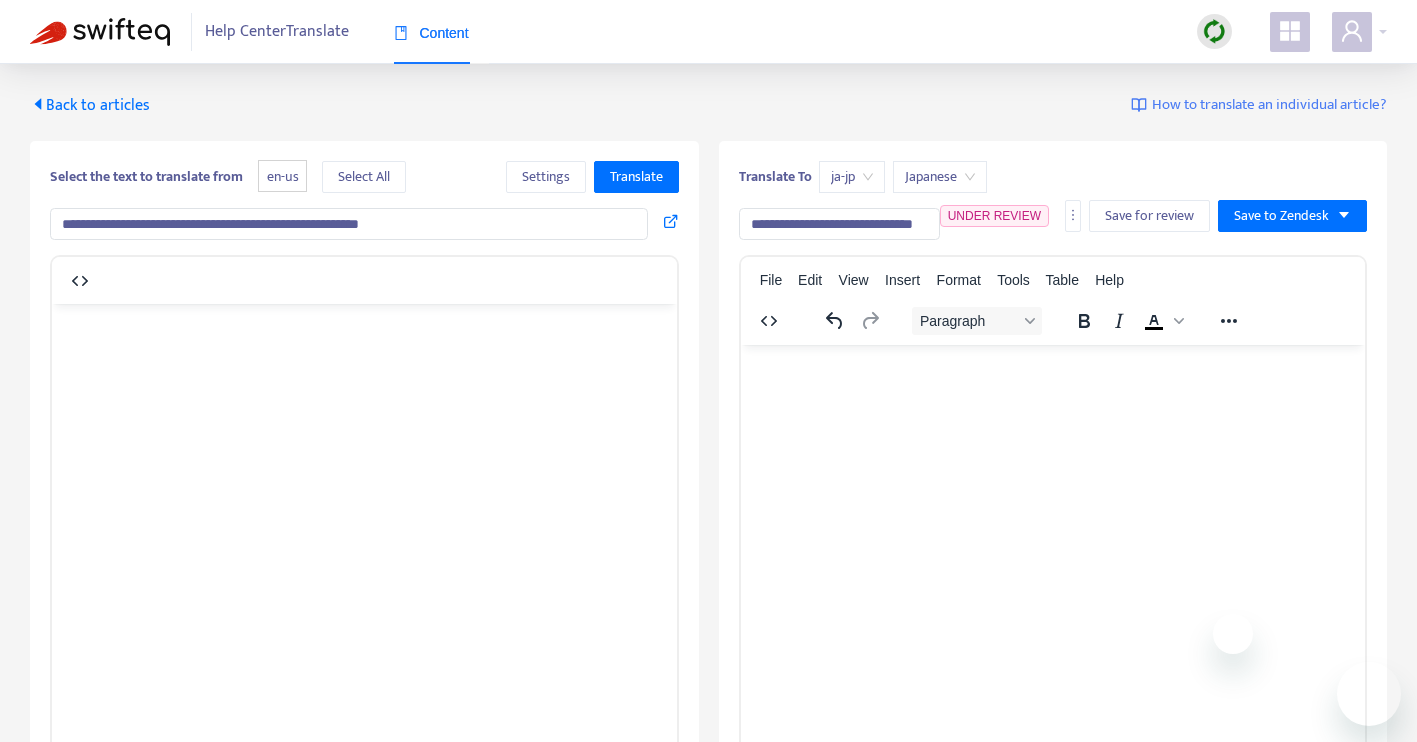 scroll, scrollTop: 0, scrollLeft: 0, axis: both 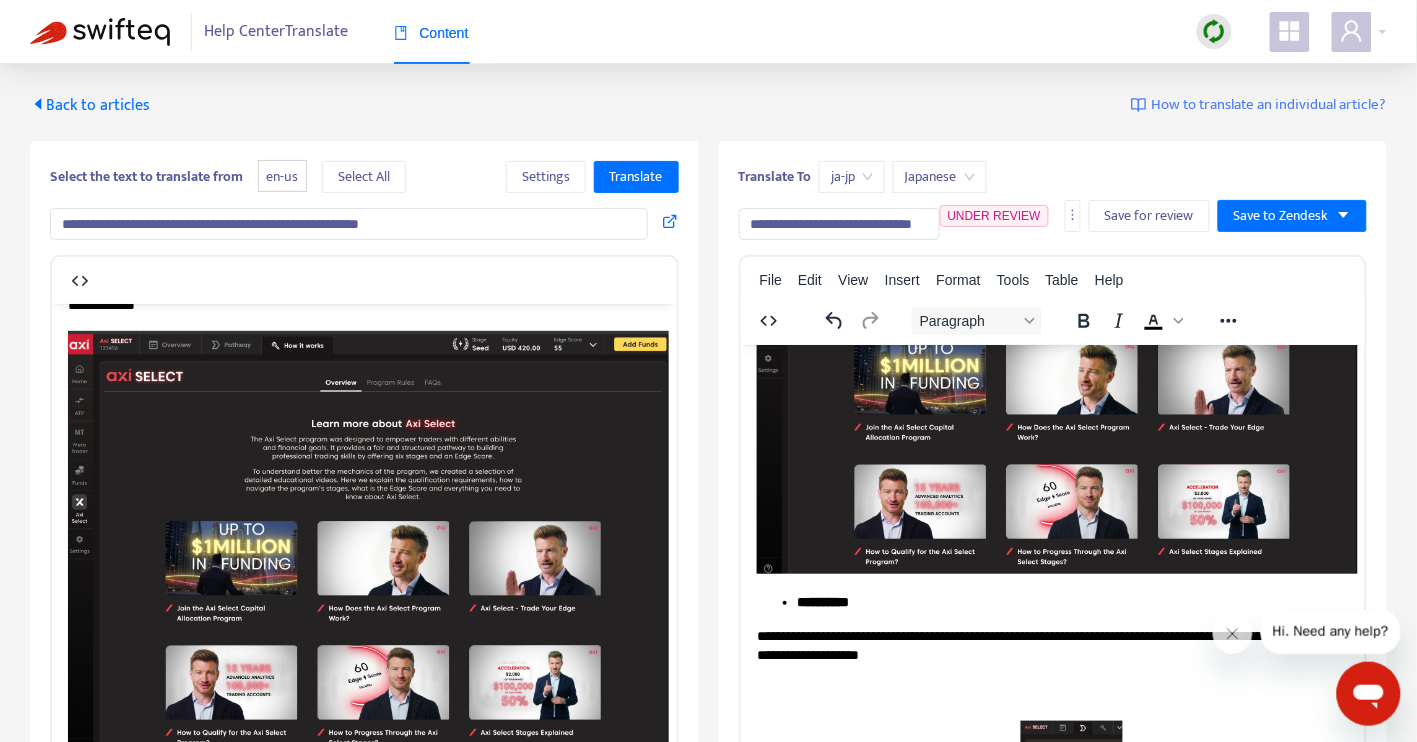 click at bounding box center (100, 32) 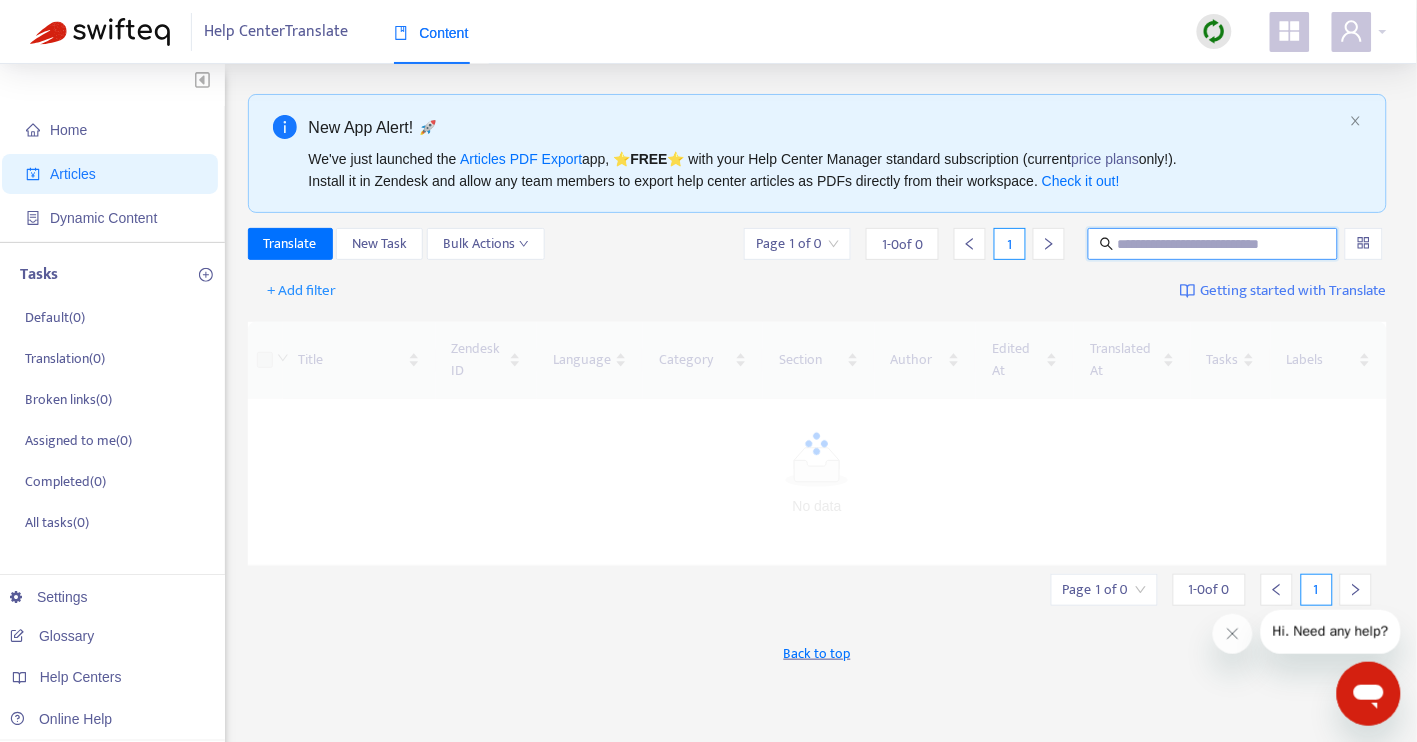 click at bounding box center [1214, 244] 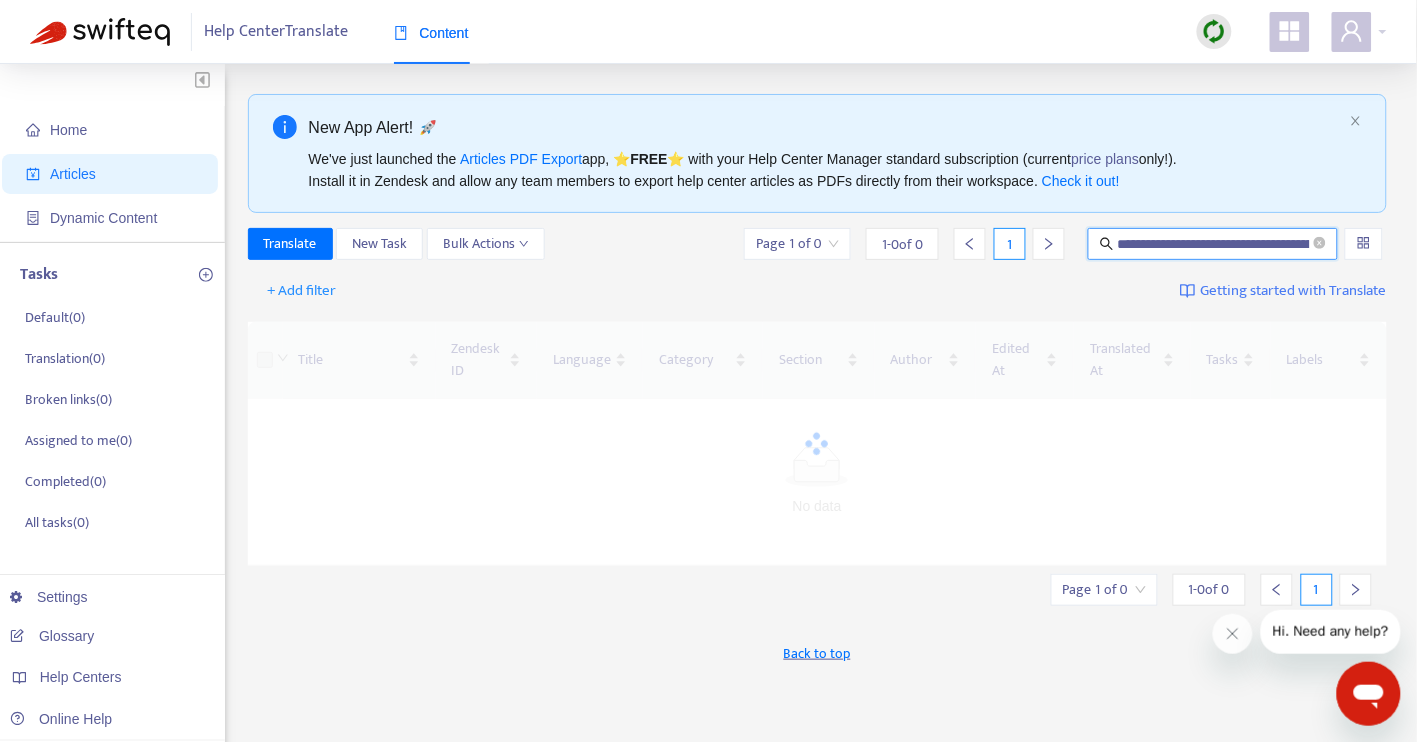 scroll, scrollTop: 0, scrollLeft: 144, axis: horizontal 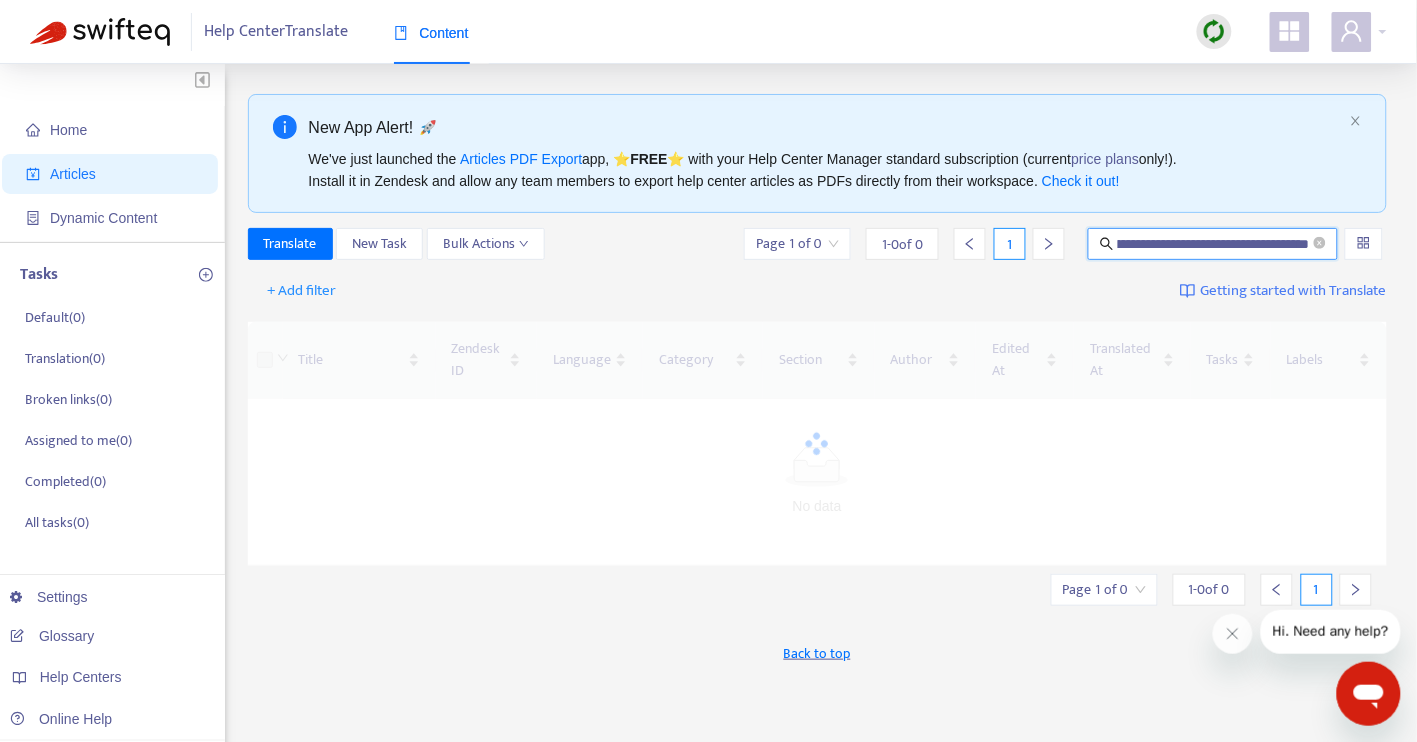 type on "**********" 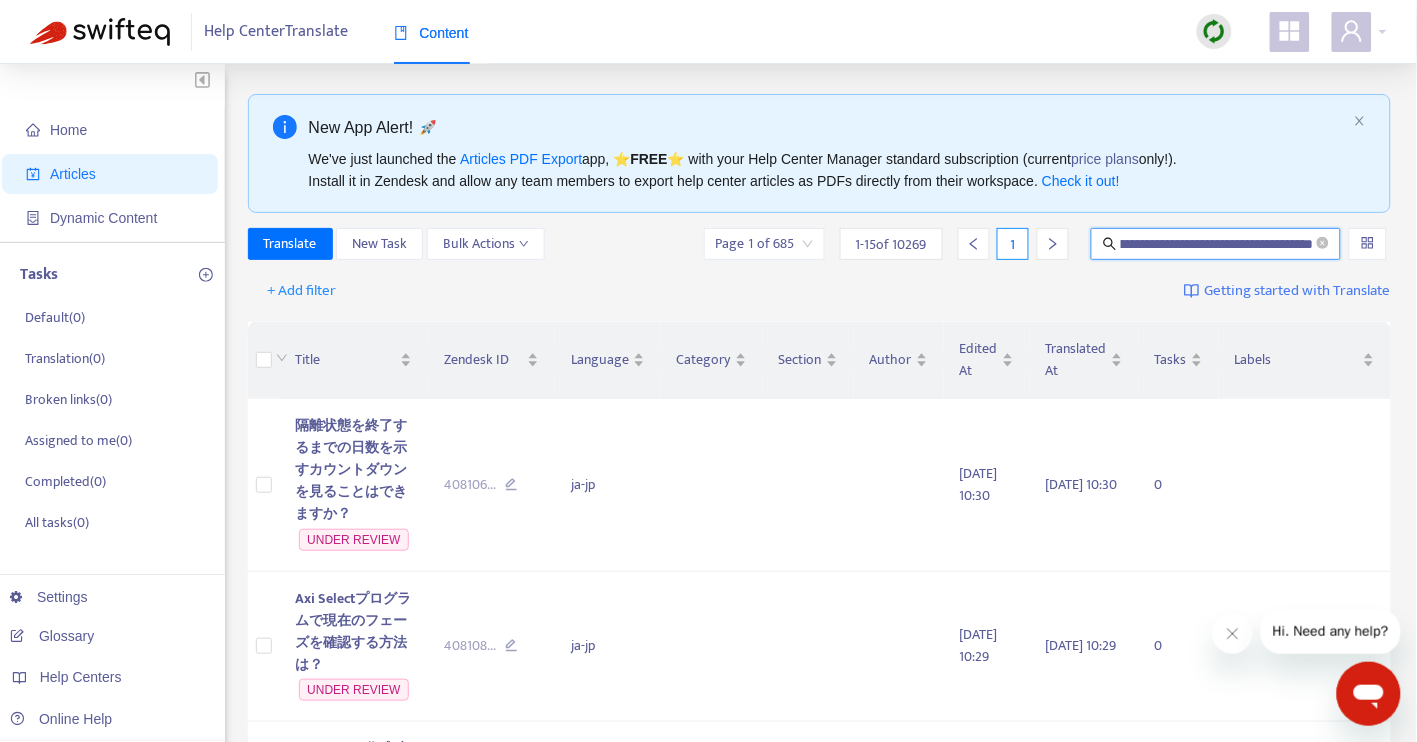 click on "**********" at bounding box center [1217, 244] 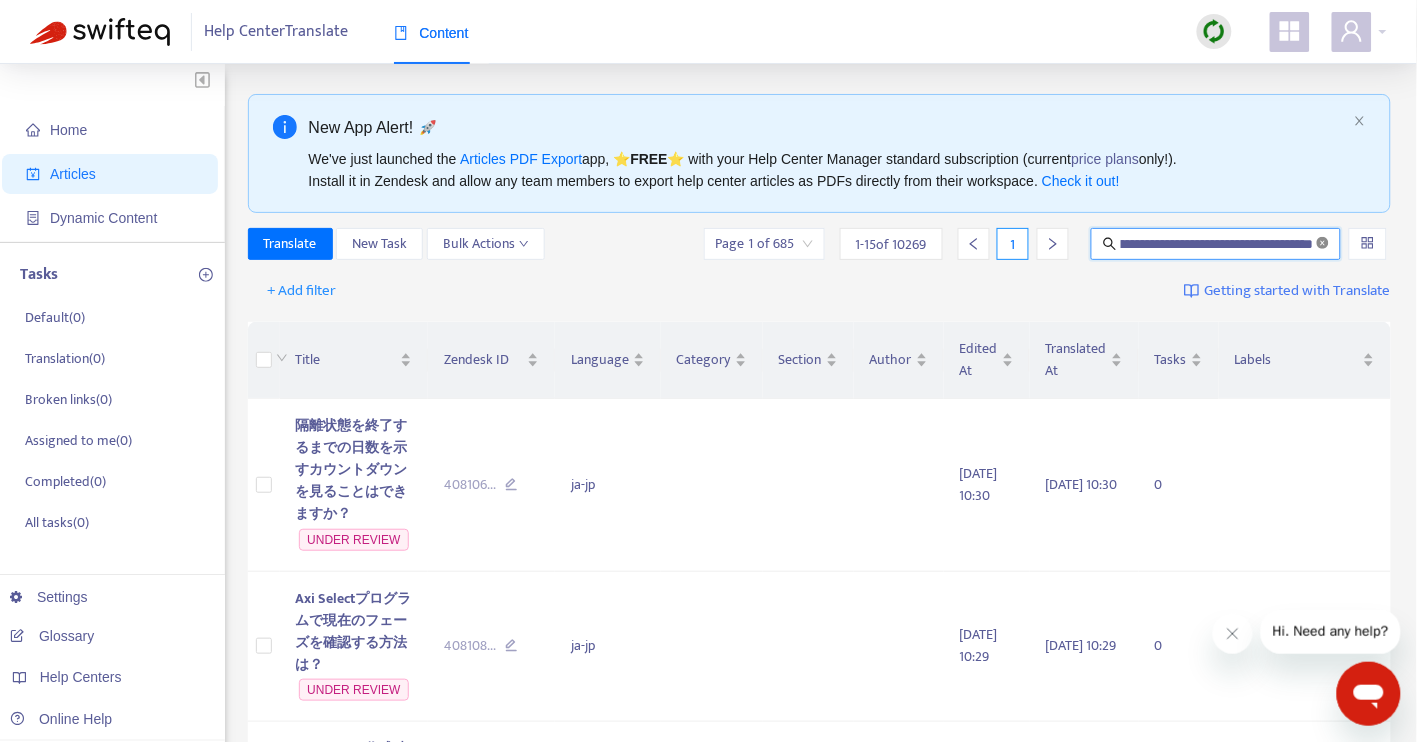 click 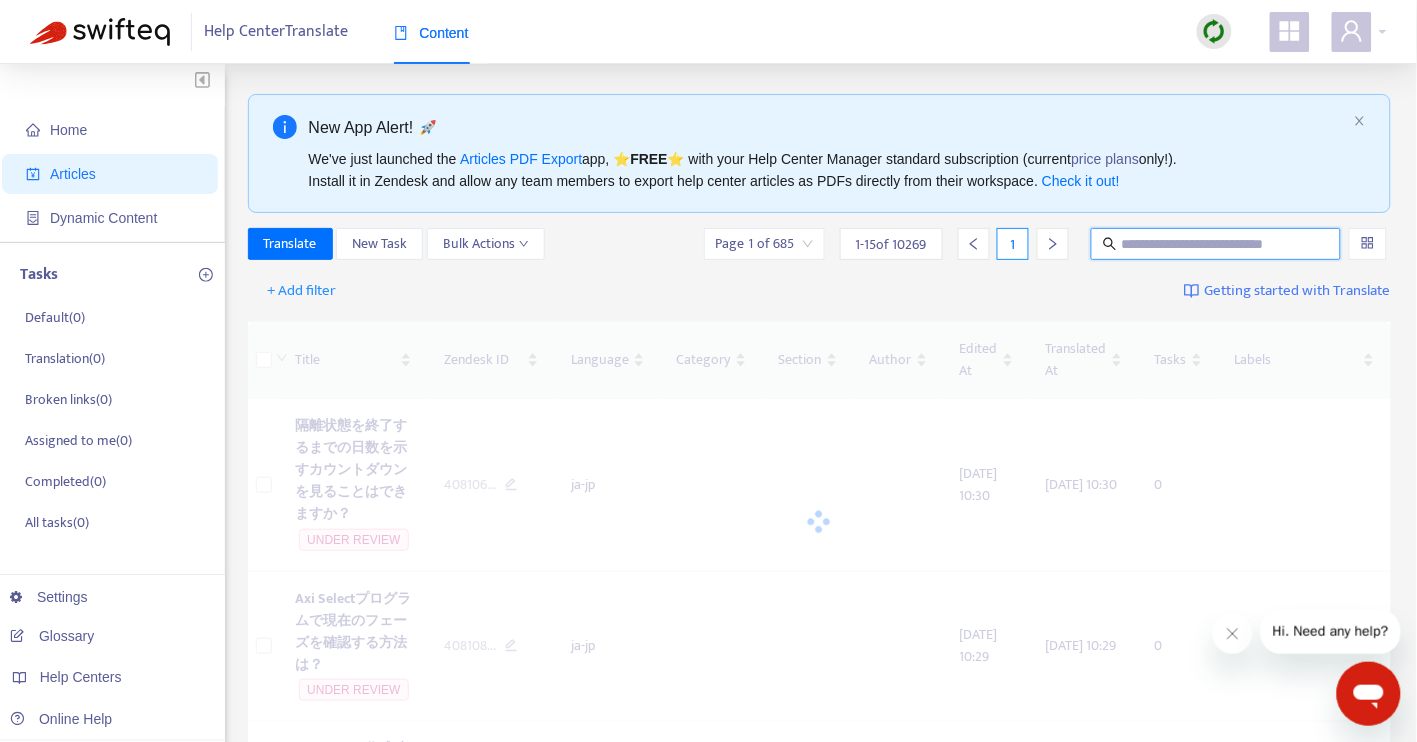 scroll, scrollTop: 0, scrollLeft: 0, axis: both 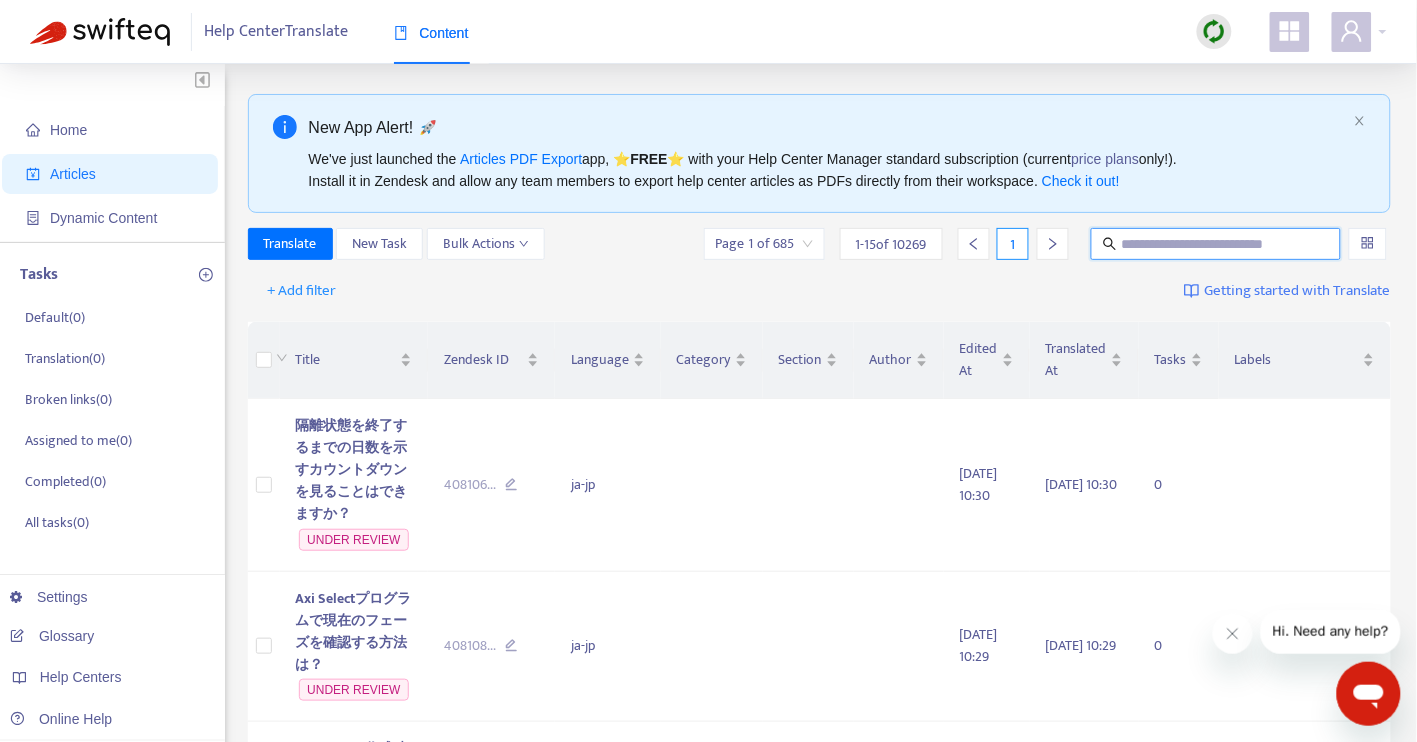 paste on "**********" 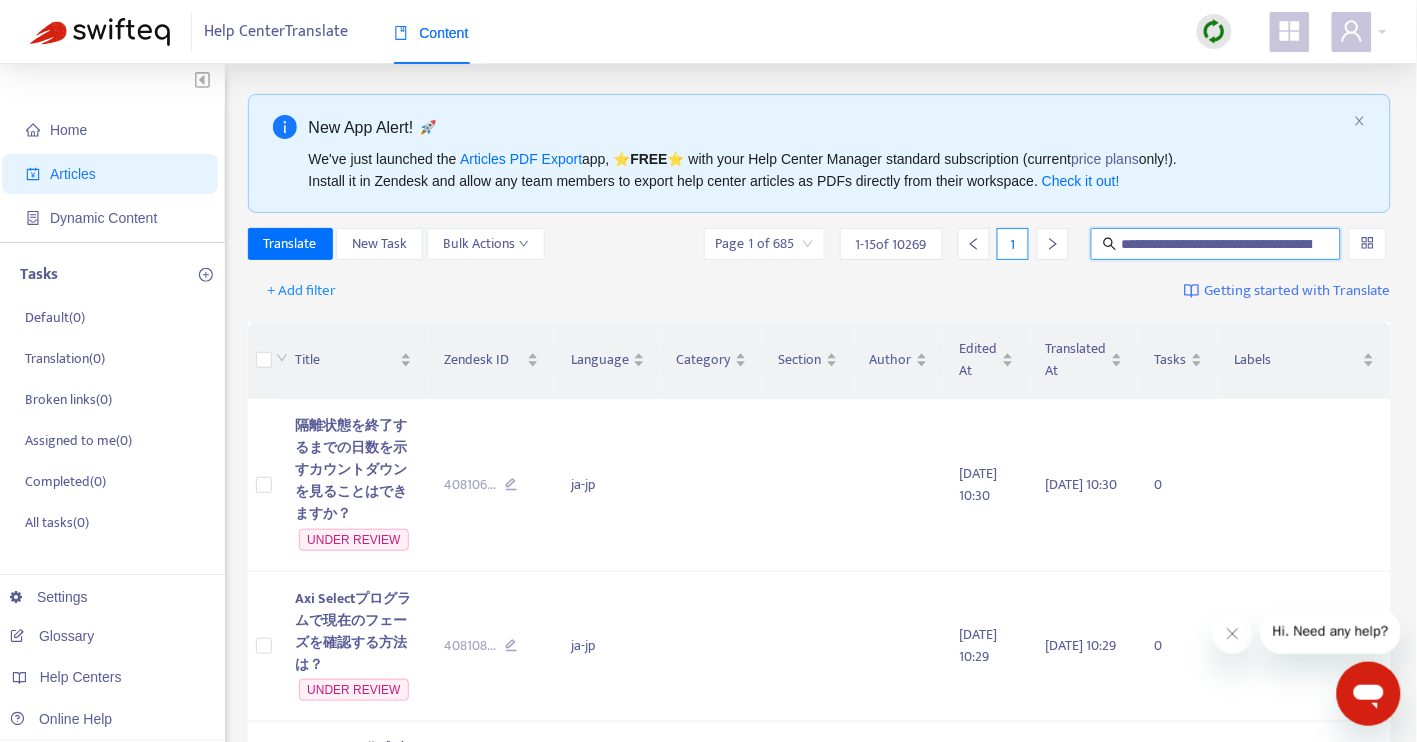 scroll, scrollTop: 0, scrollLeft: 144, axis: horizontal 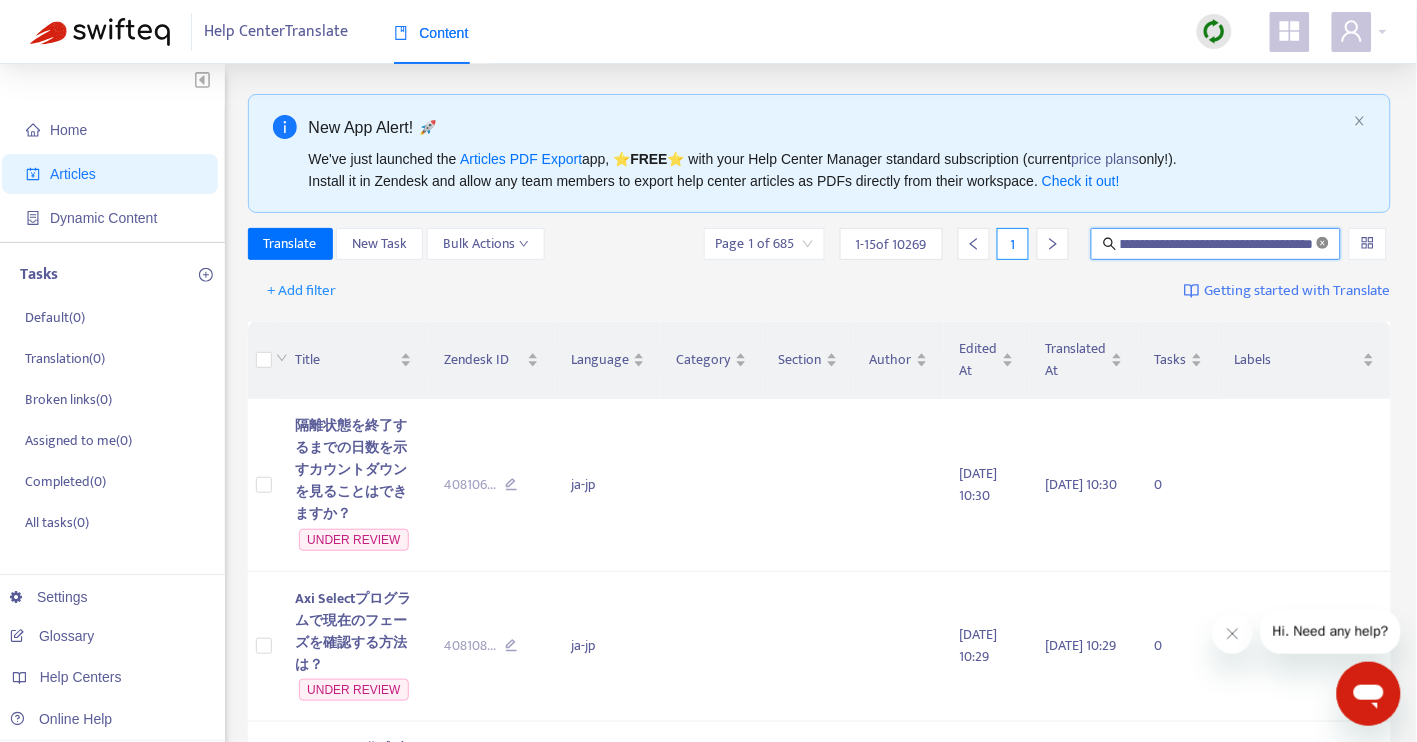 type on "**********" 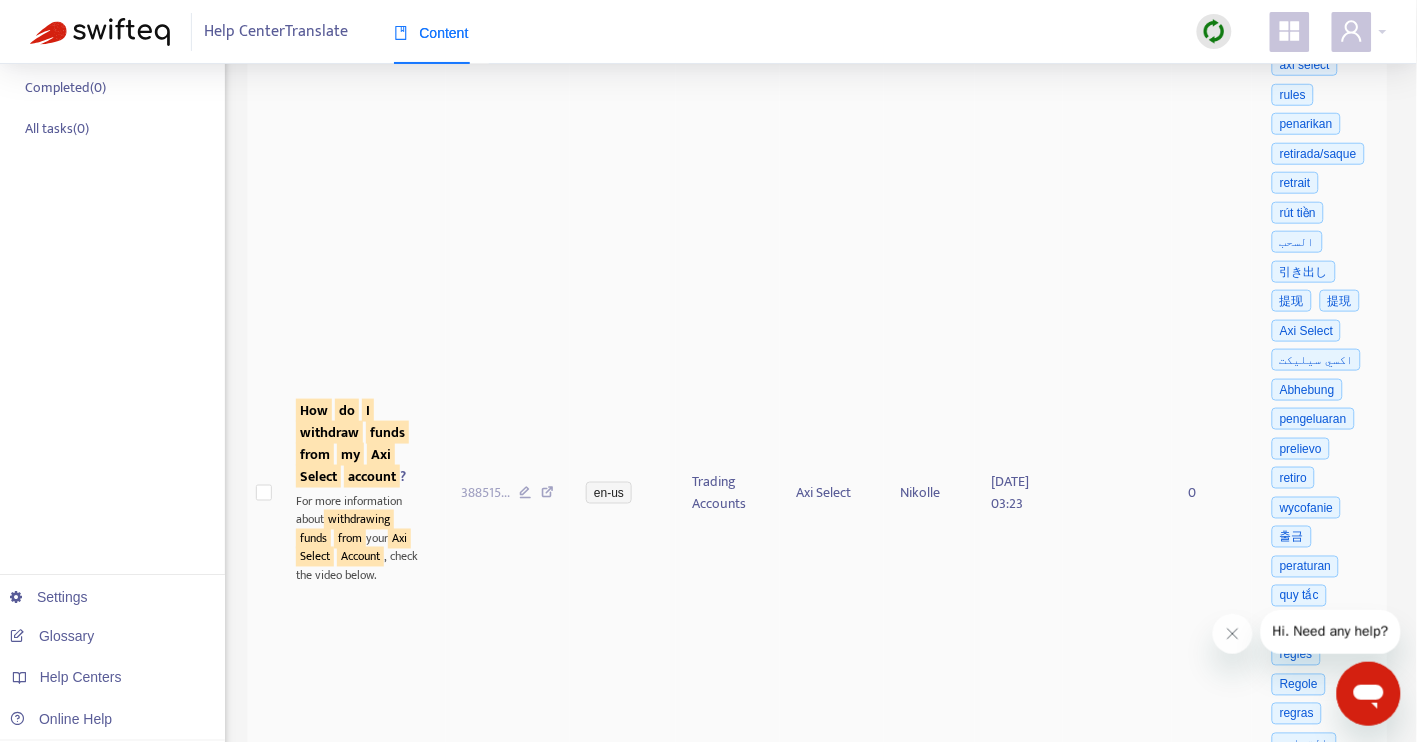 scroll, scrollTop: 444, scrollLeft: 0, axis: vertical 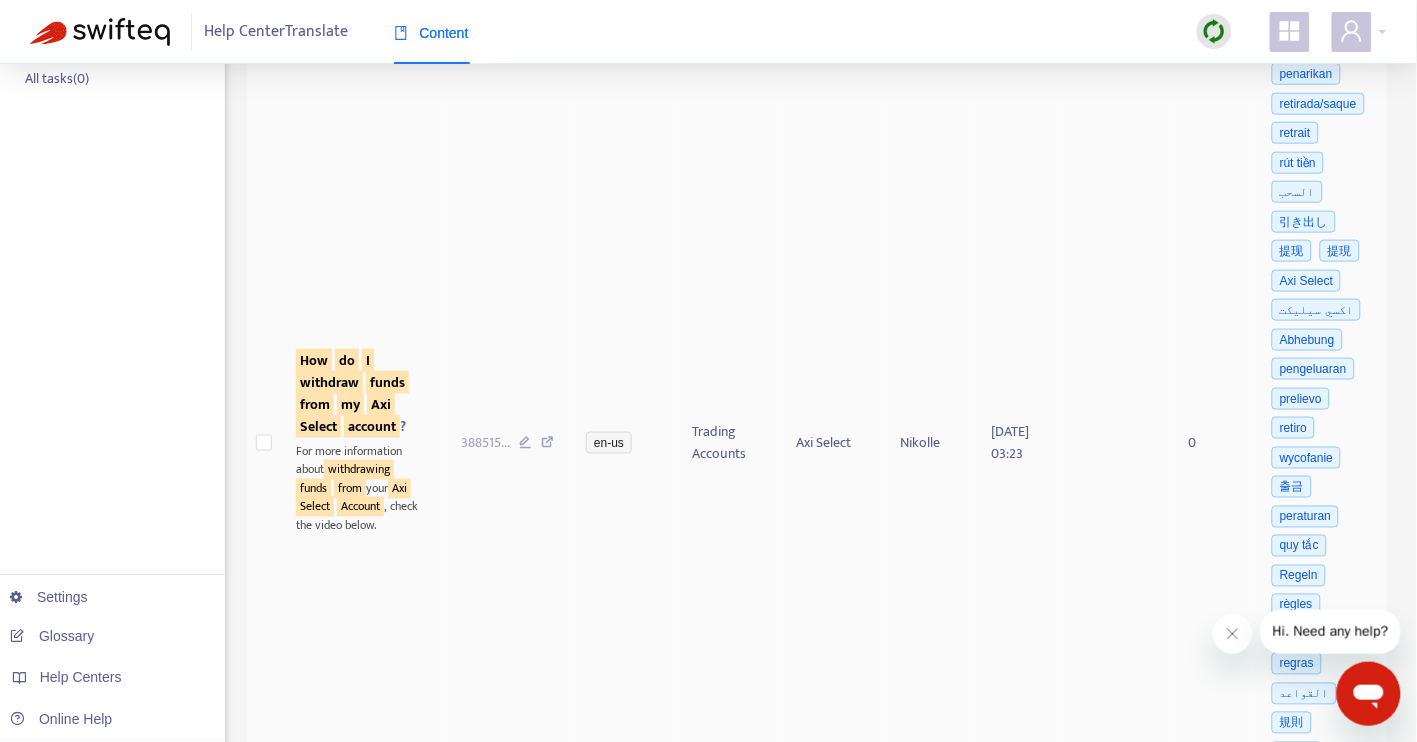 click on "For more information about  withdrawing   funds   from  your  Axi   Select   Account , check the video below." at bounding box center [363, 487] 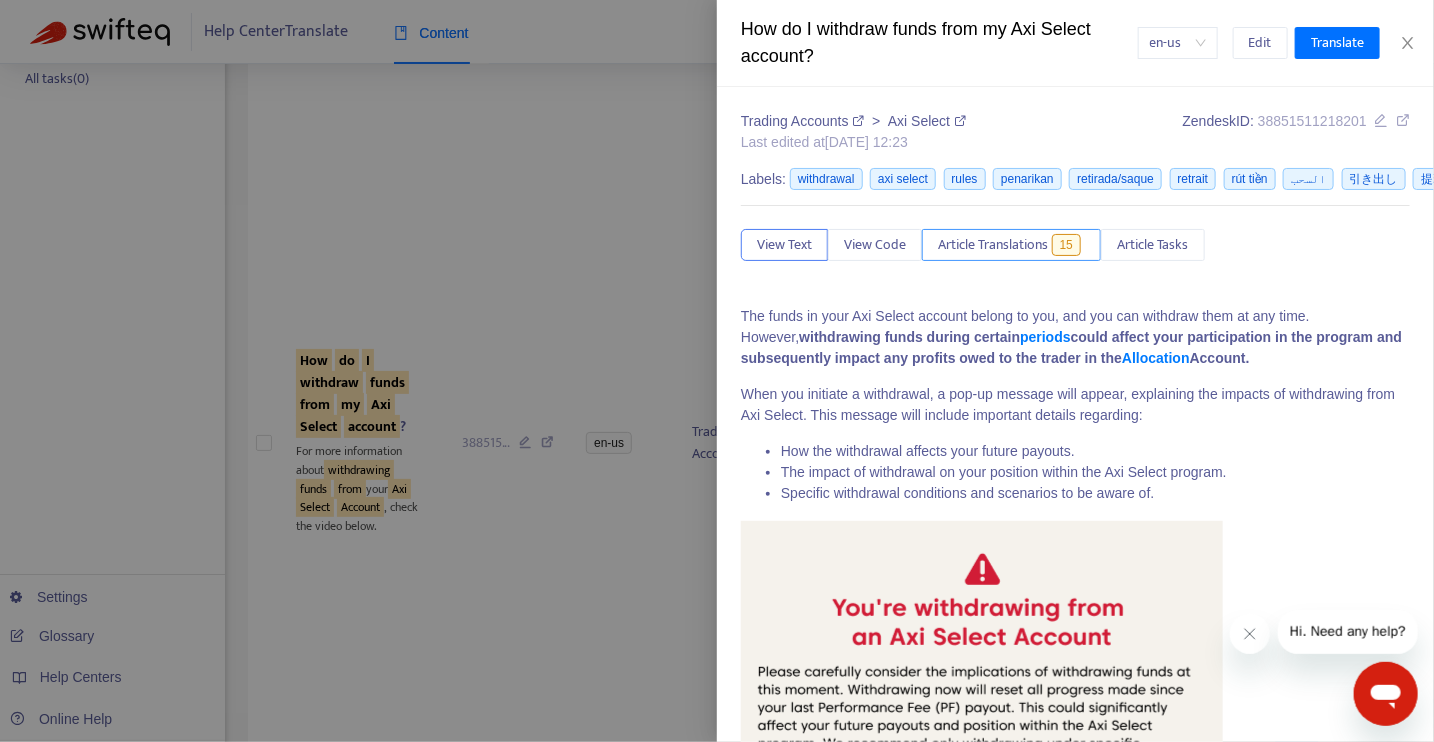 click on "Article Translations" at bounding box center (993, 245) 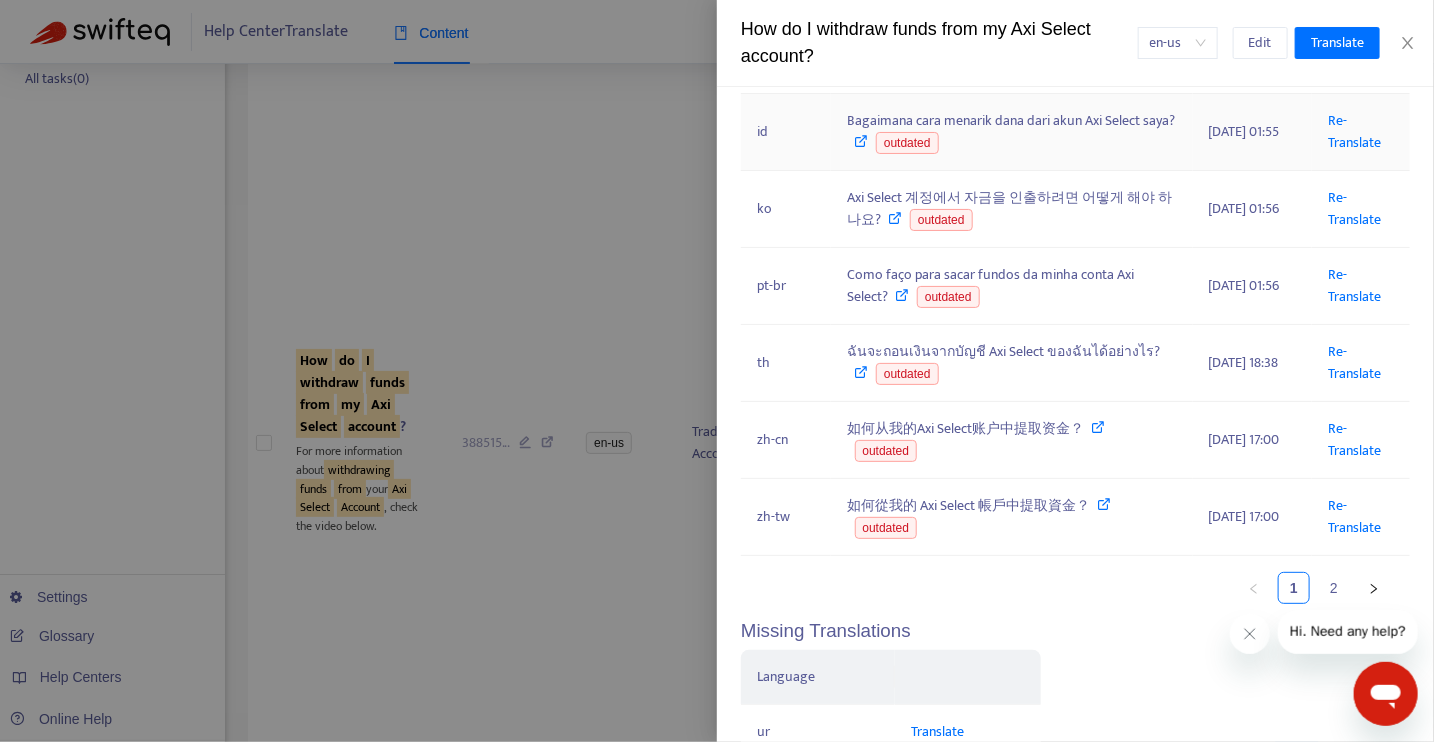 scroll, scrollTop: 666, scrollLeft: 0, axis: vertical 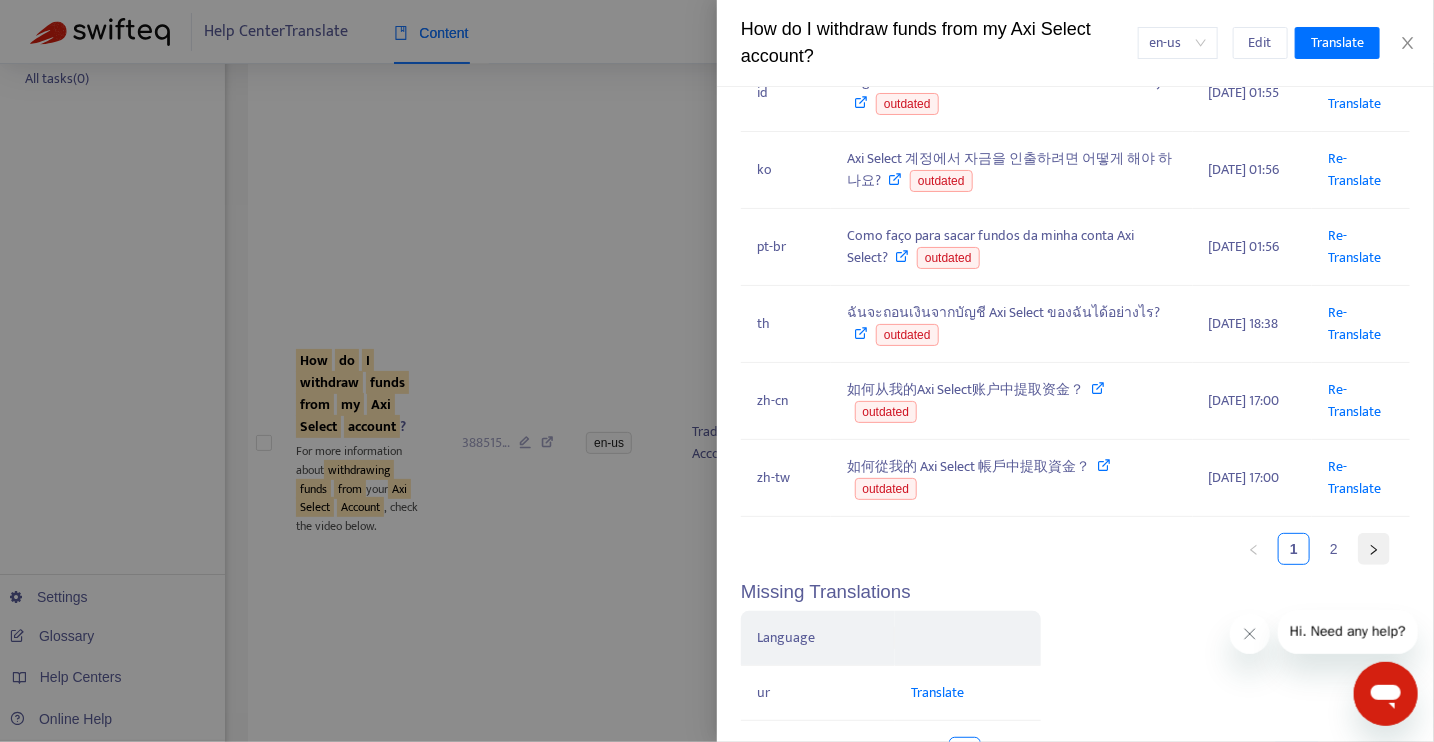 click 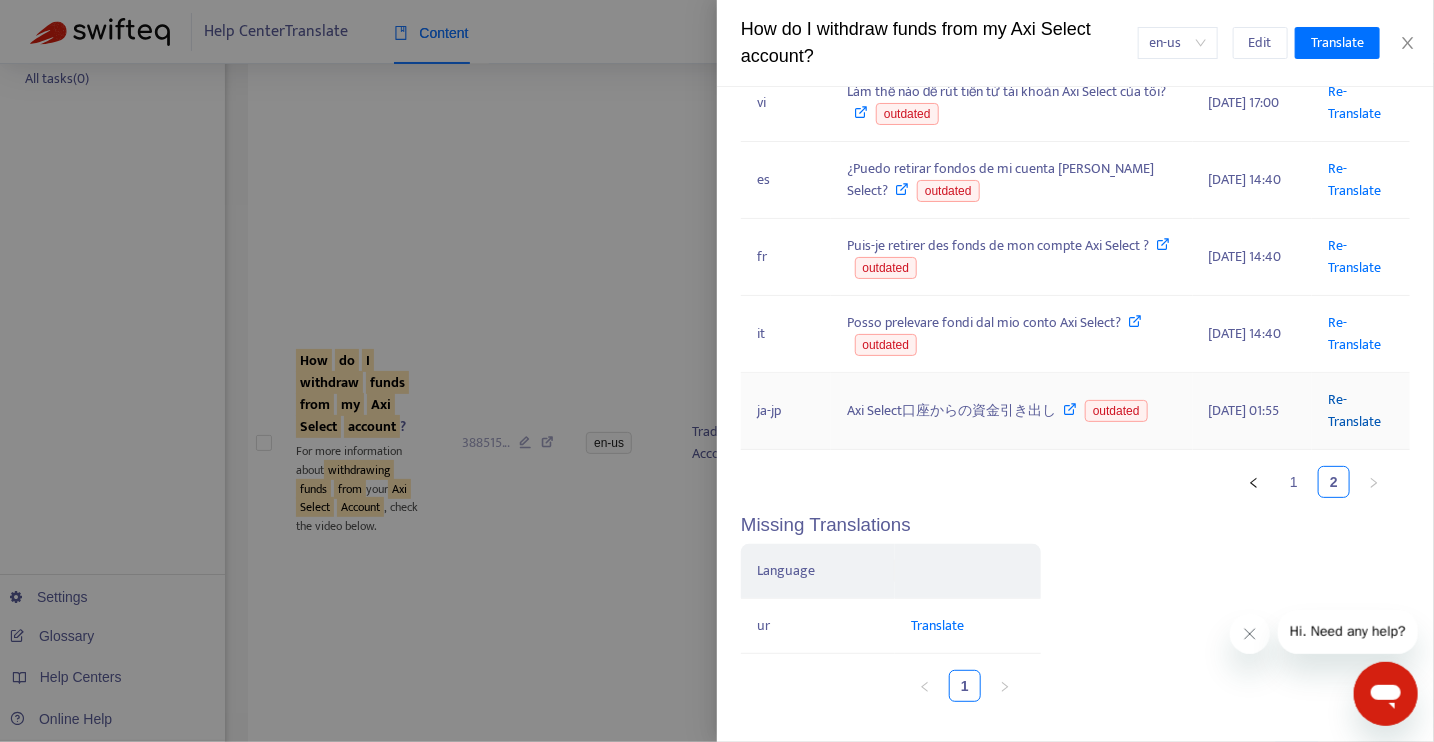 click on "Re-Translate" at bounding box center [1354, 410] 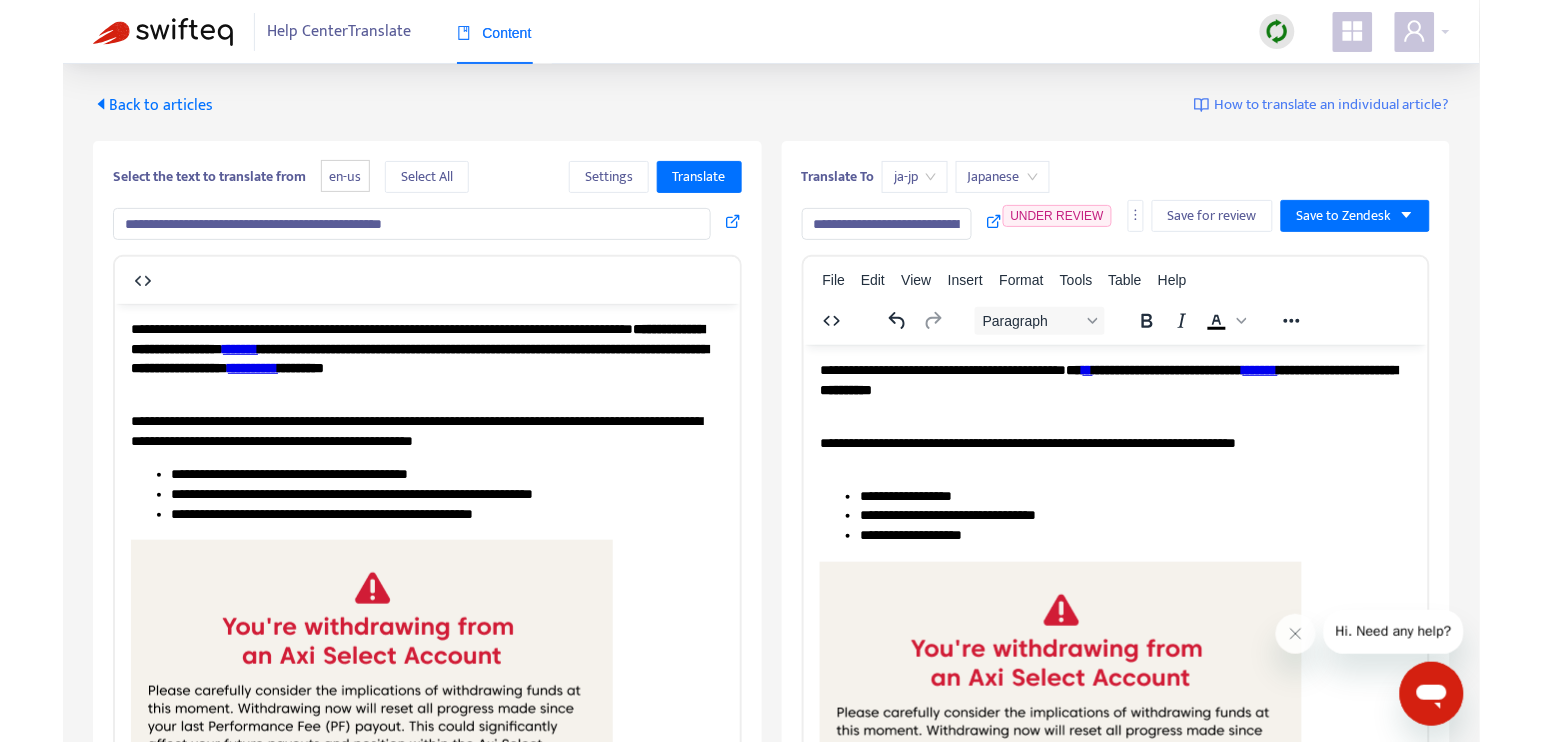 scroll, scrollTop: 0, scrollLeft: 0, axis: both 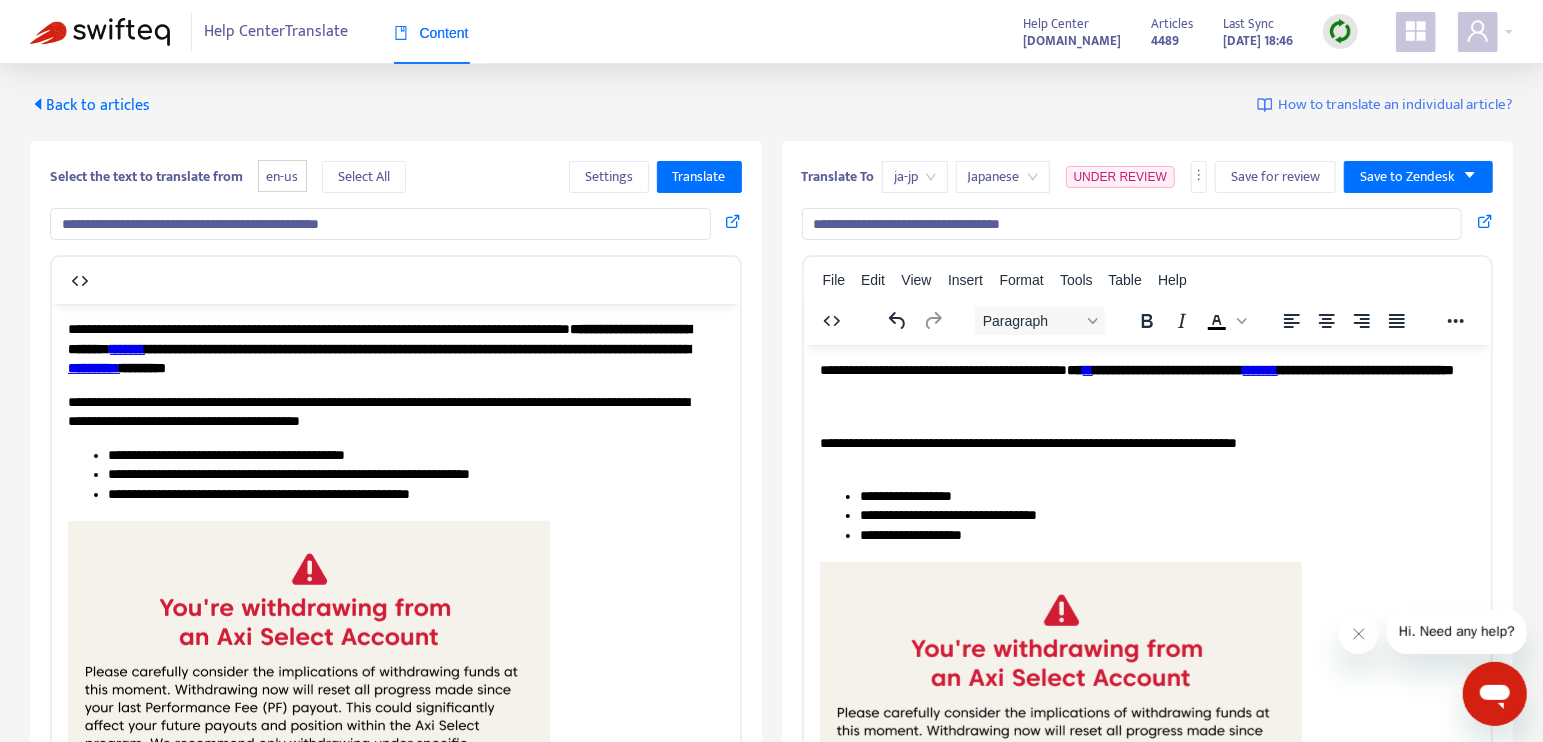click on "**********" at bounding box center (1132, 224) 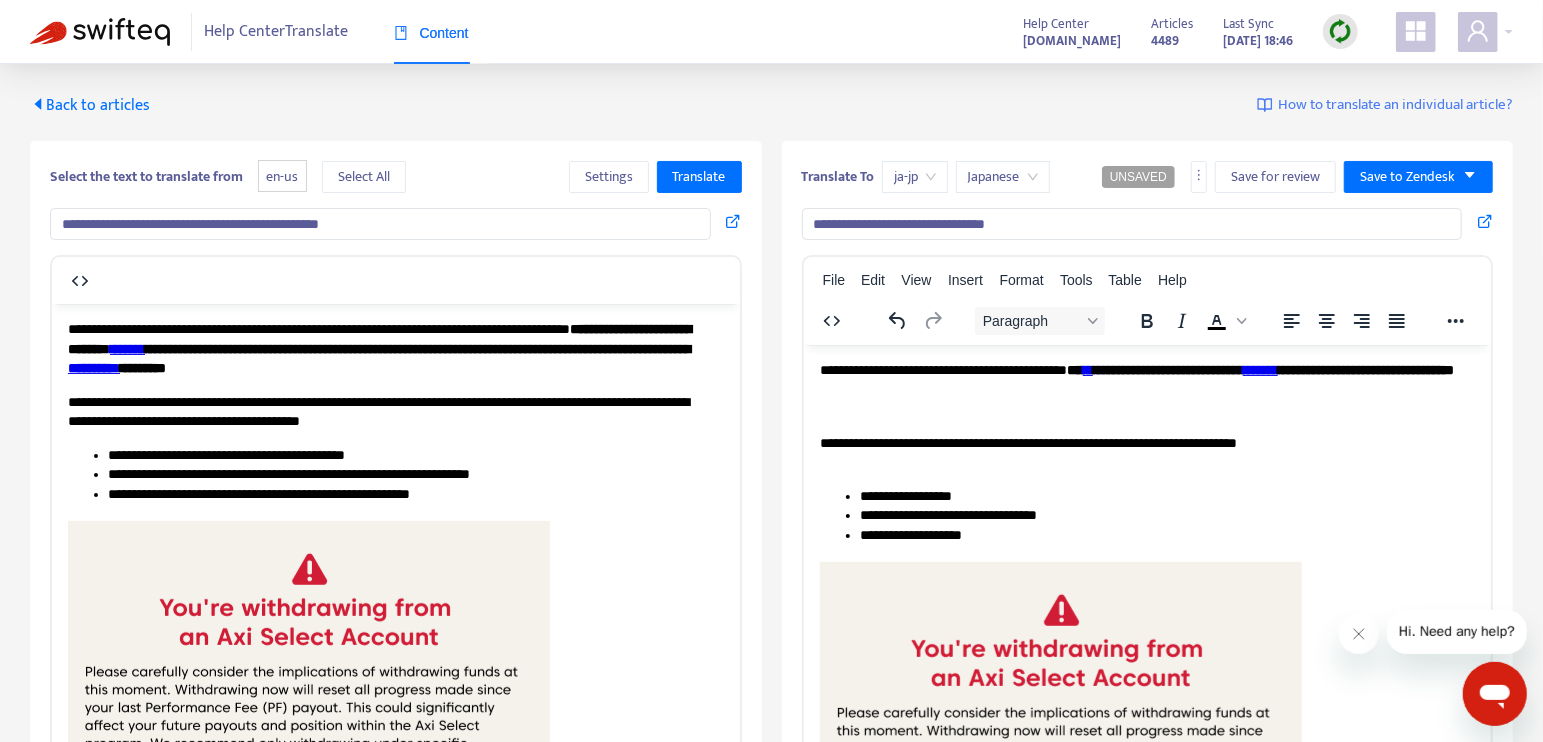 type on "**********" 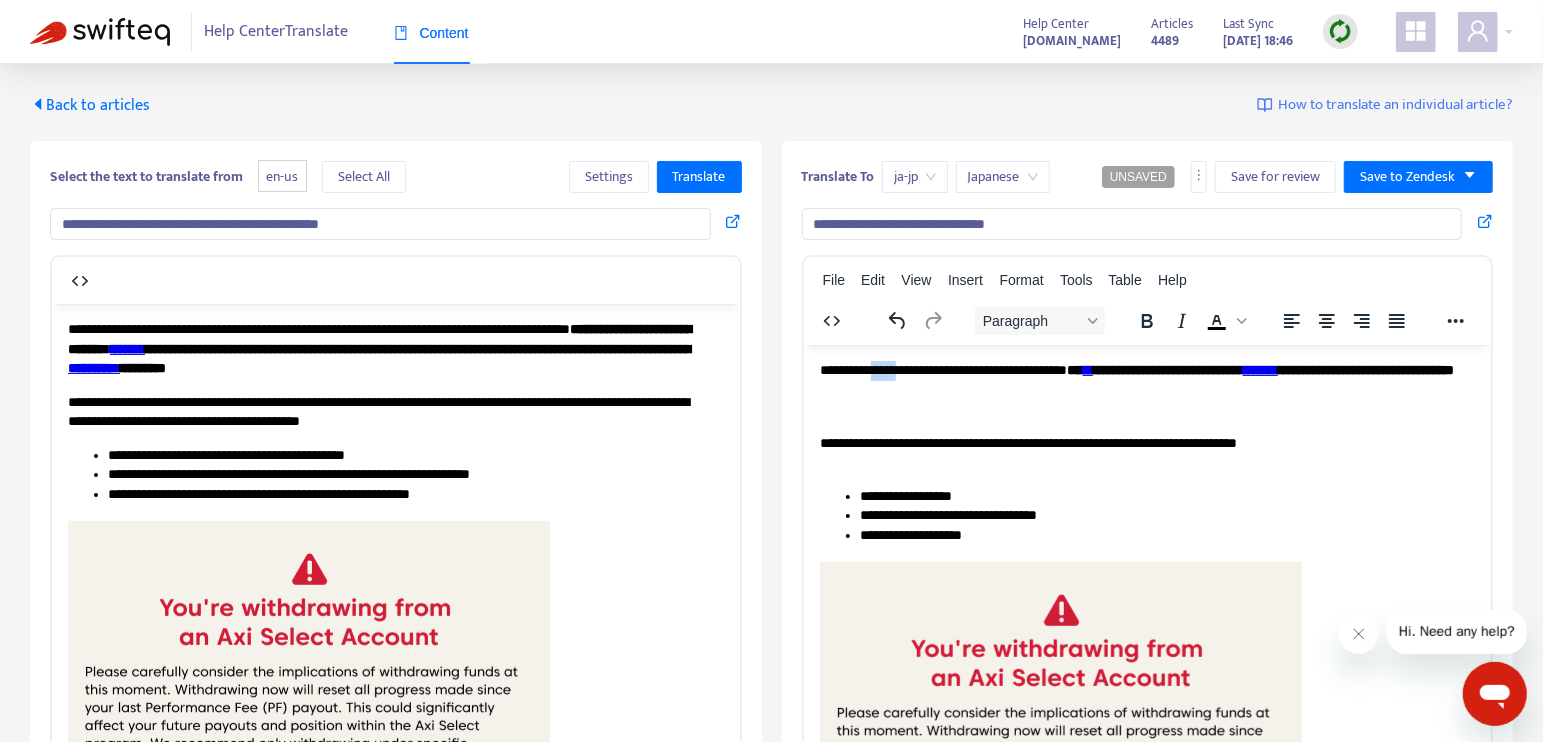 drag, startPoint x: 886, startPoint y: 369, endPoint x: 945, endPoint y: 364, distance: 59.211487 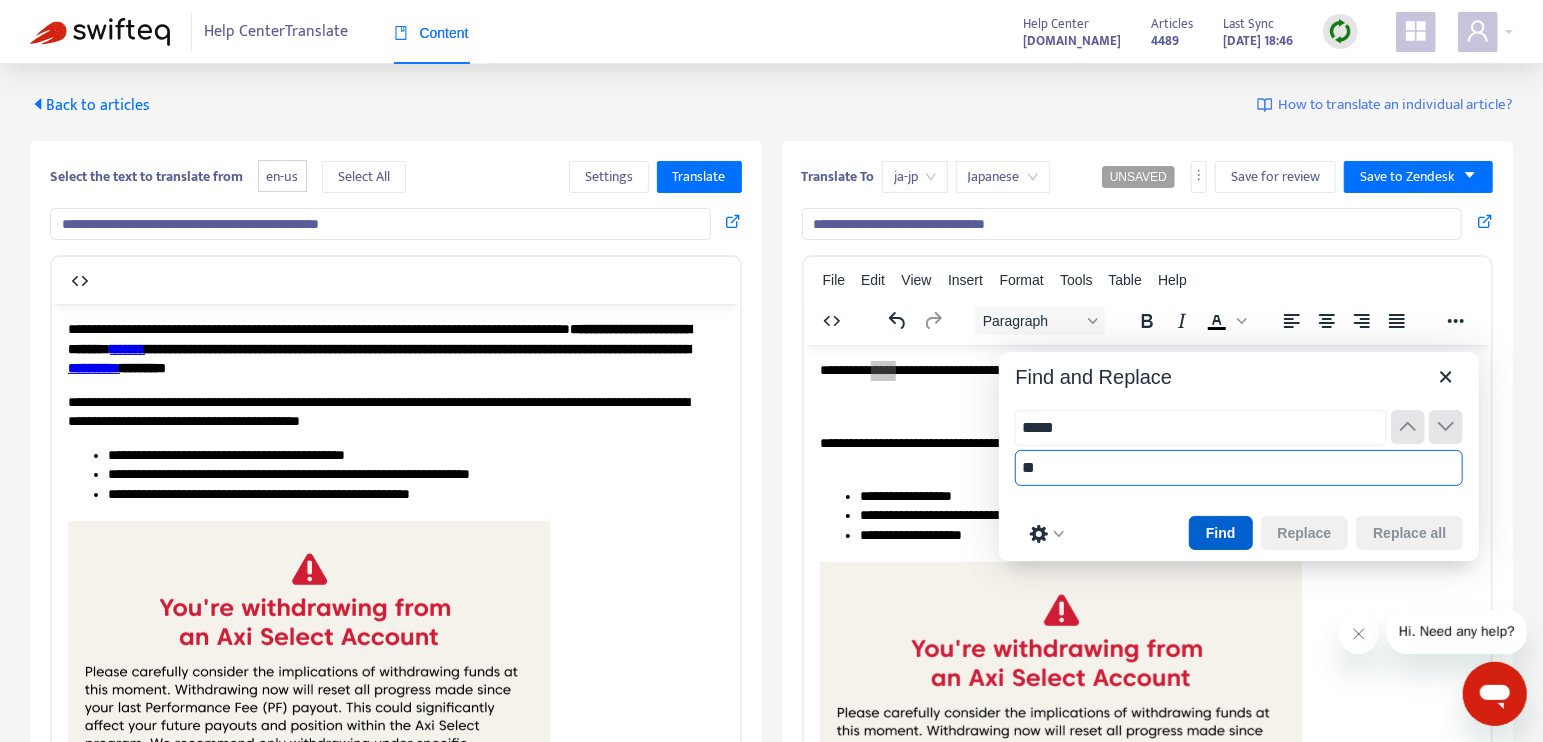 click on "Find" at bounding box center (1221, 533) 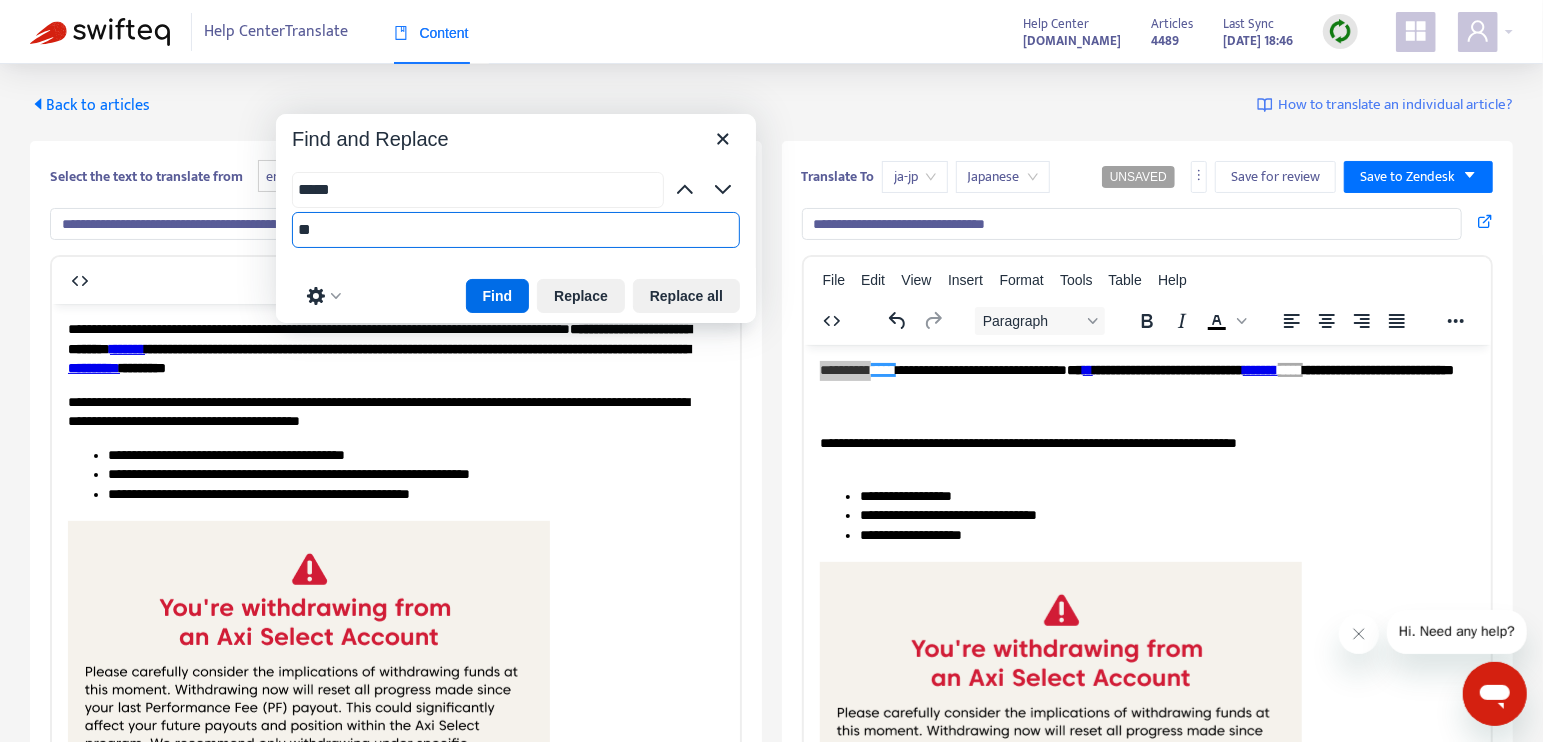 drag, startPoint x: 1238, startPoint y: 383, endPoint x: 444, endPoint y: 125, distance: 834.86523 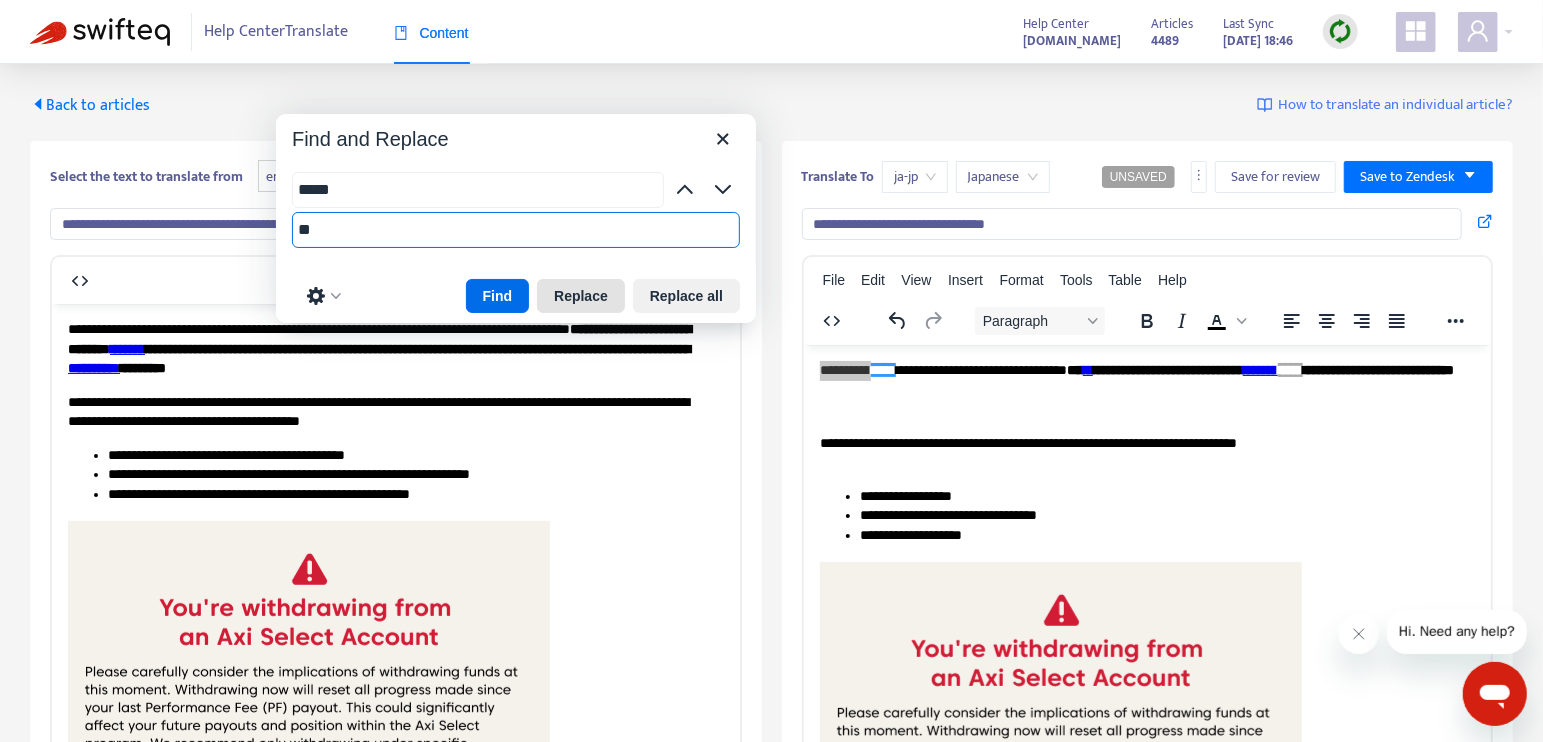 click on "Replace" at bounding box center [581, 296] 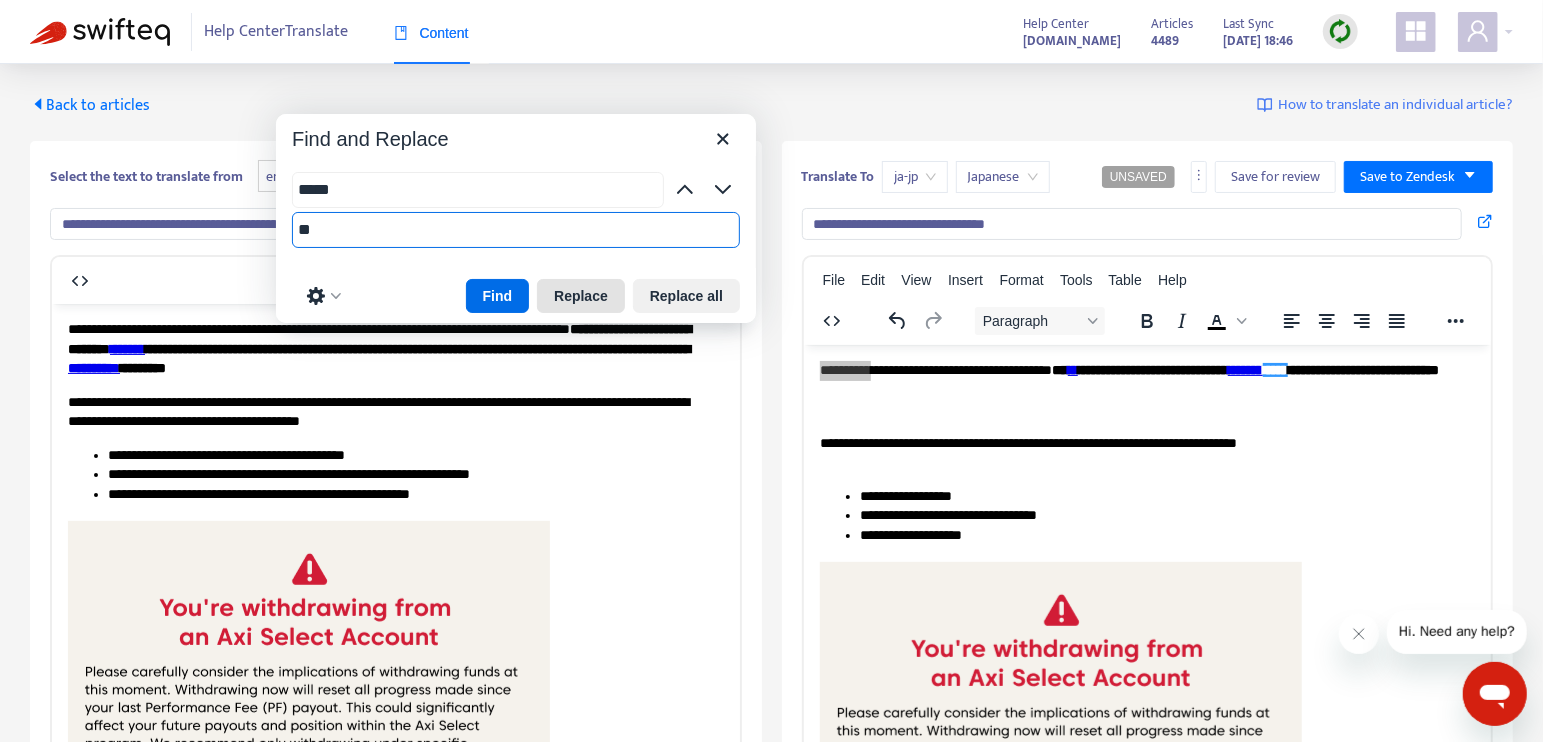 click on "Replace" at bounding box center (581, 296) 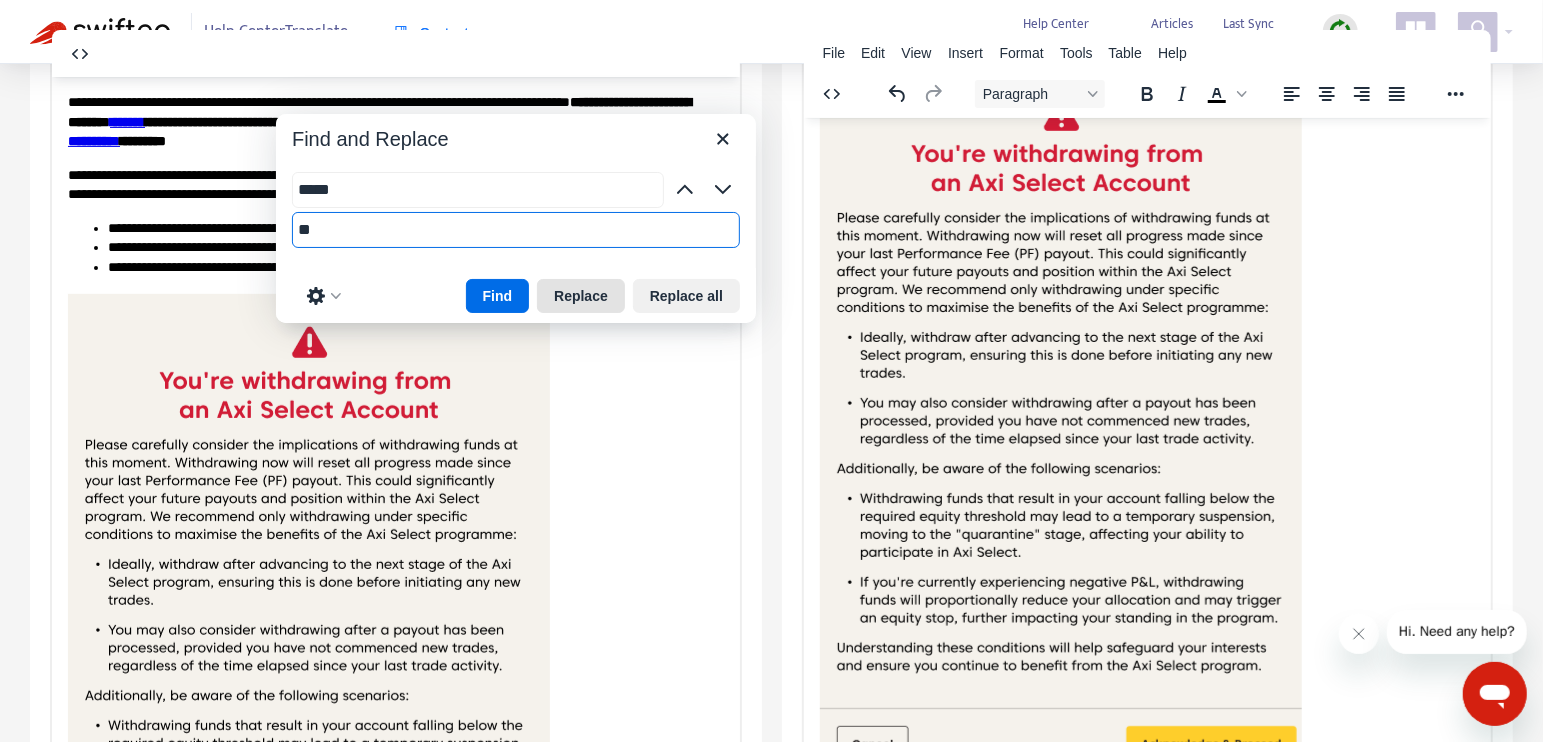 scroll, scrollTop: 285, scrollLeft: 0, axis: vertical 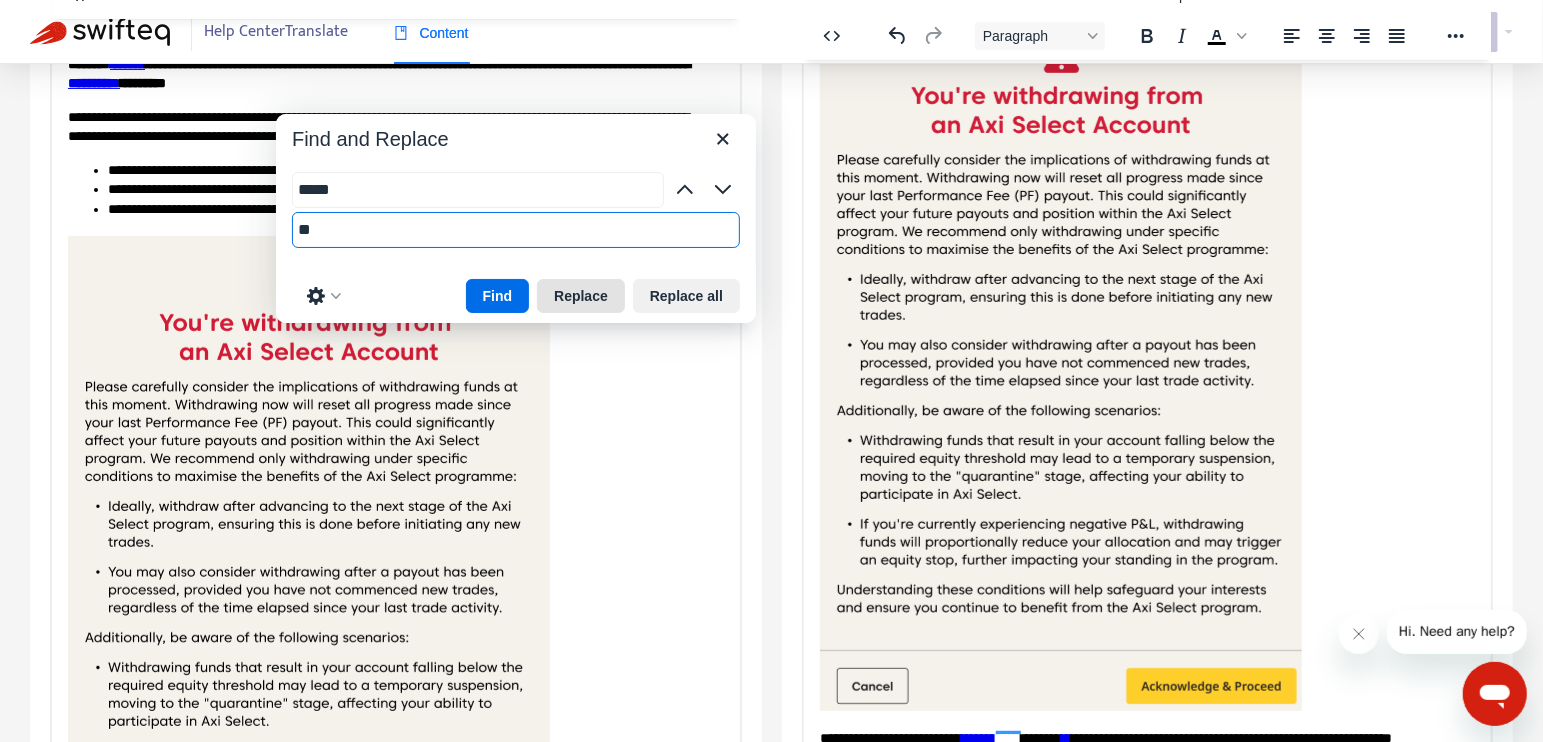 click on "Replace" at bounding box center (581, 296) 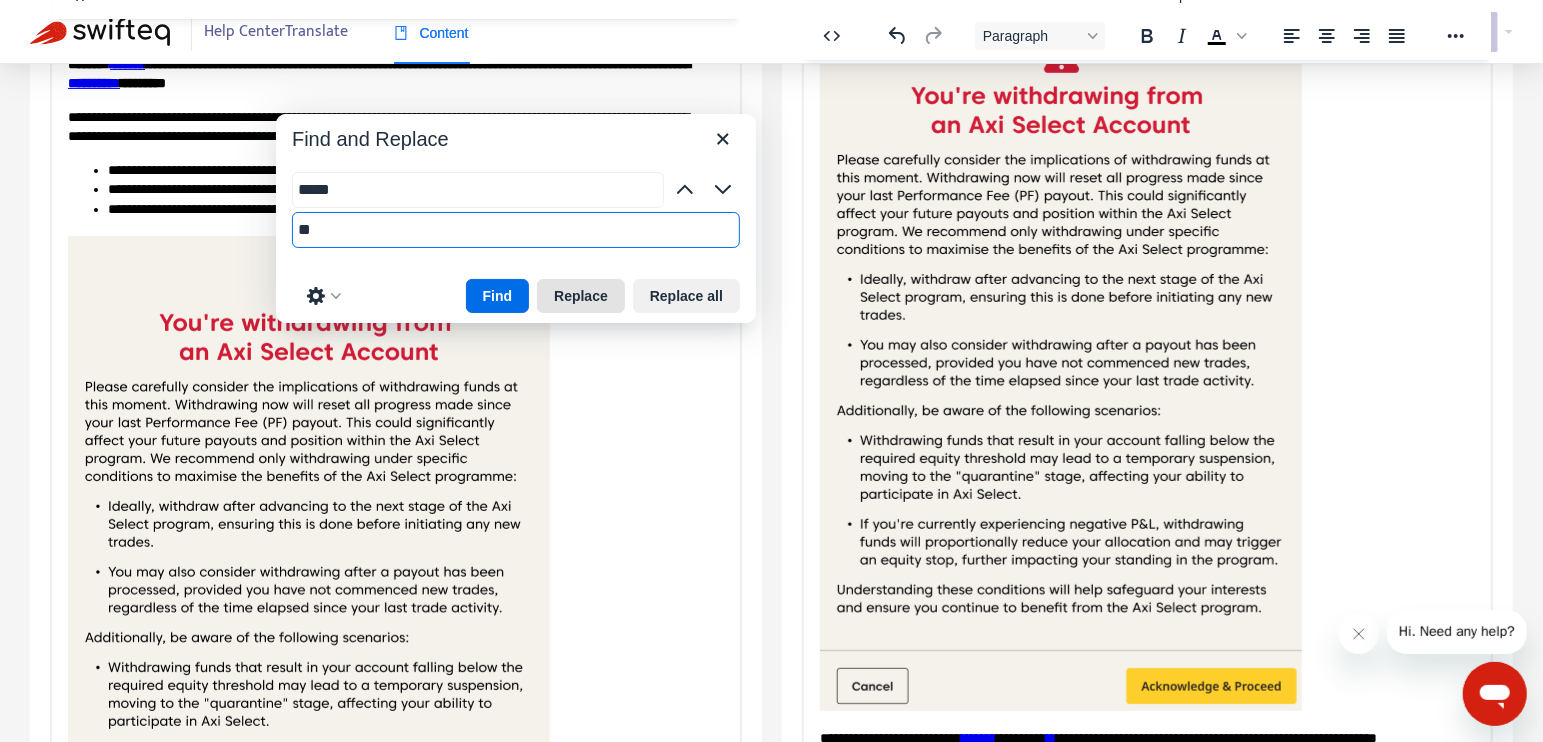 scroll, scrollTop: 375, scrollLeft: 0, axis: vertical 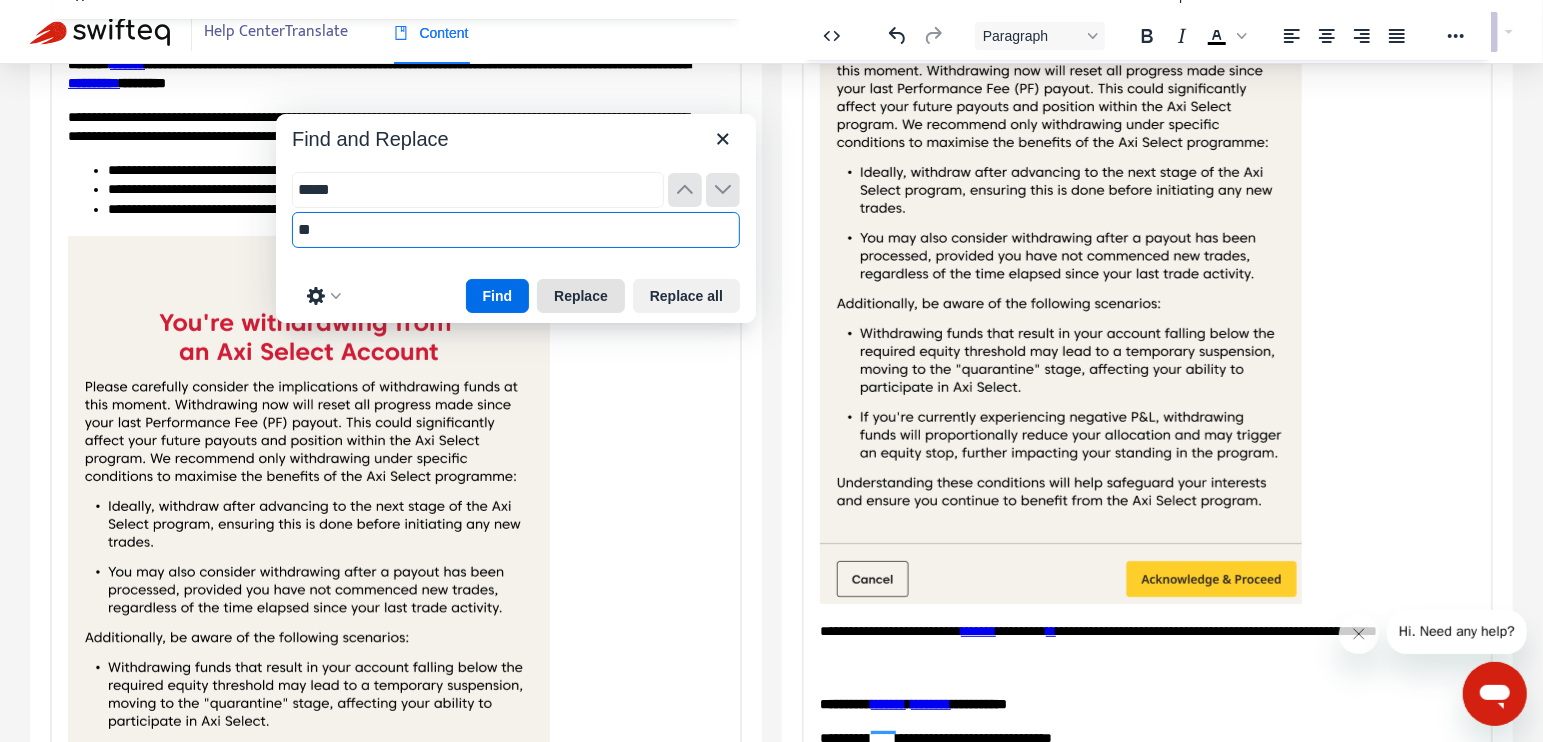 click on "Replace" at bounding box center (581, 296) 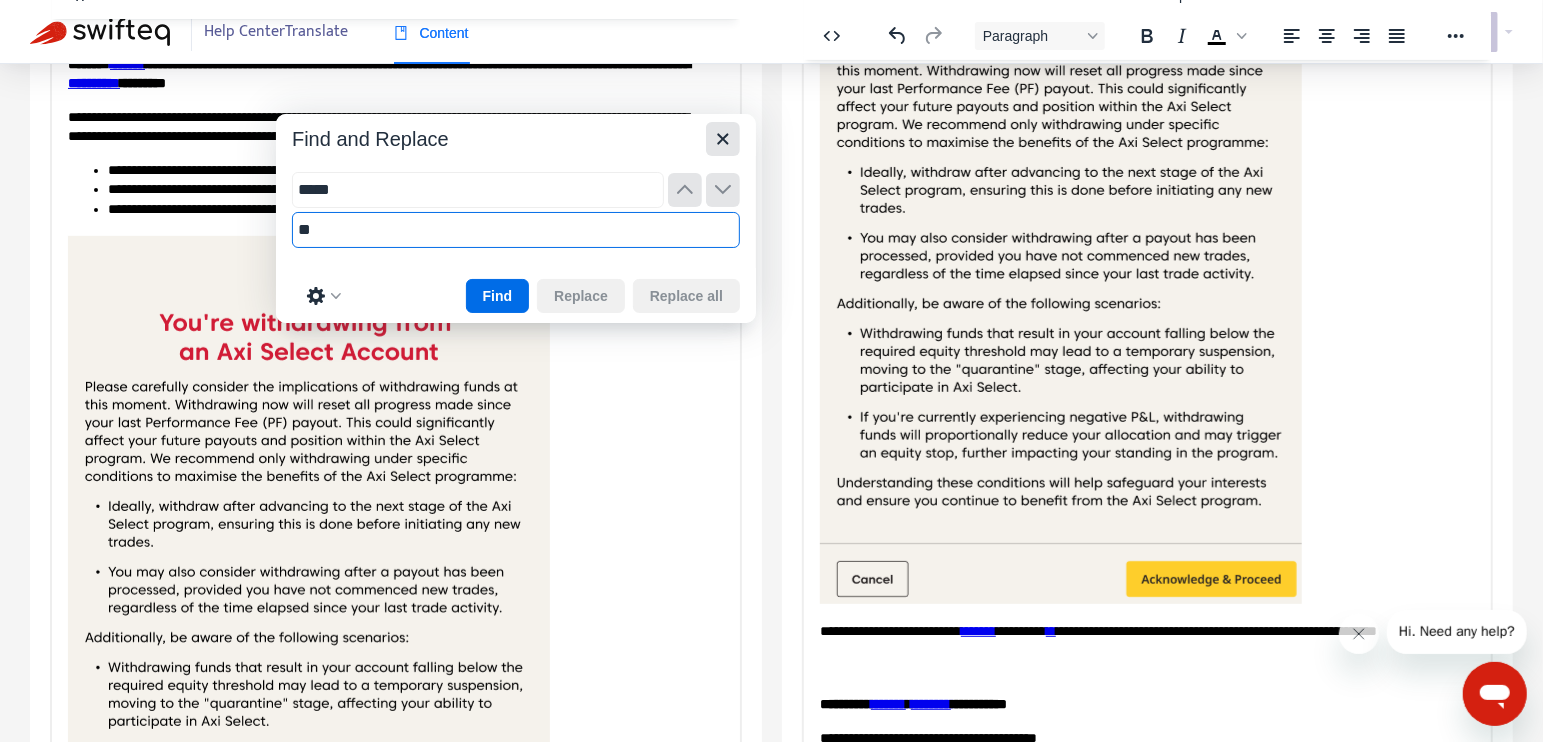 type on "**" 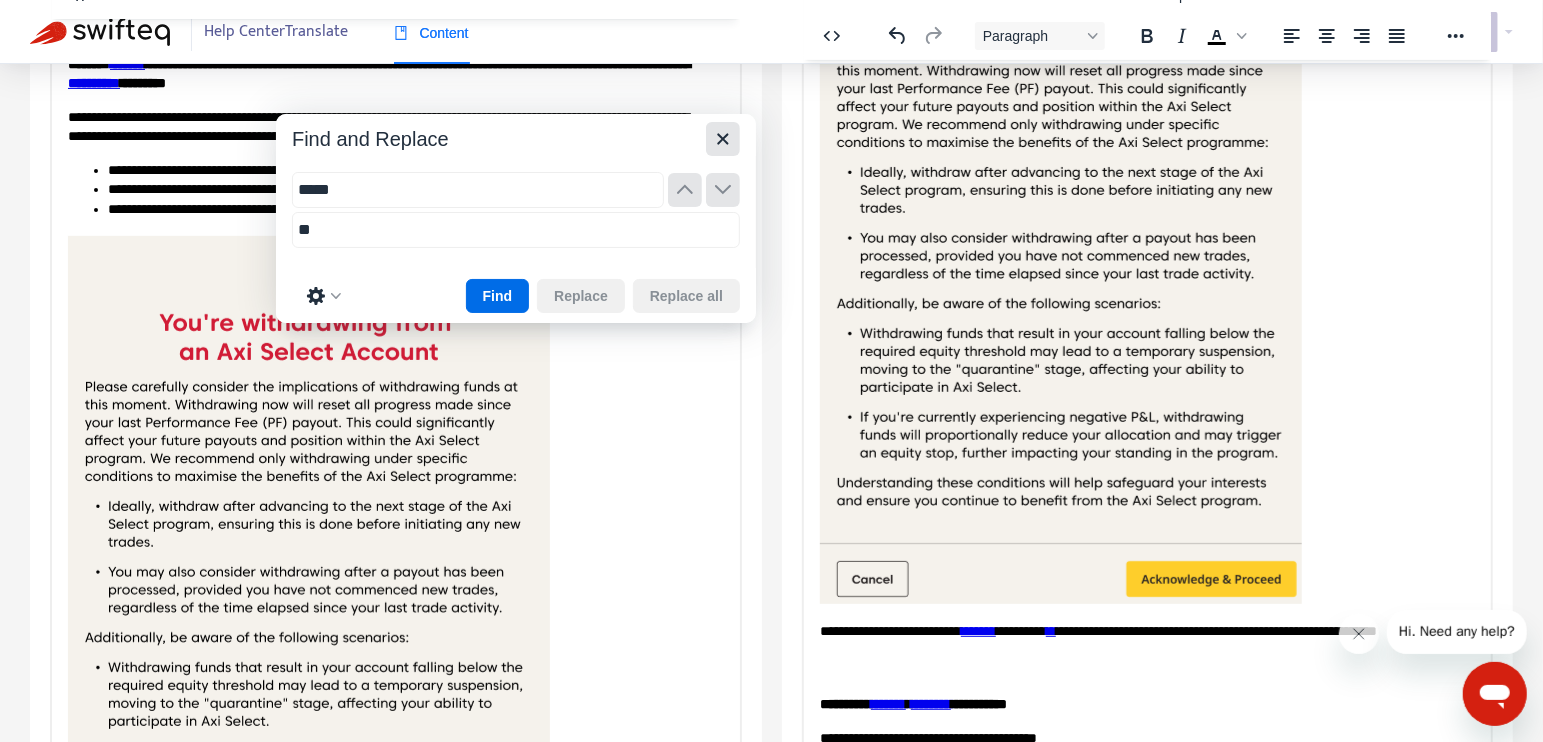 click at bounding box center (723, 139) 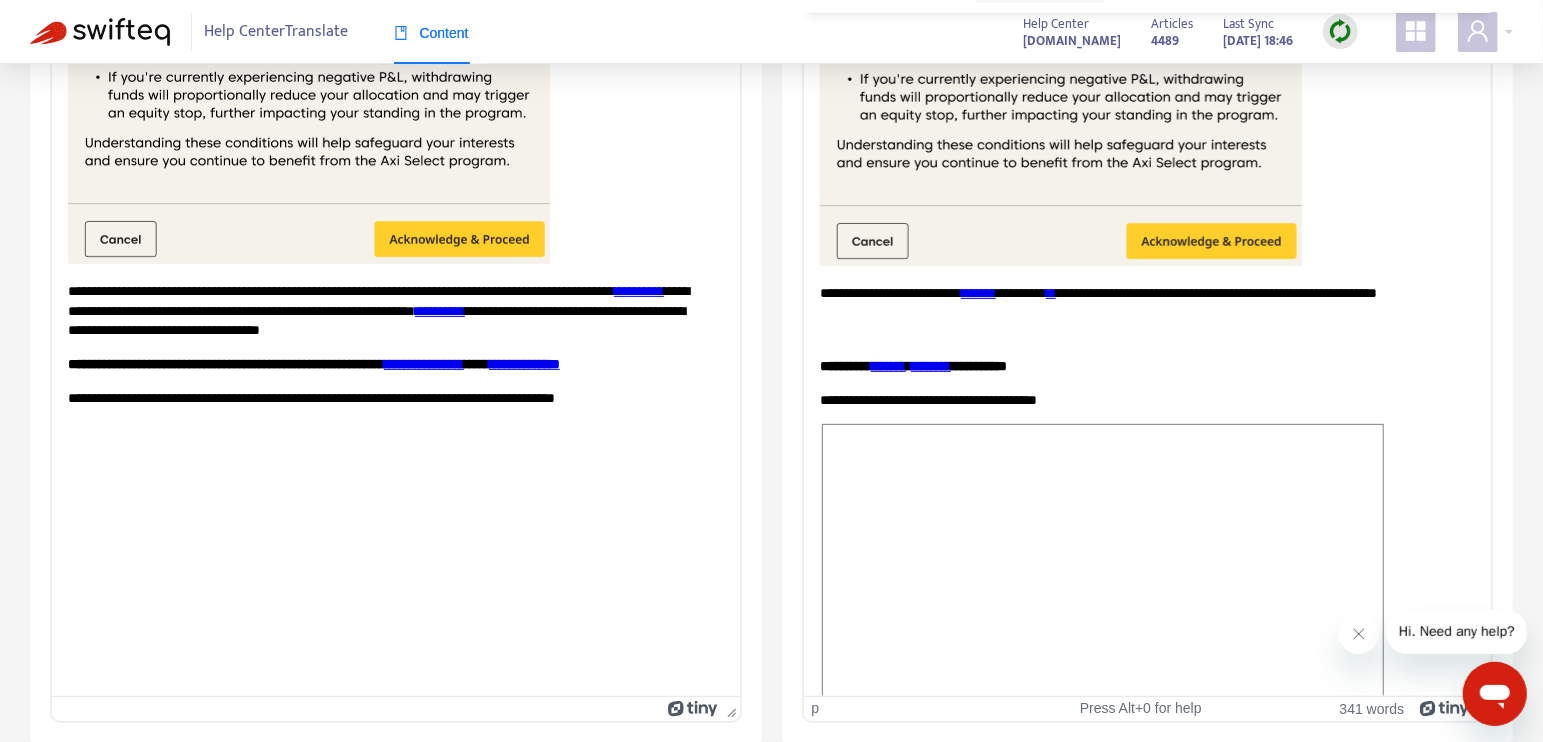 scroll, scrollTop: 666, scrollLeft: 0, axis: vertical 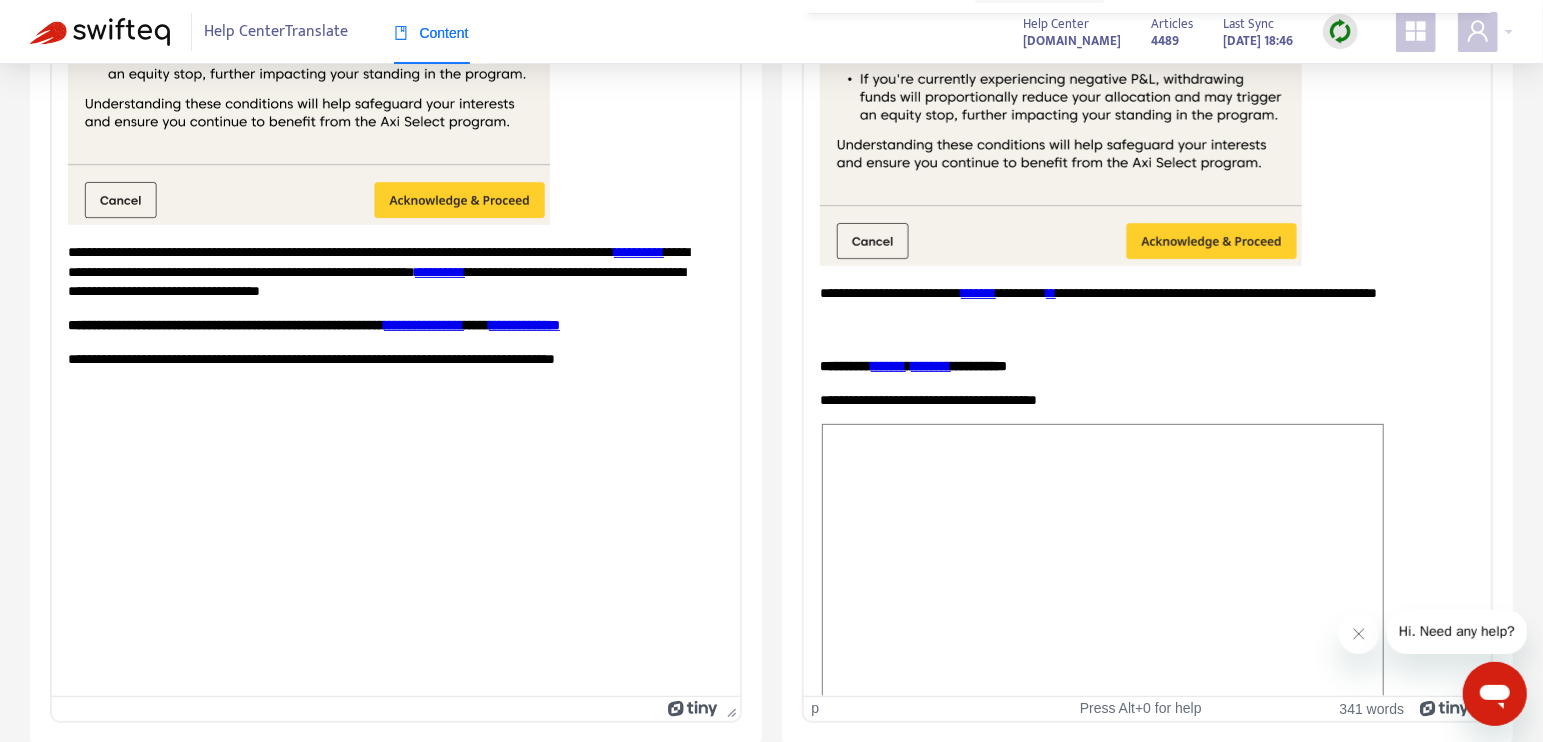 click on "**********" at bounding box center (1139, 312) 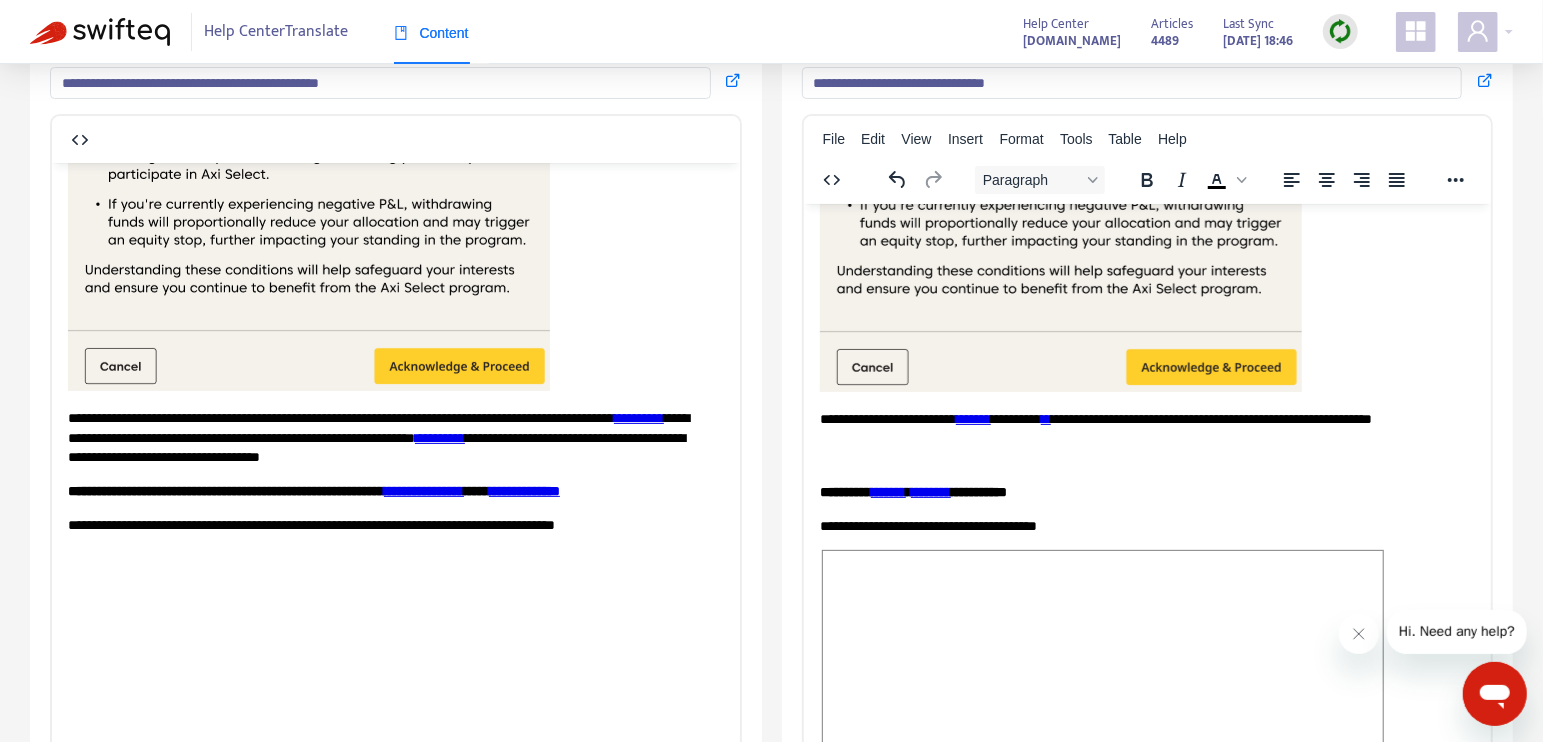 scroll, scrollTop: 0, scrollLeft: 0, axis: both 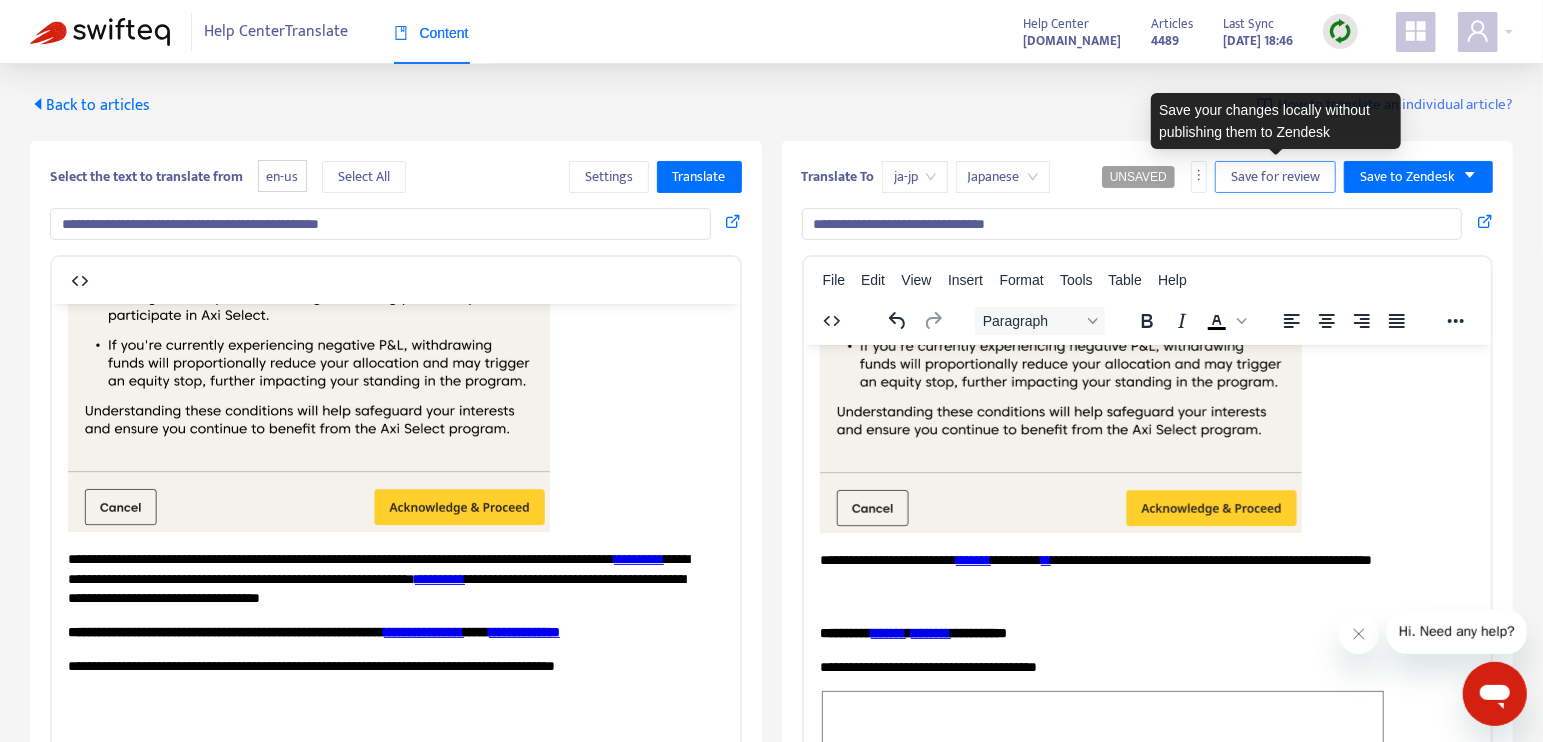 click on "Save for review" at bounding box center [1275, 177] 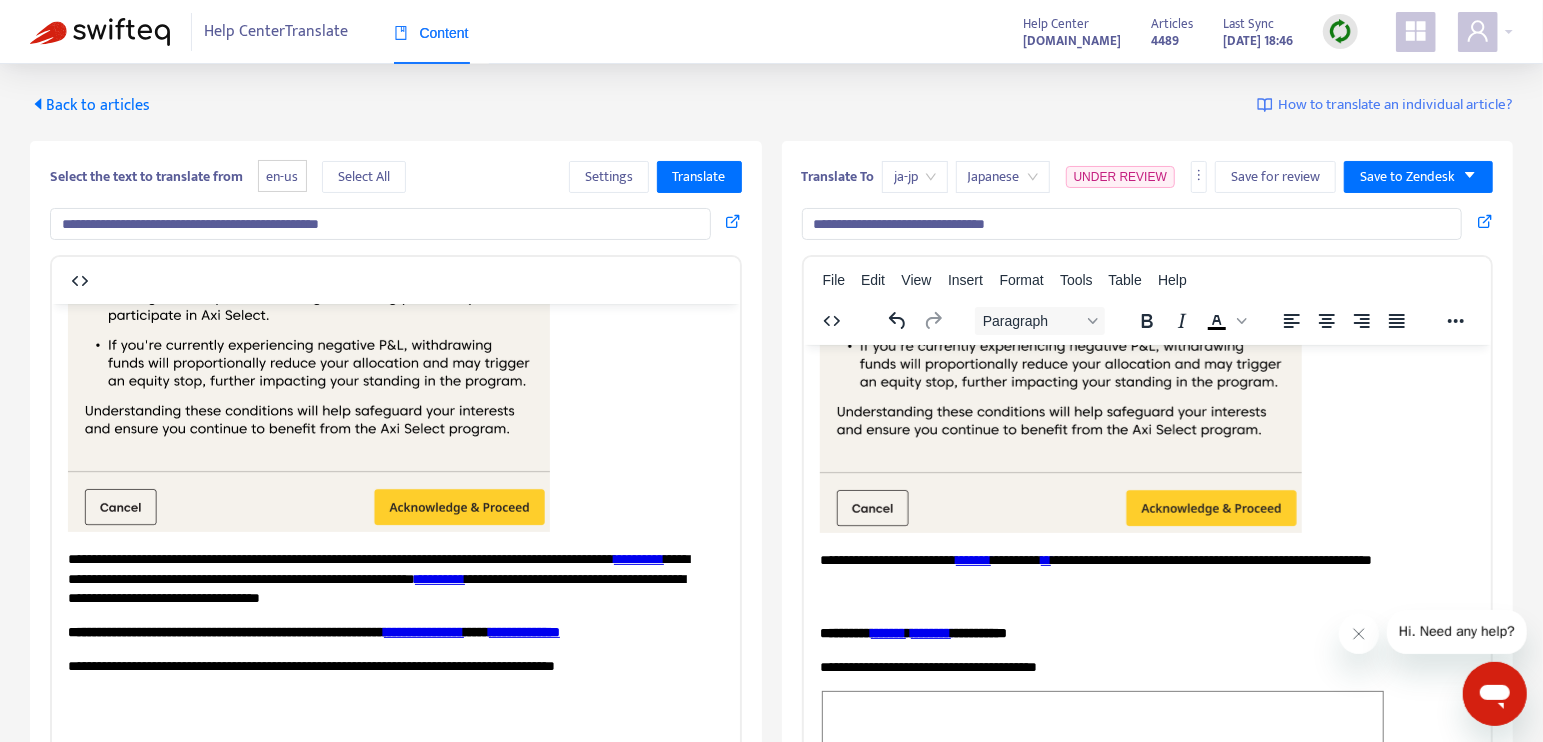 click at bounding box center [100, 32] 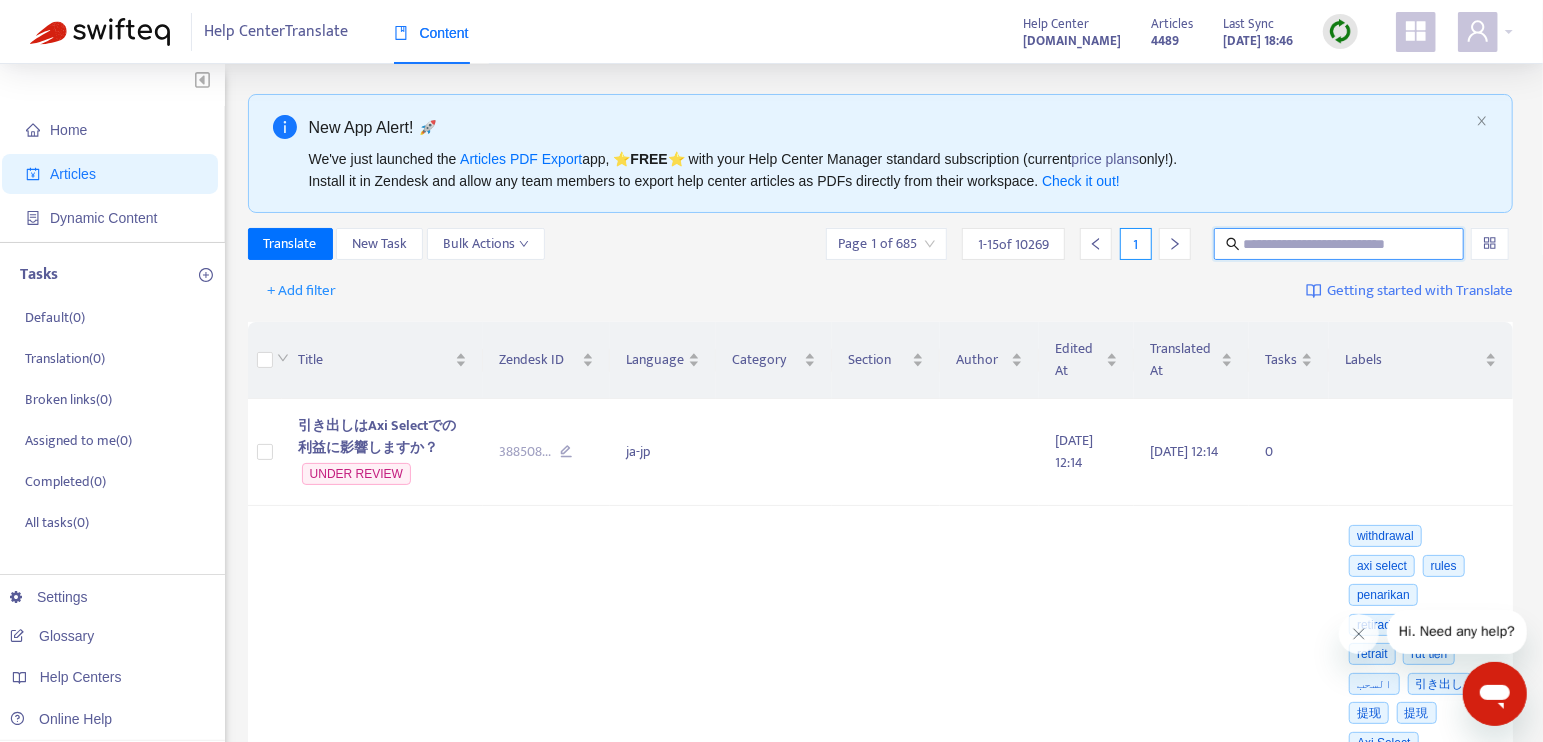 click at bounding box center [1340, 244] 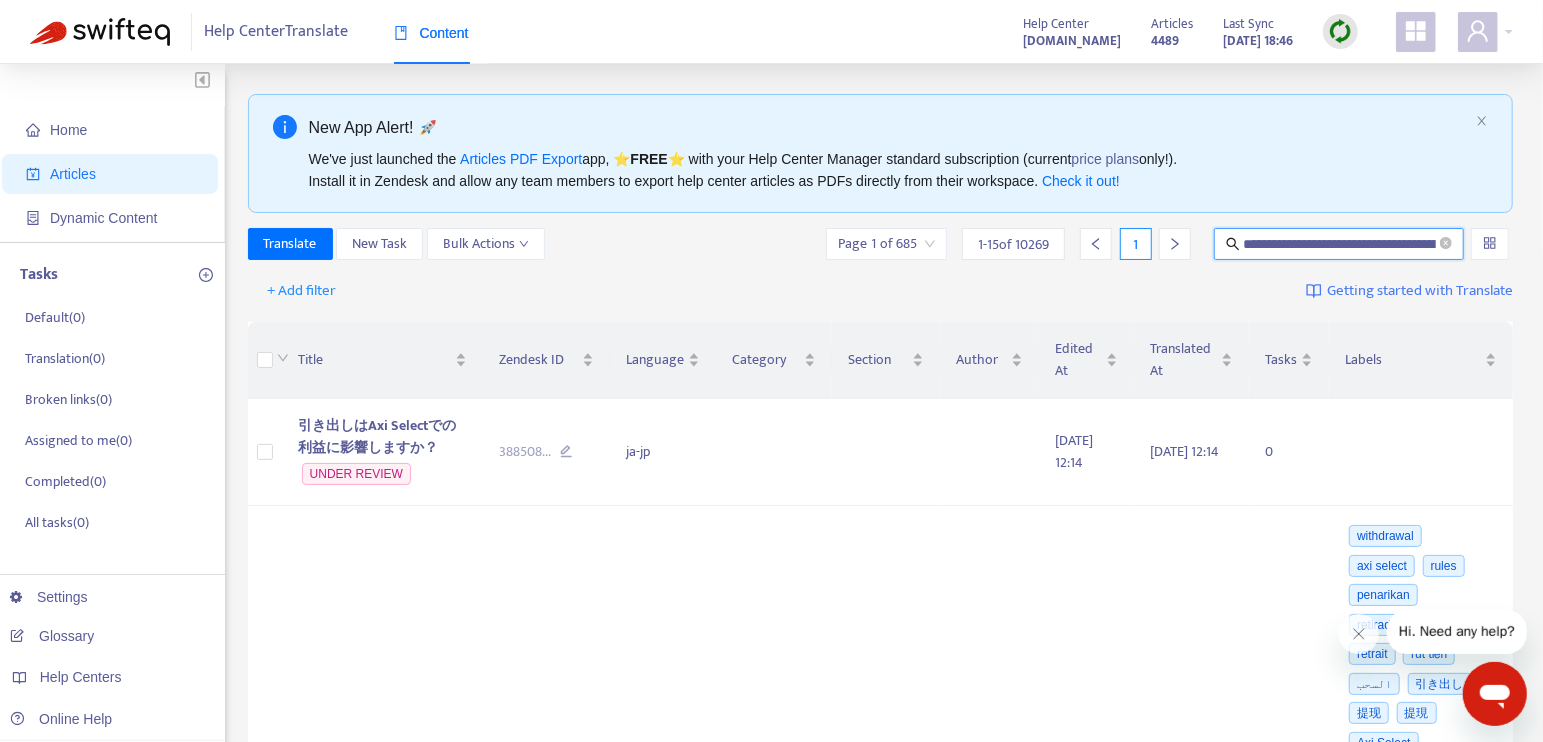 scroll, scrollTop: 0, scrollLeft: 191, axis: horizontal 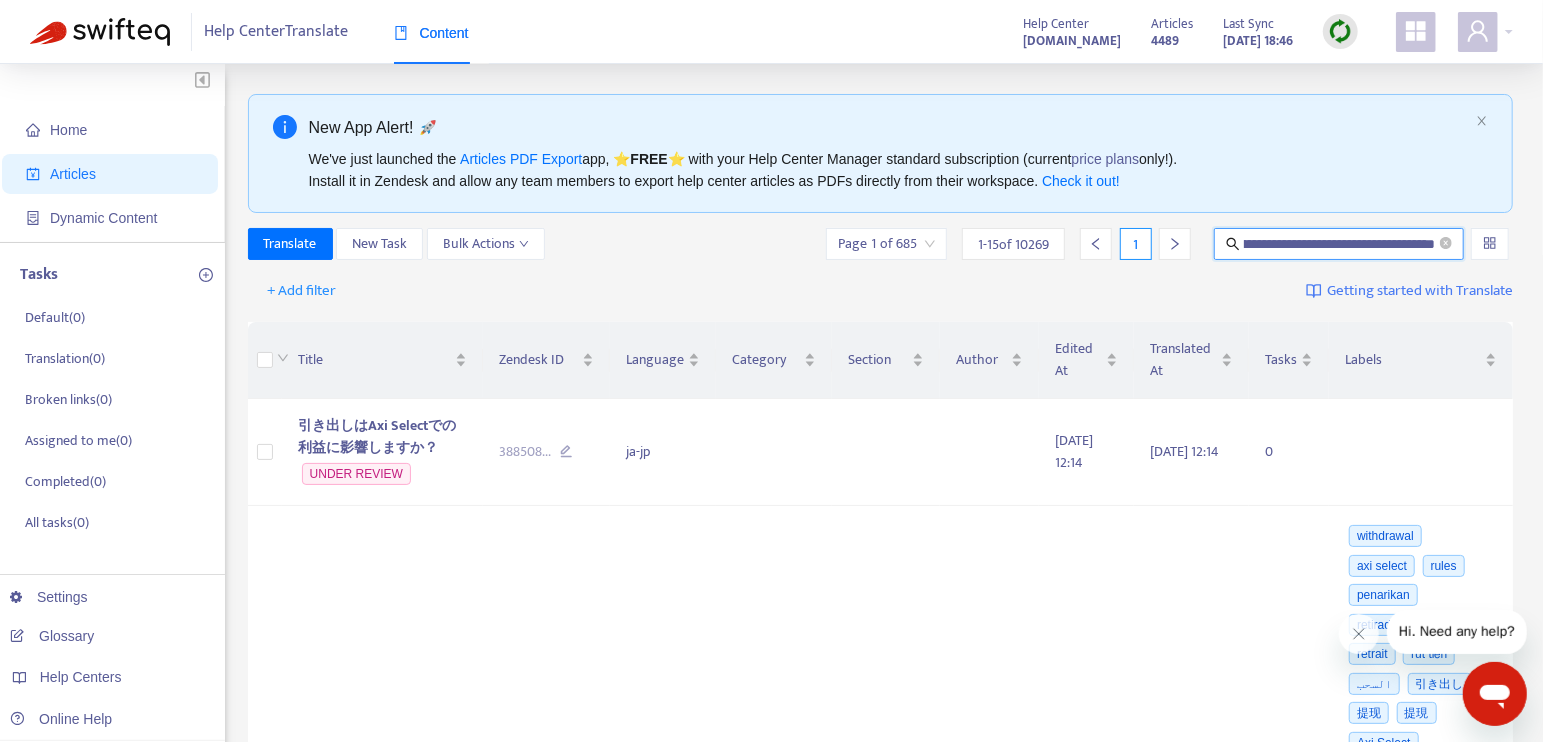type on "**********" 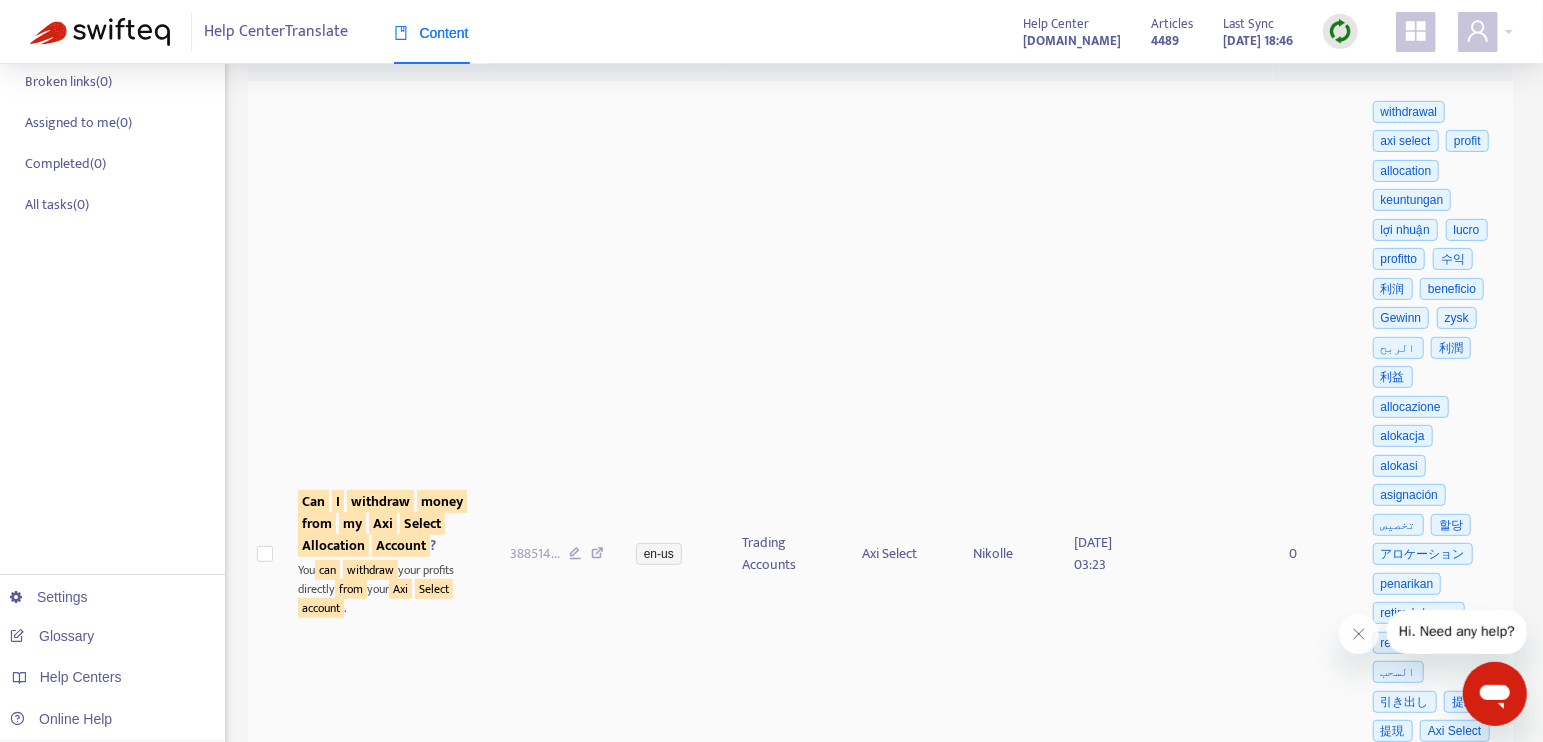 scroll, scrollTop: 333, scrollLeft: 0, axis: vertical 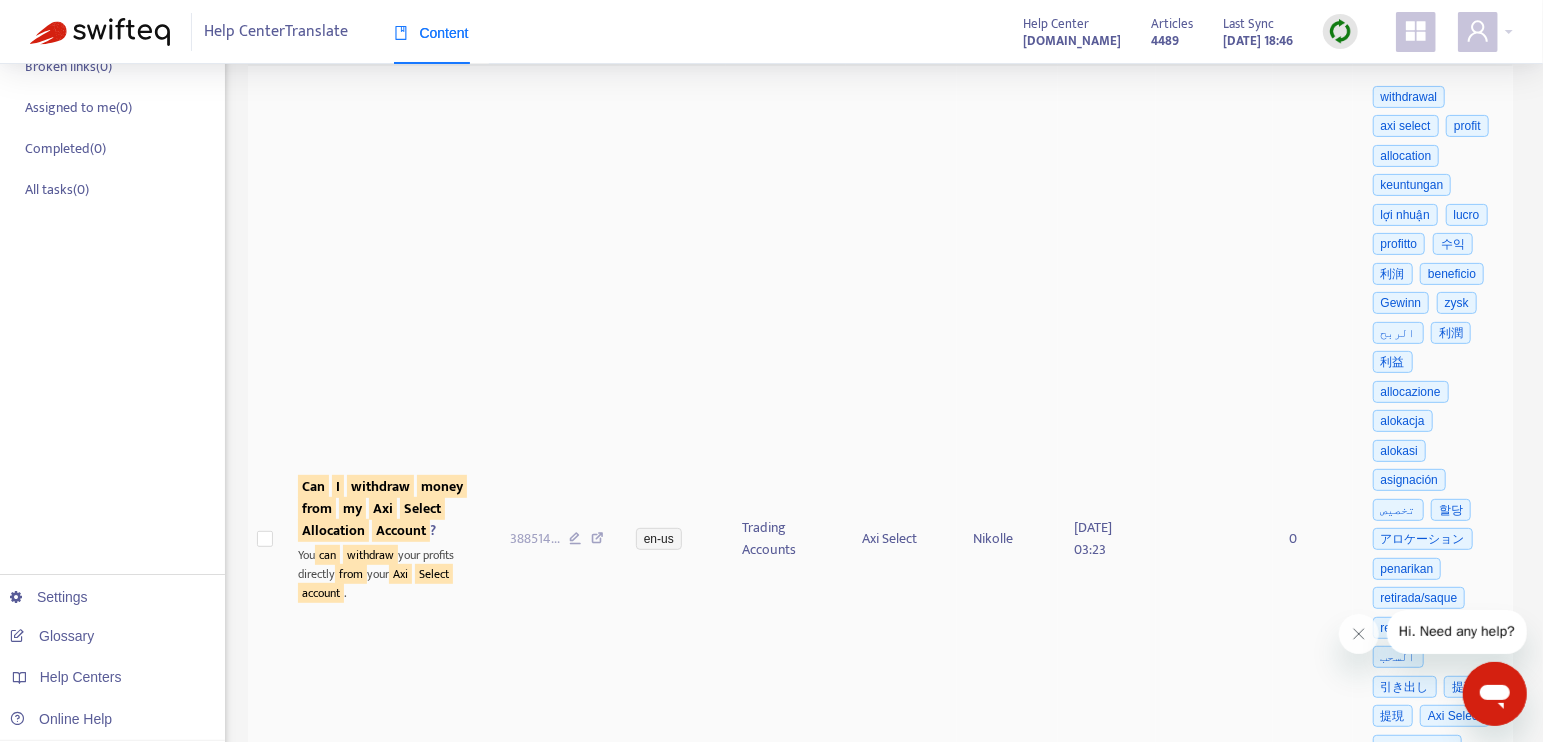 click on "You  can   withdraw  your profits directly  from  your  Axi   Select   account ." at bounding box center [388, 572] 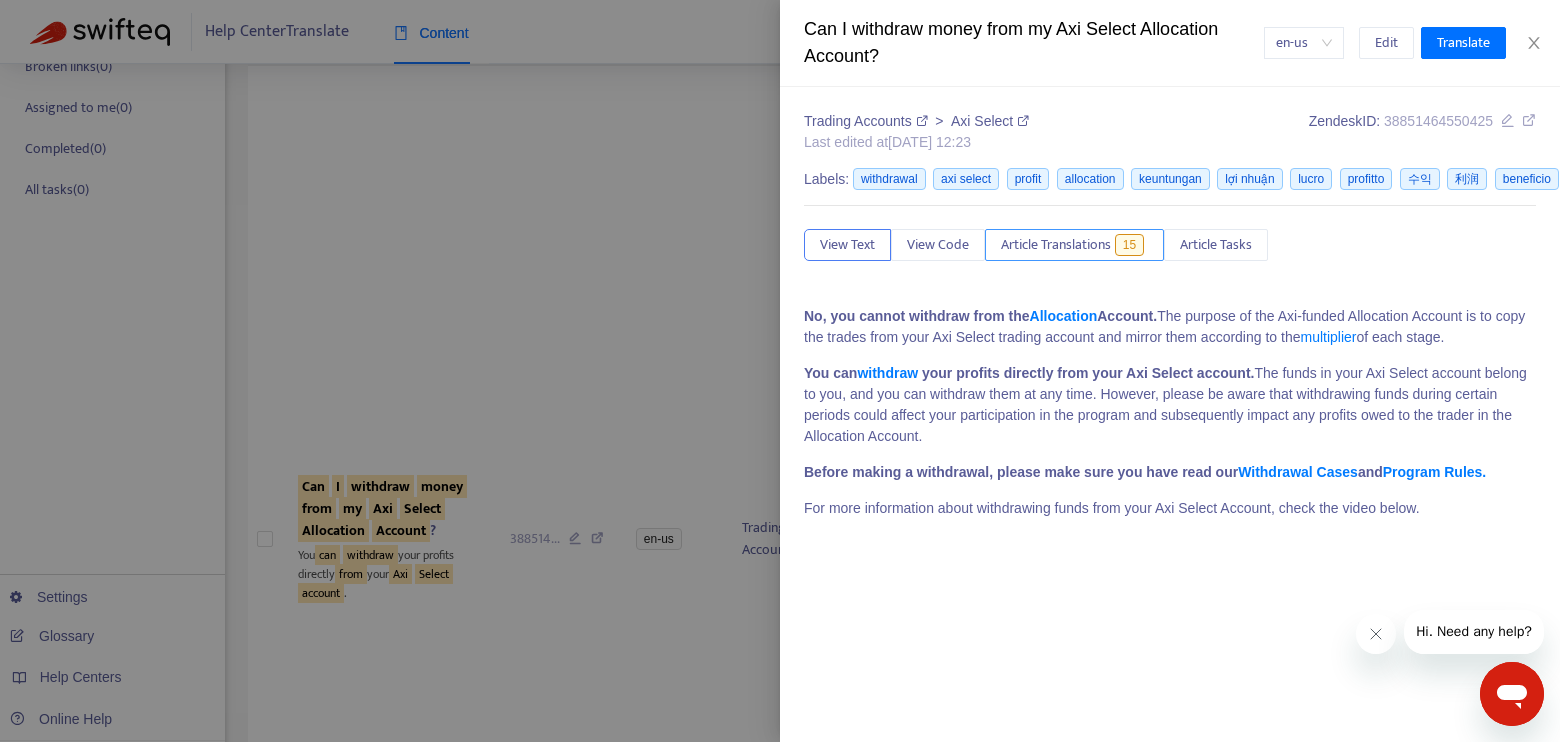 click on "Article Translations" at bounding box center (1056, 245) 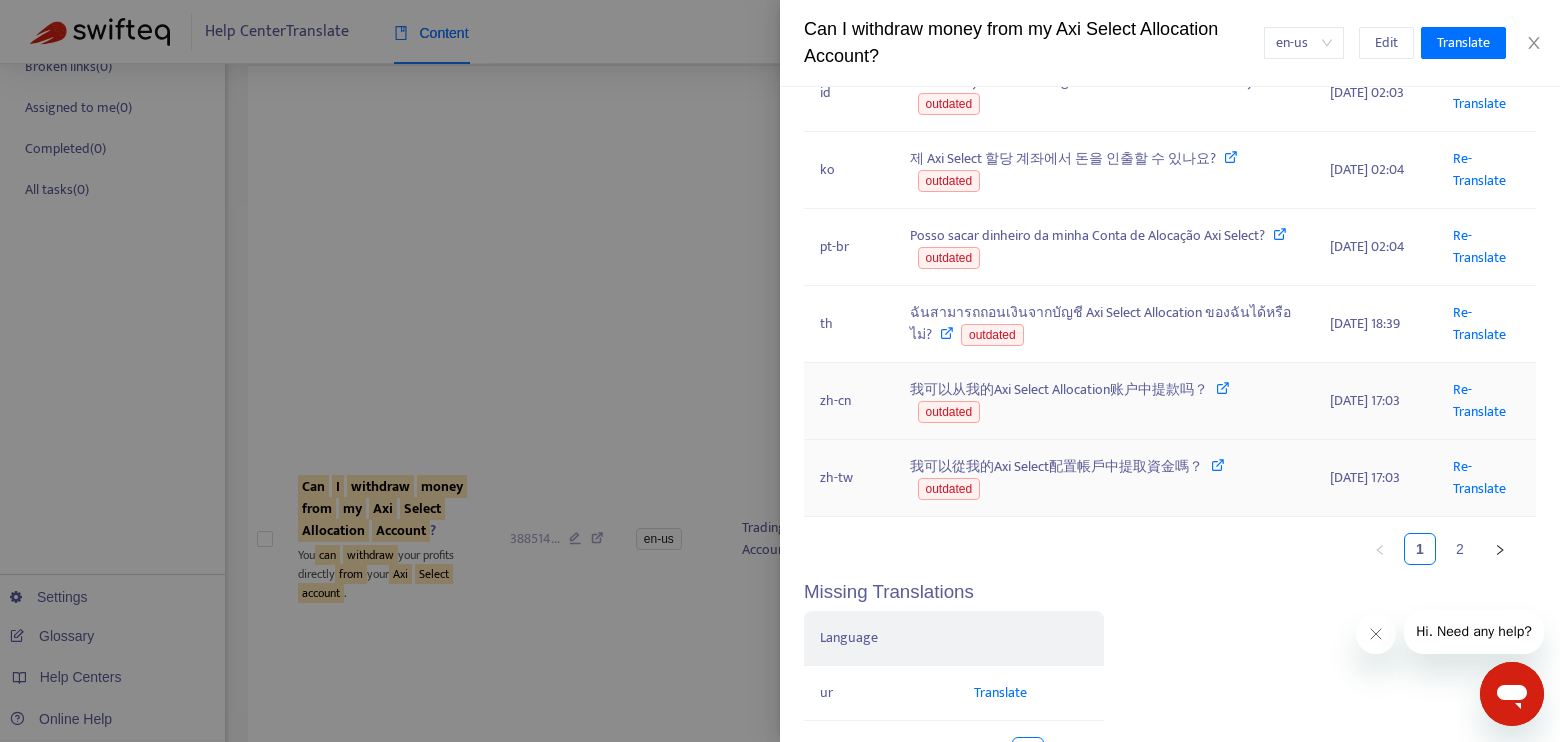 scroll, scrollTop: 762, scrollLeft: 0, axis: vertical 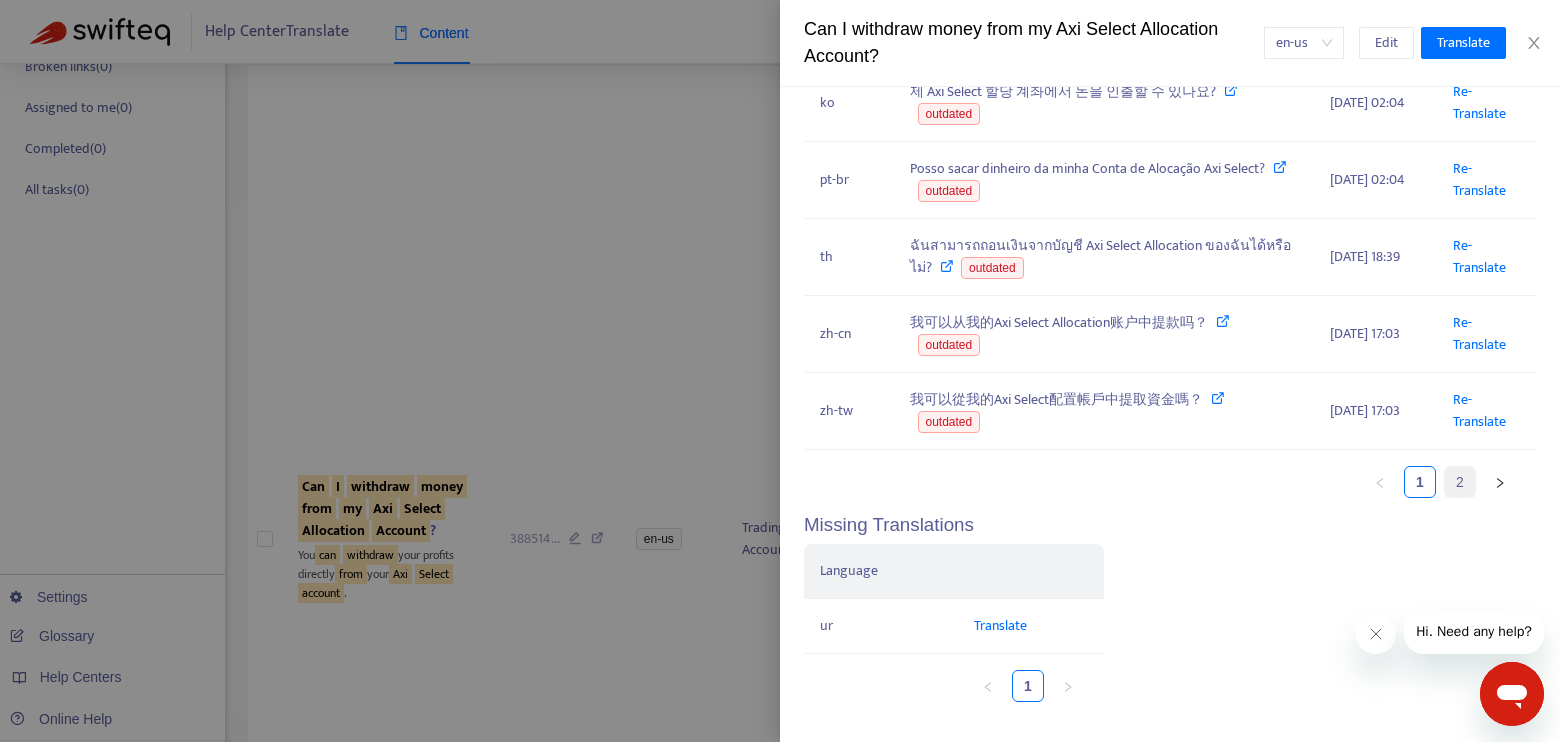 click on "2" at bounding box center [1460, 482] 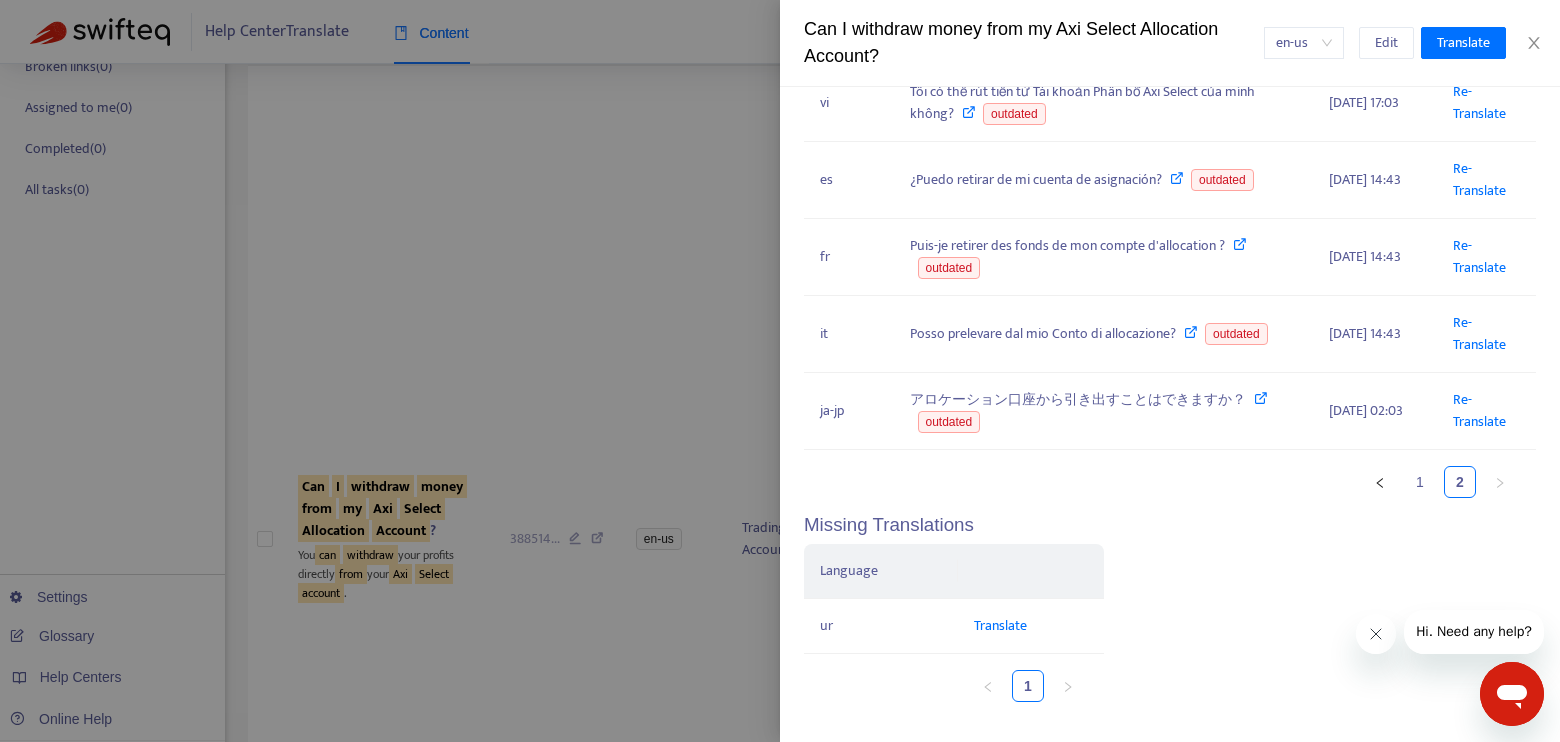 click 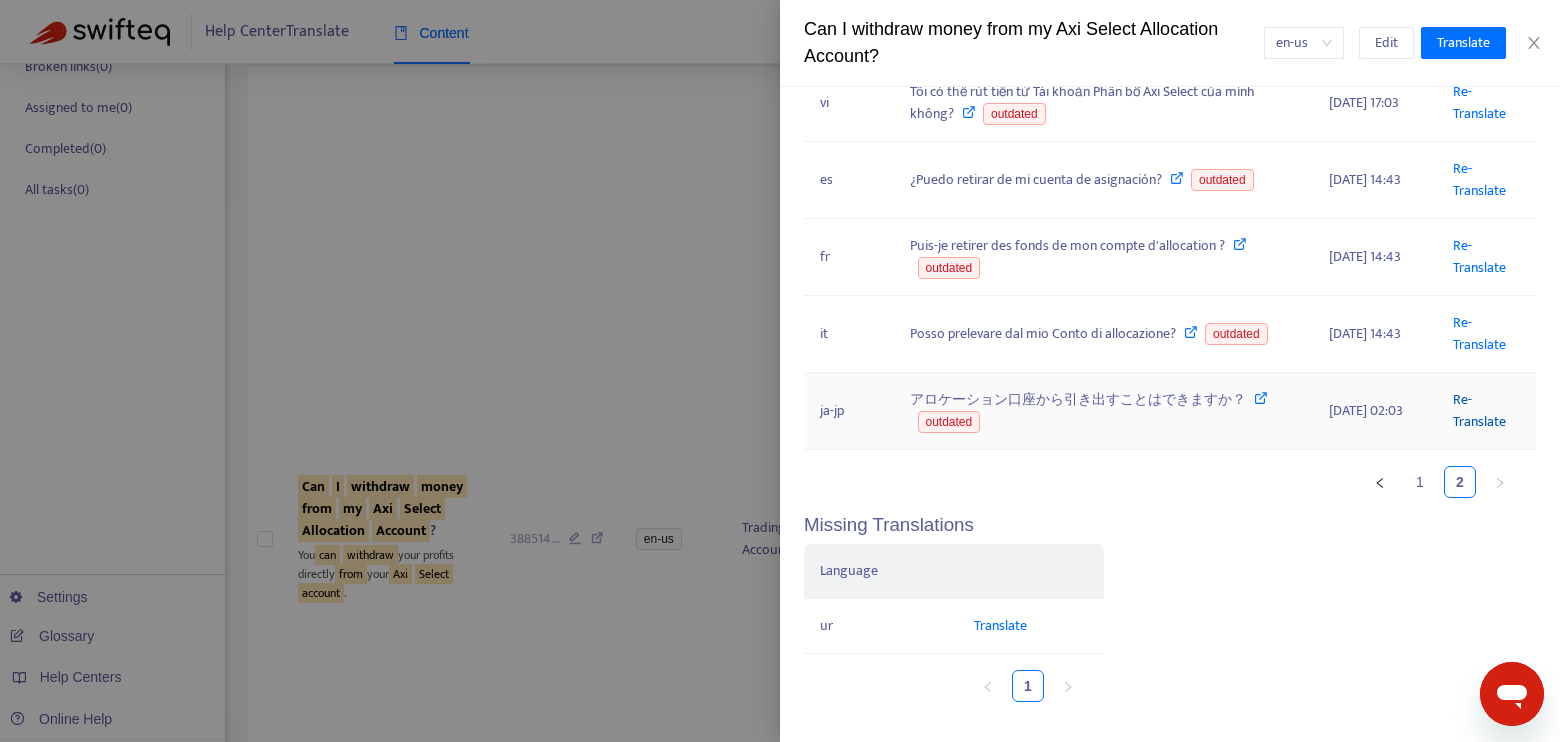 click on "Re-Translate" at bounding box center (1479, 410) 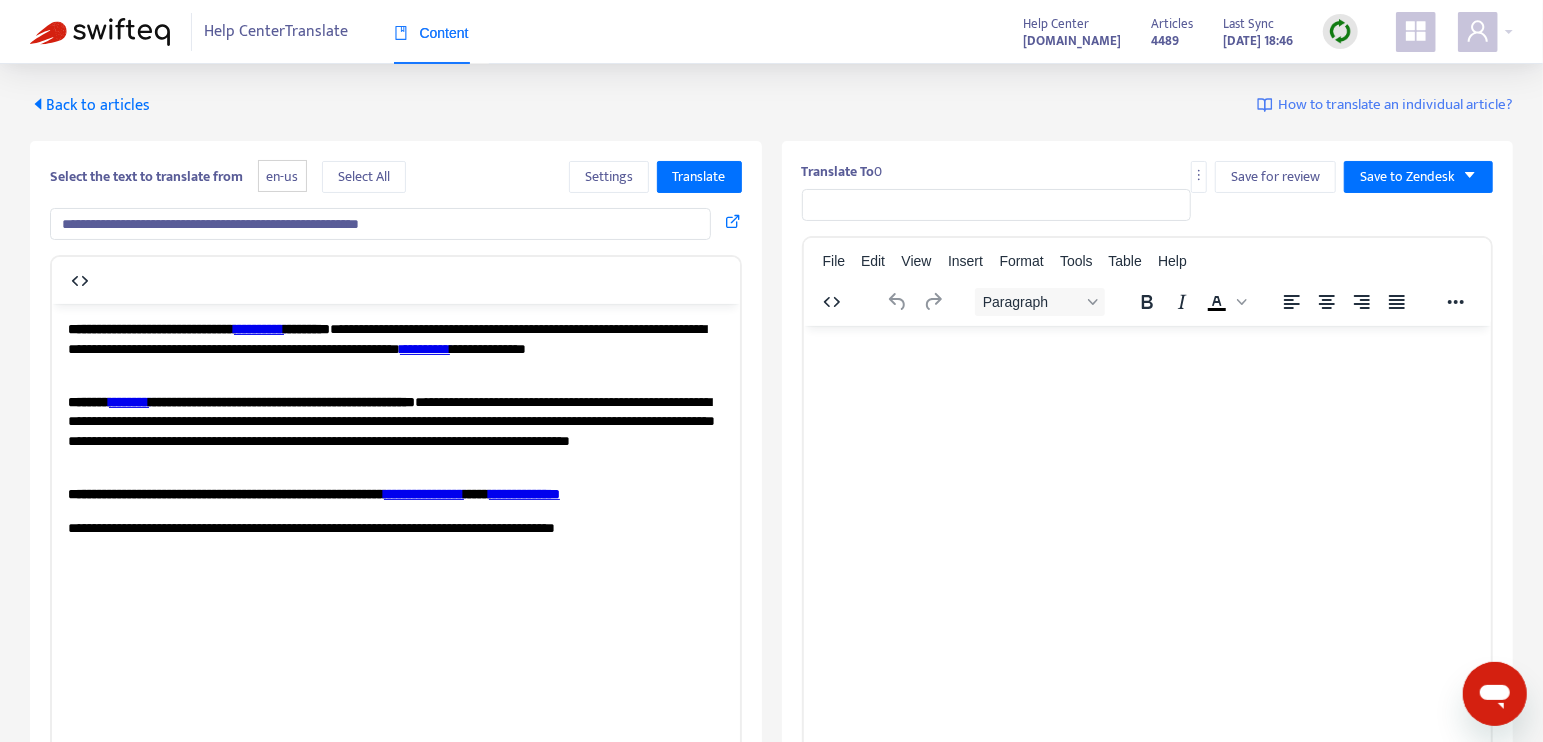 scroll, scrollTop: 0, scrollLeft: 0, axis: both 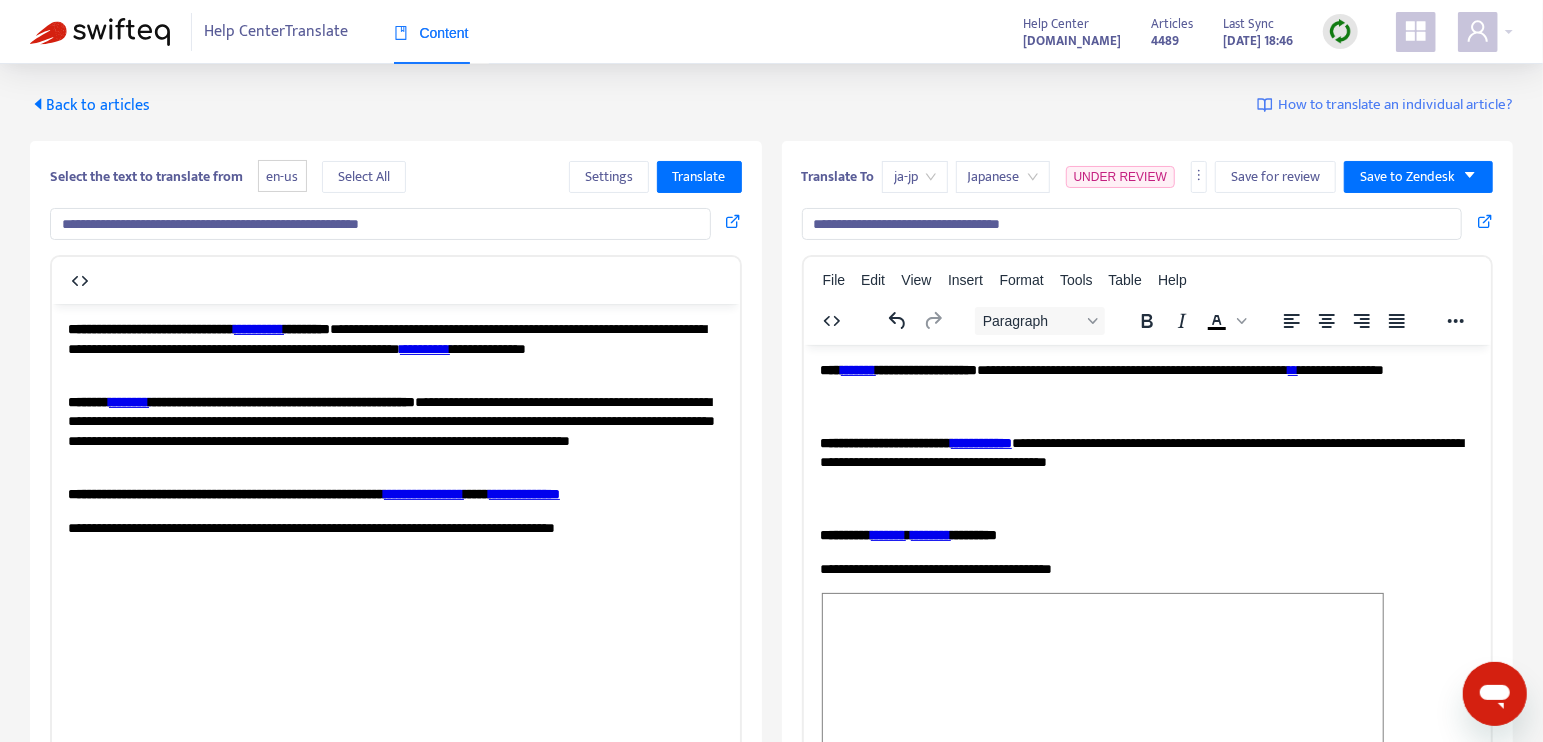 drag, startPoint x: 260, startPoint y: 228, endPoint x: 317, endPoint y: 227, distance: 57.00877 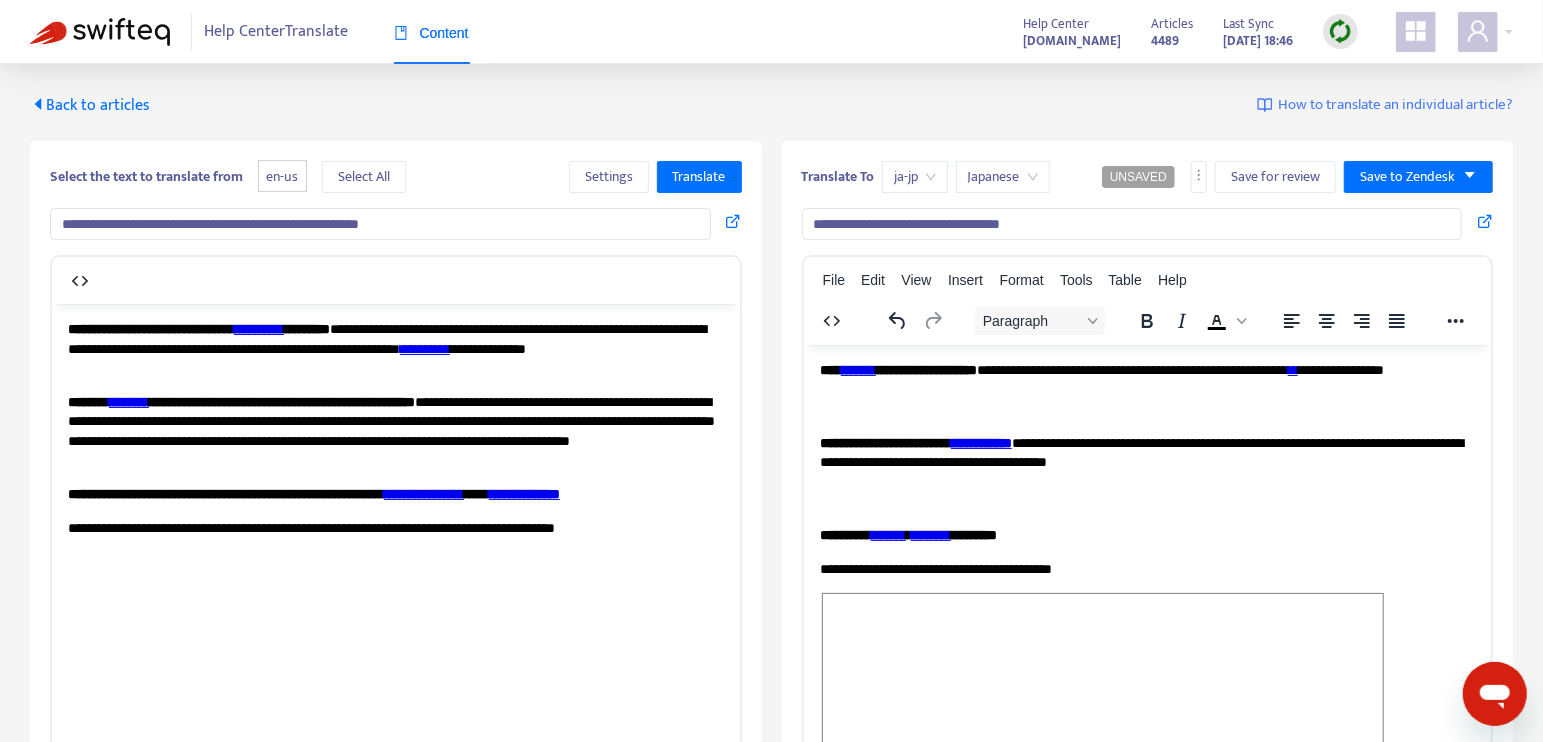 type on "**********" 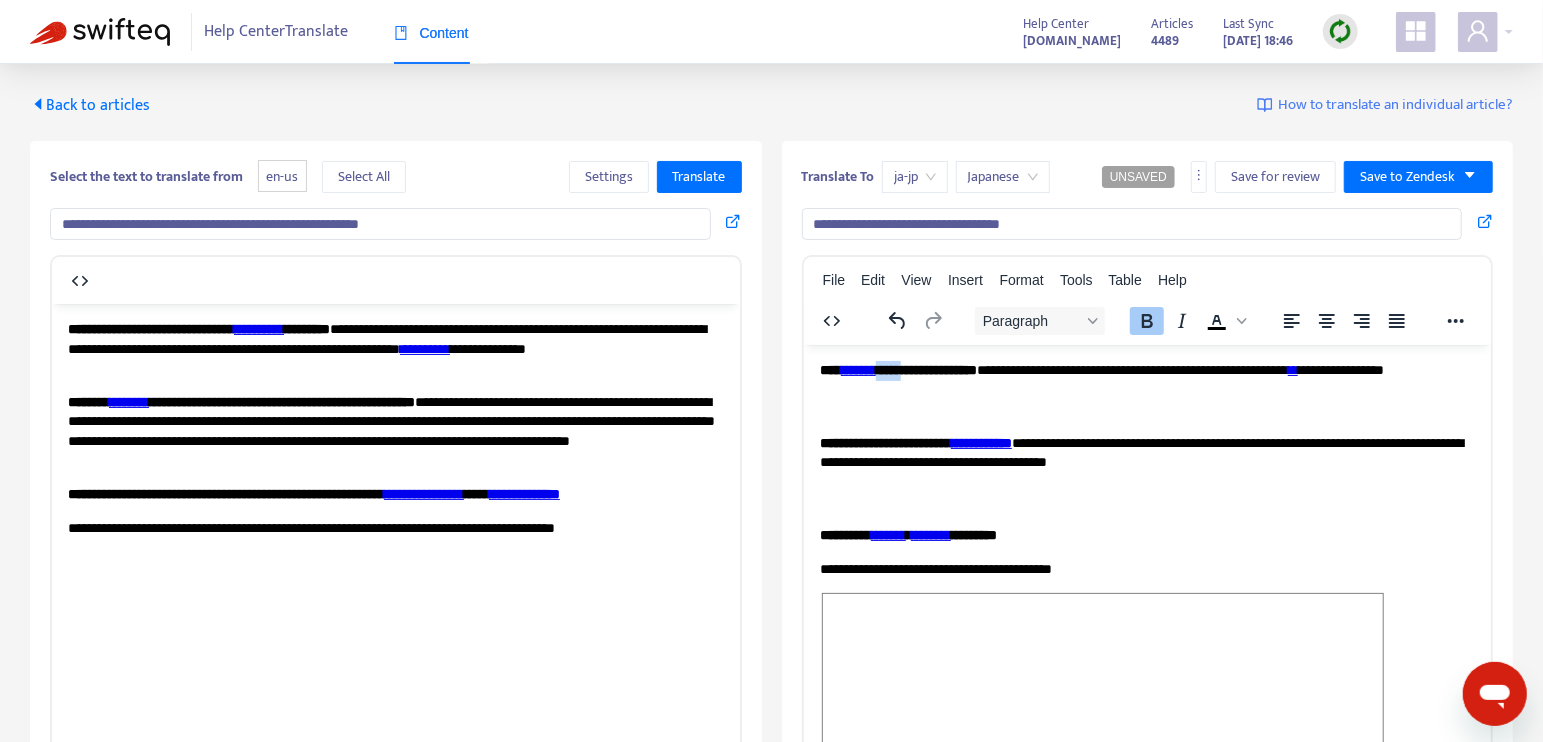 drag, startPoint x: 1045, startPoint y: 369, endPoint x: 978, endPoint y: 370, distance: 67.00746 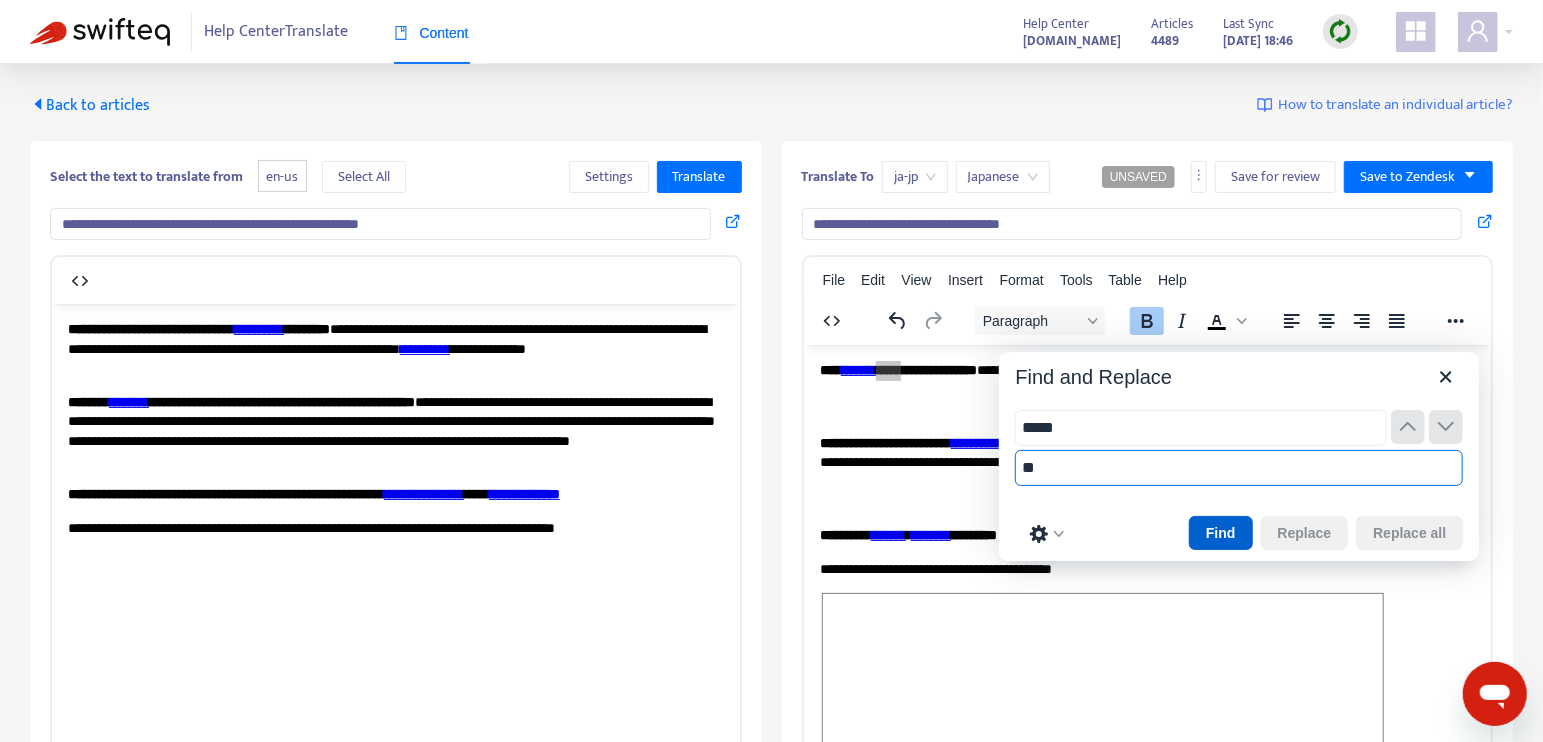 click on "Find" at bounding box center (1221, 533) 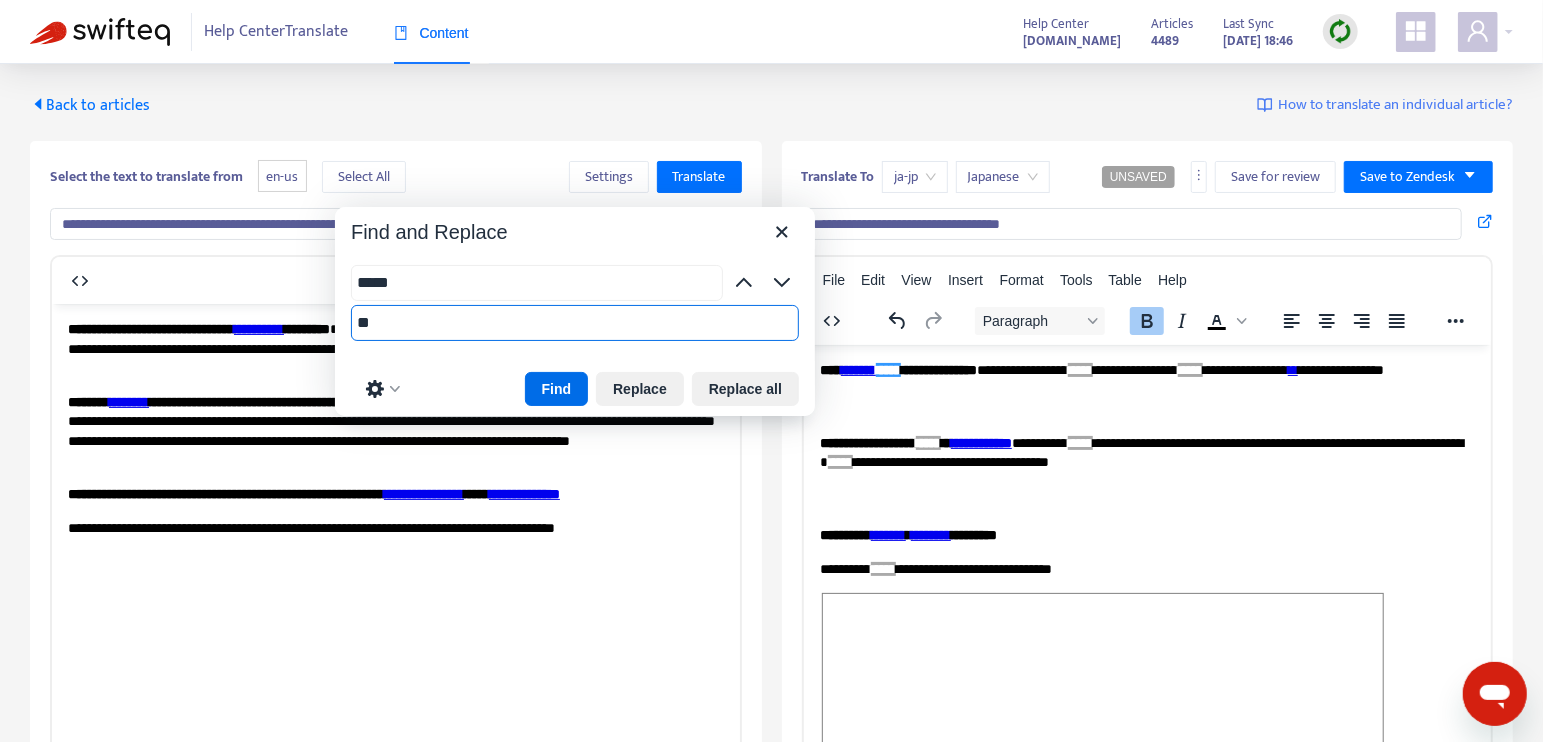 drag, startPoint x: 1233, startPoint y: 378, endPoint x: 531, endPoint y: 232, distance: 717.0216 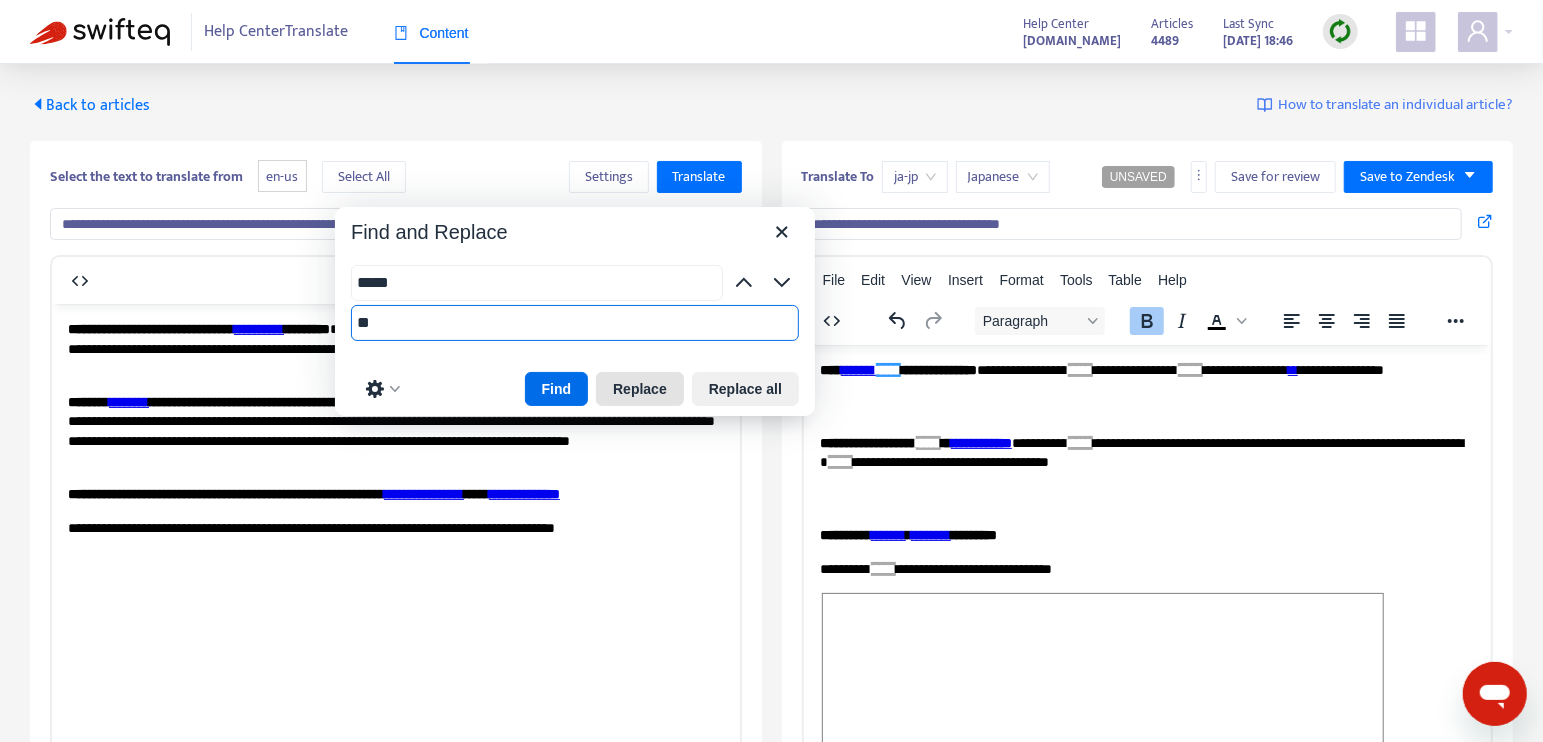 click on "Replace" at bounding box center [640, 389] 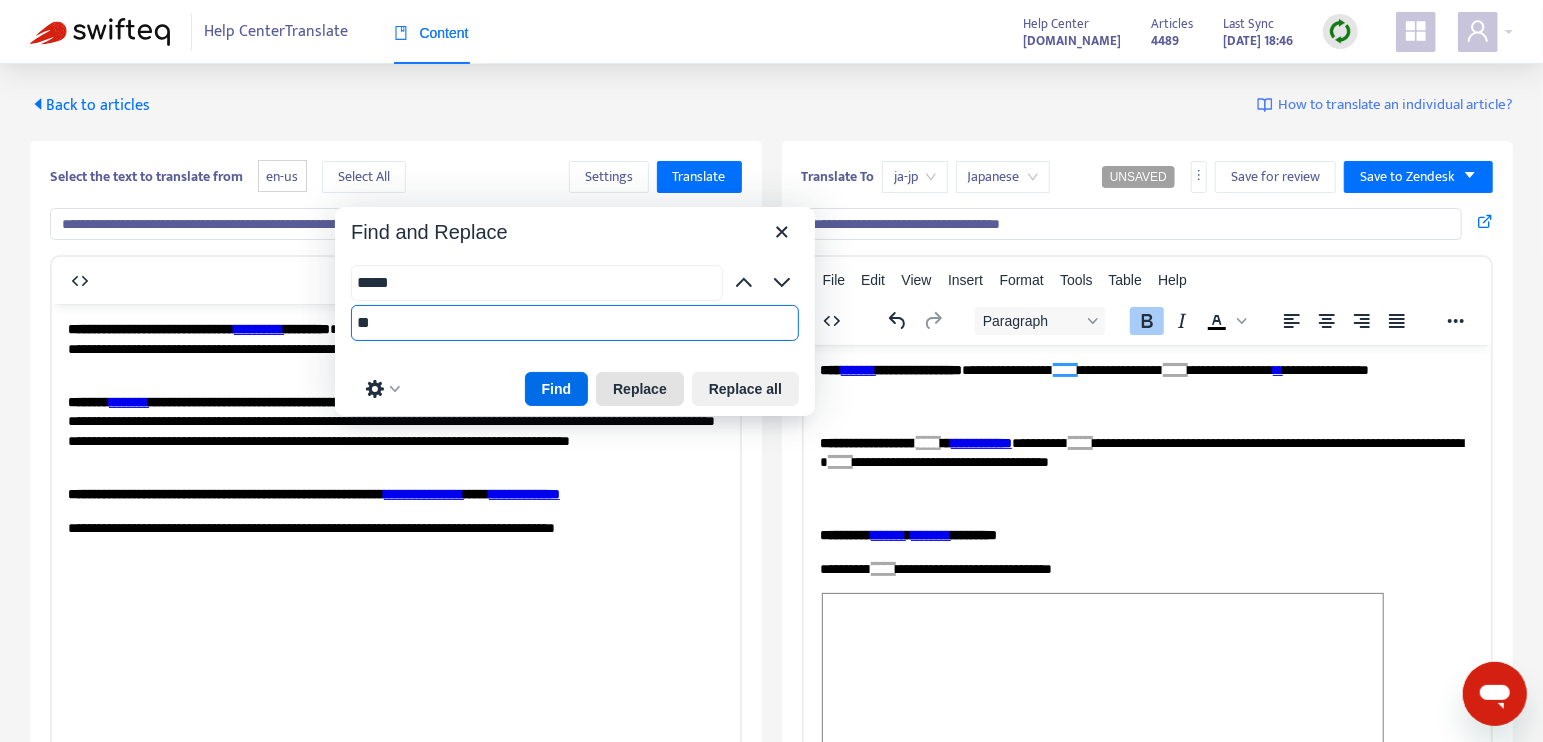 click on "Replace" at bounding box center (640, 389) 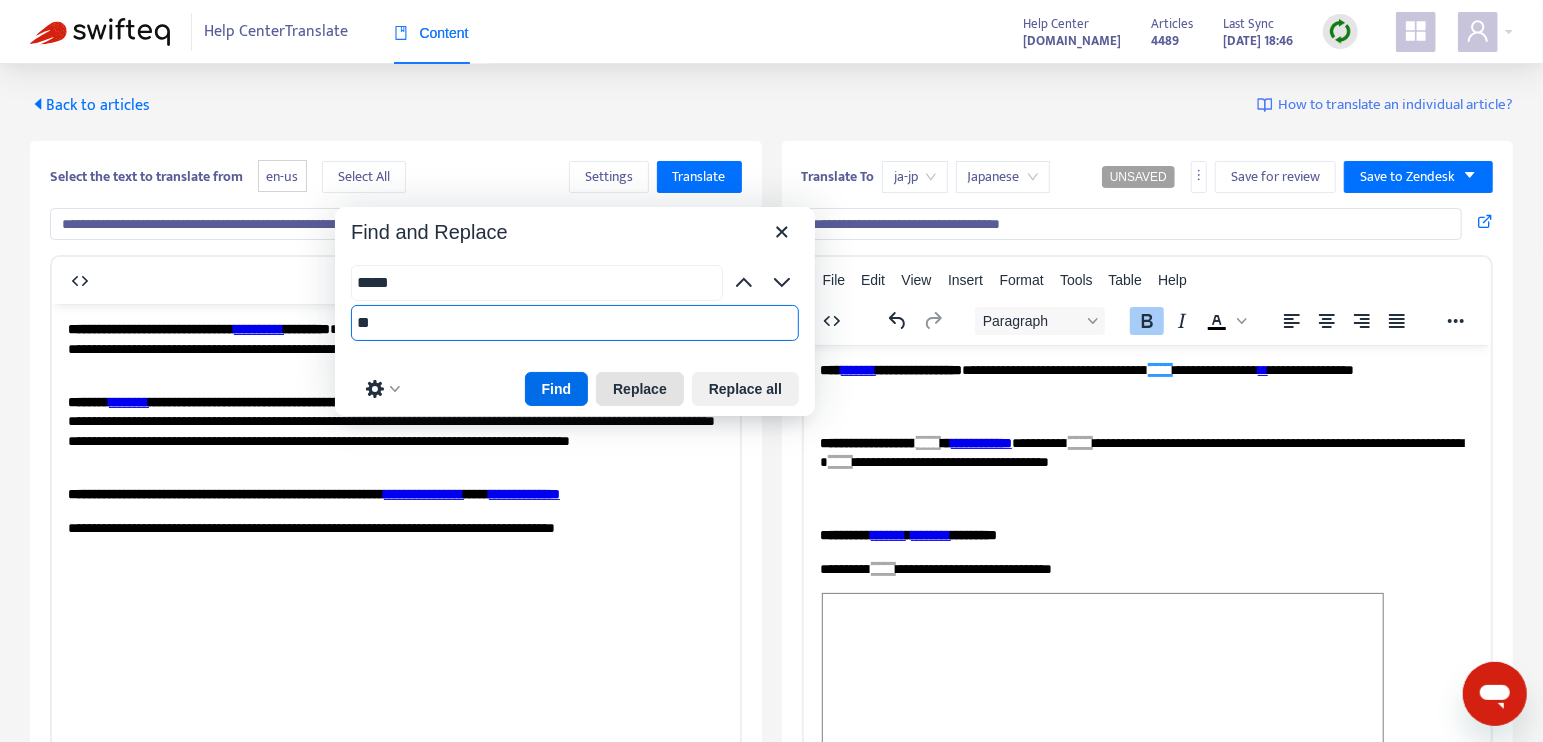 click on "Replace" at bounding box center [640, 389] 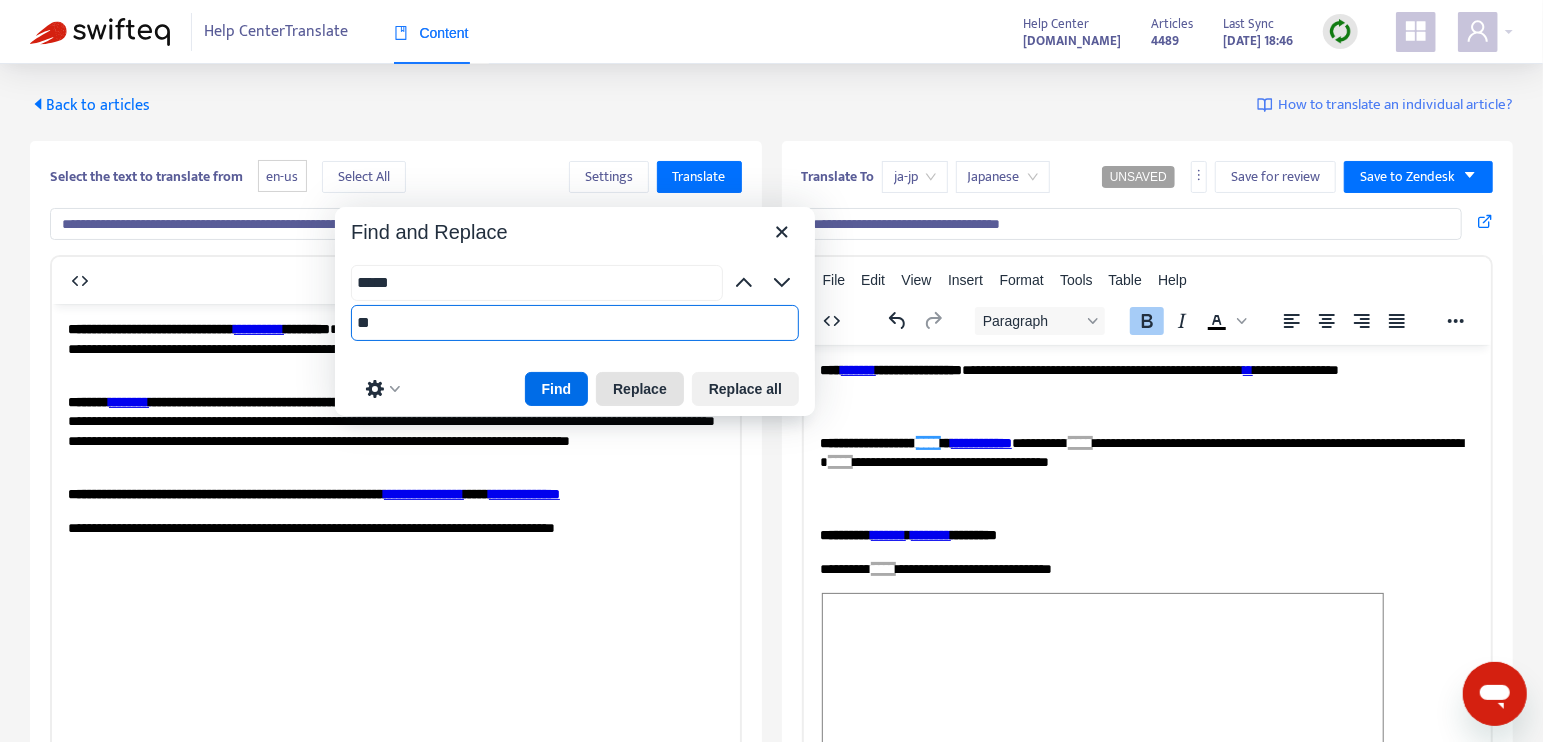 click on "Replace" at bounding box center (640, 389) 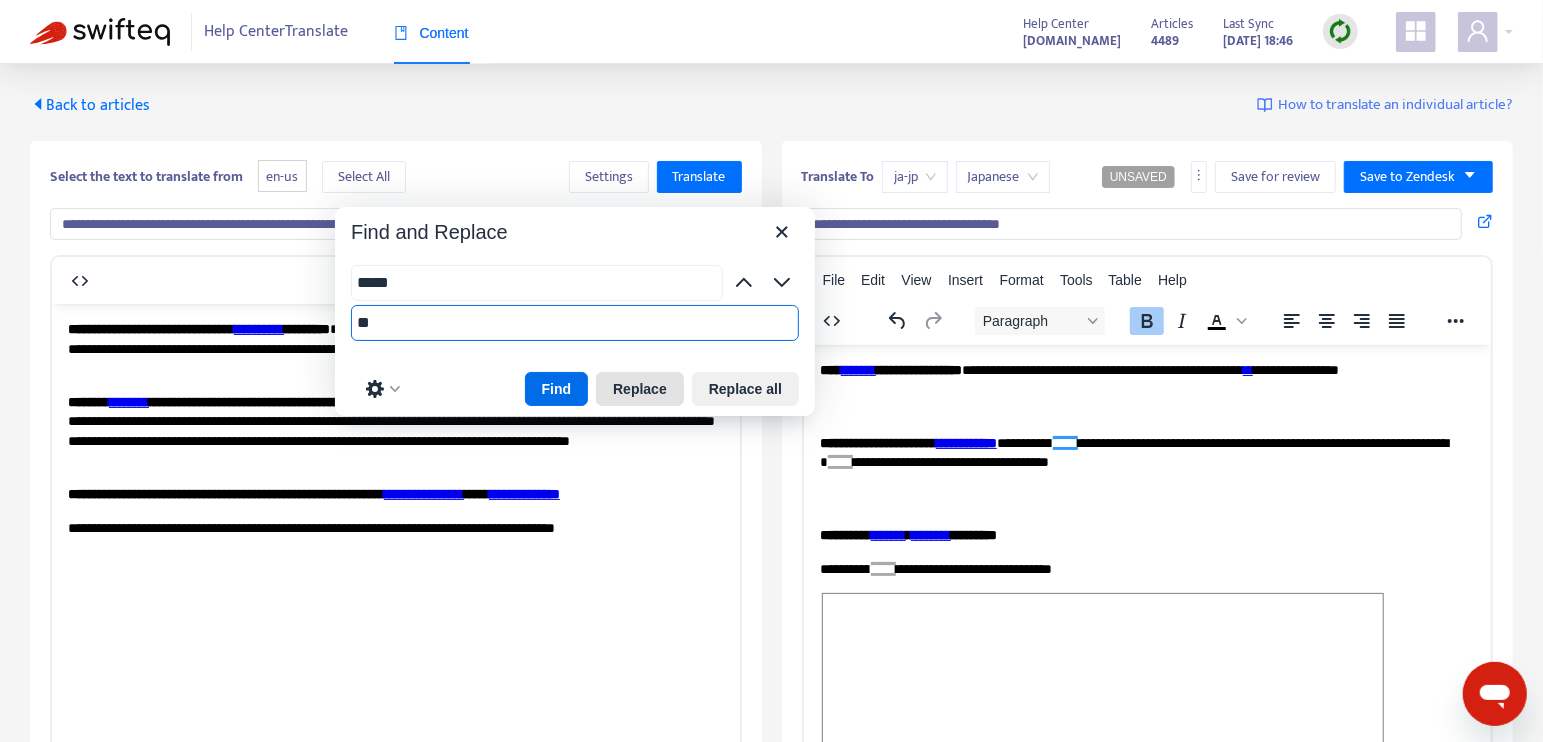 click on "Replace" at bounding box center (640, 389) 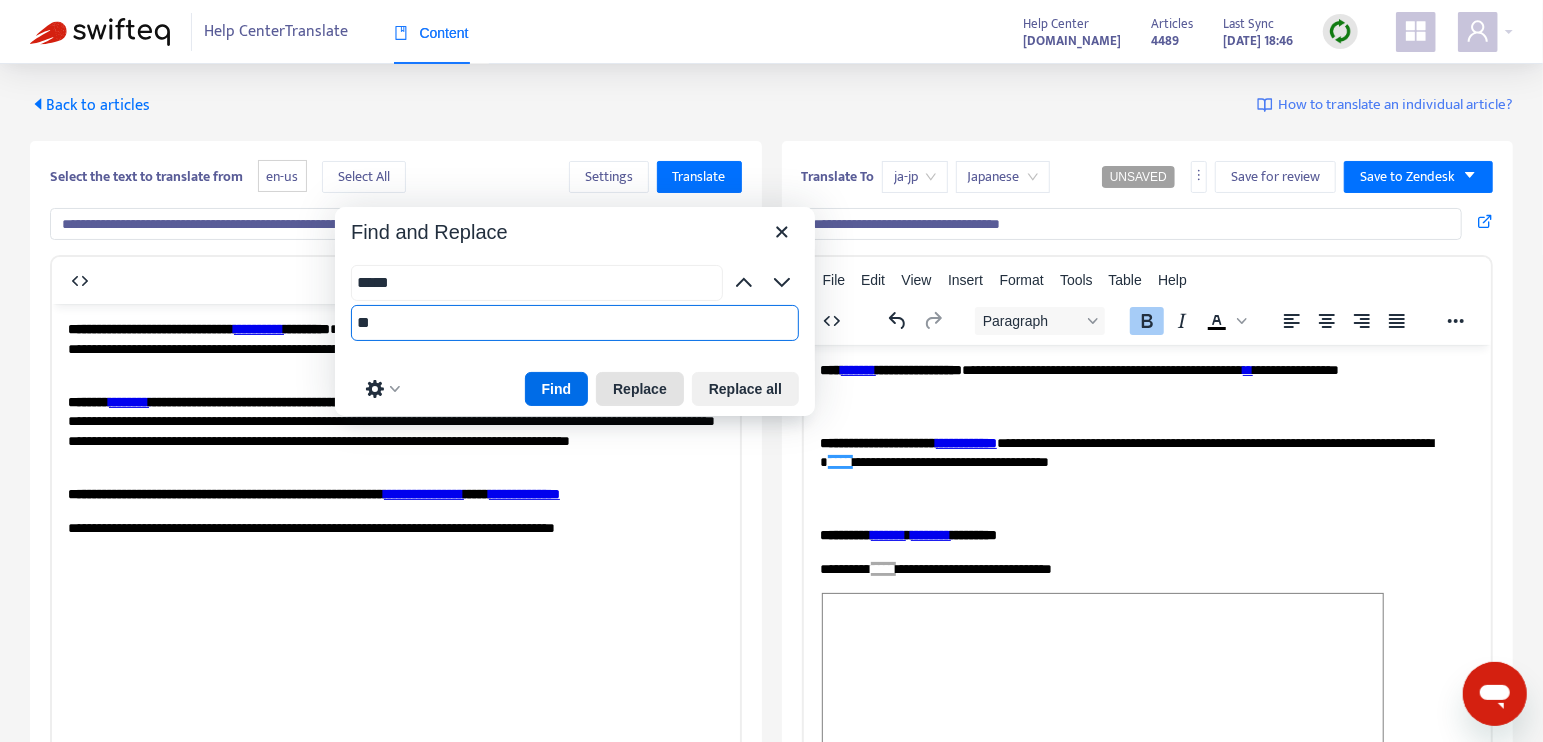 click on "Replace" at bounding box center [640, 389] 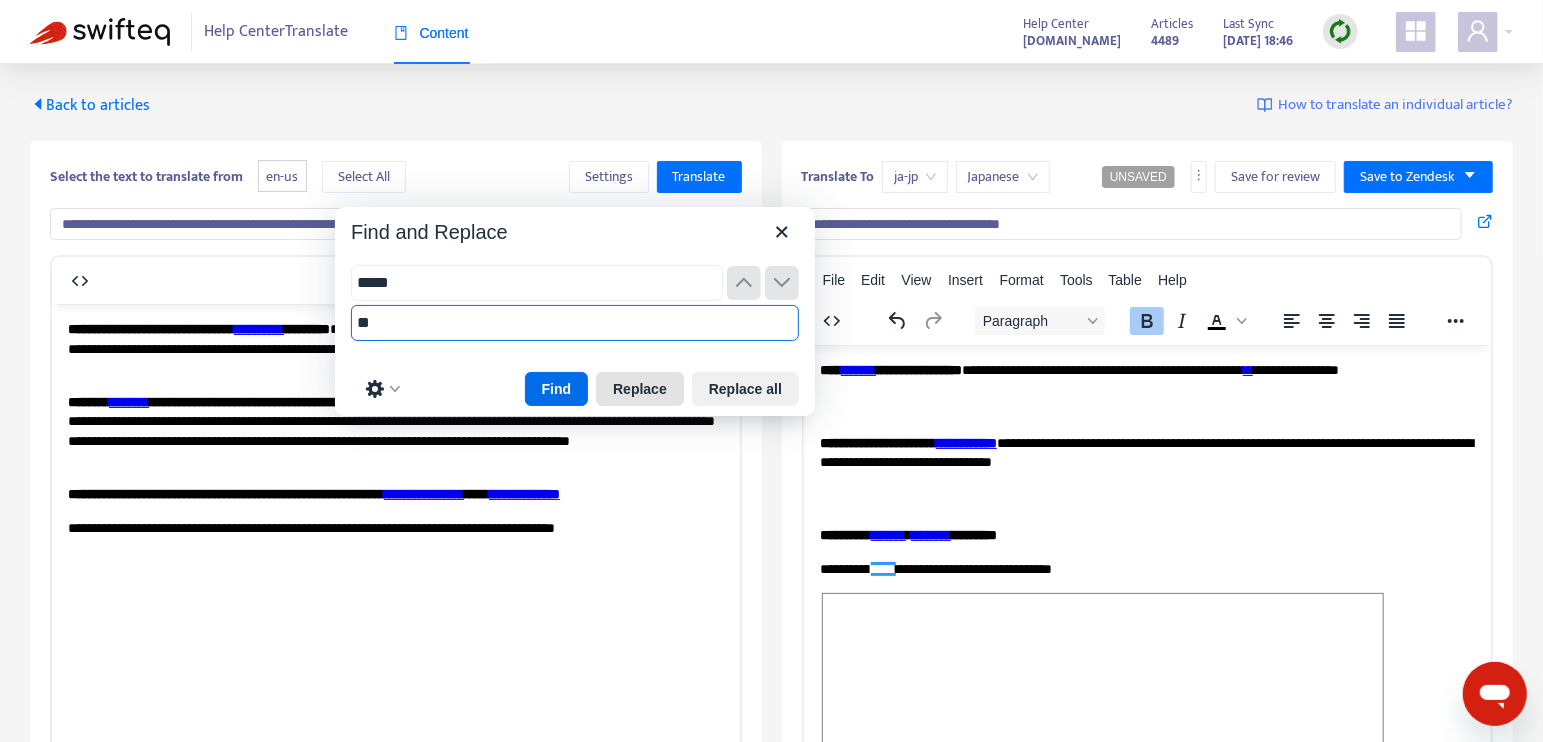 click on "Replace" at bounding box center (640, 389) 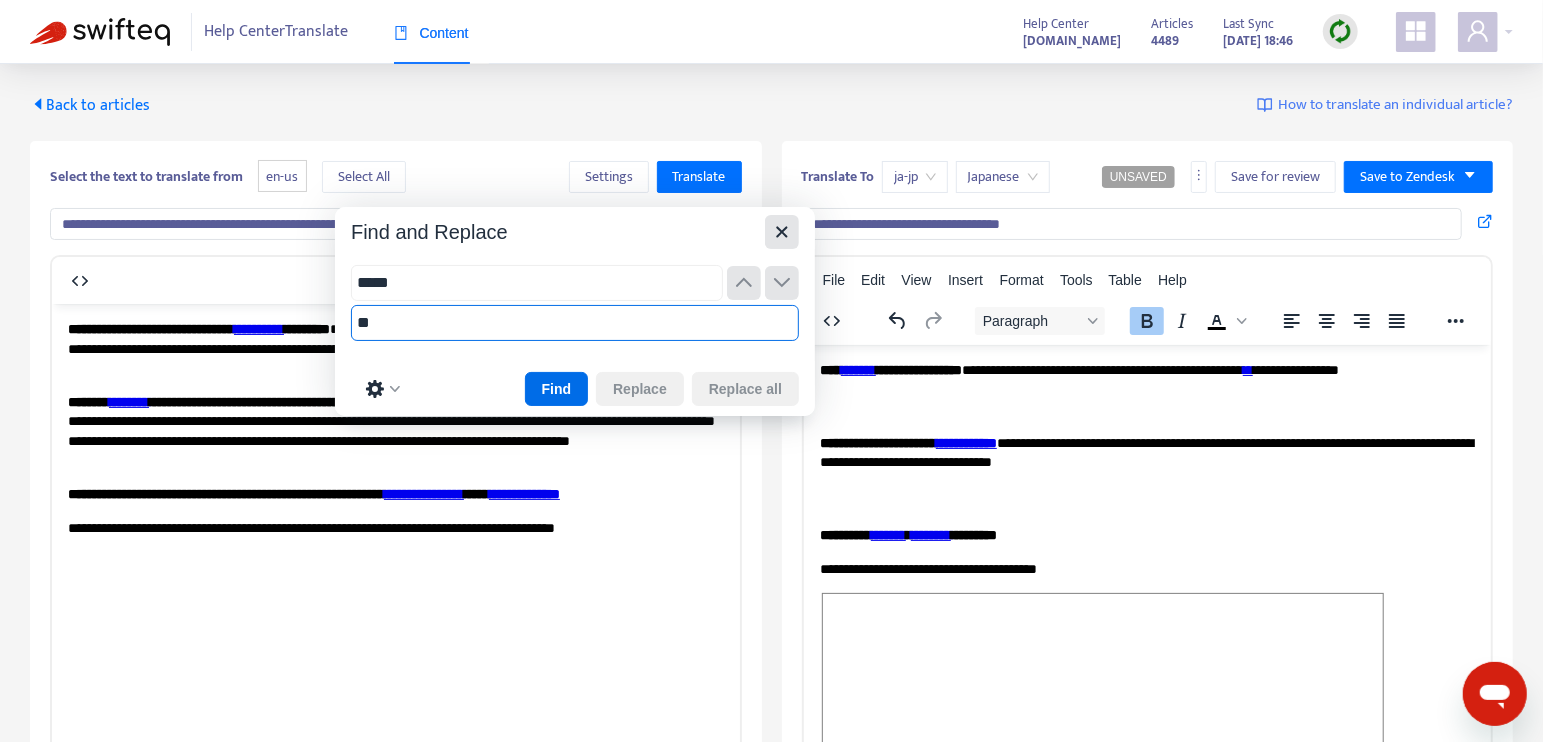 type on "**" 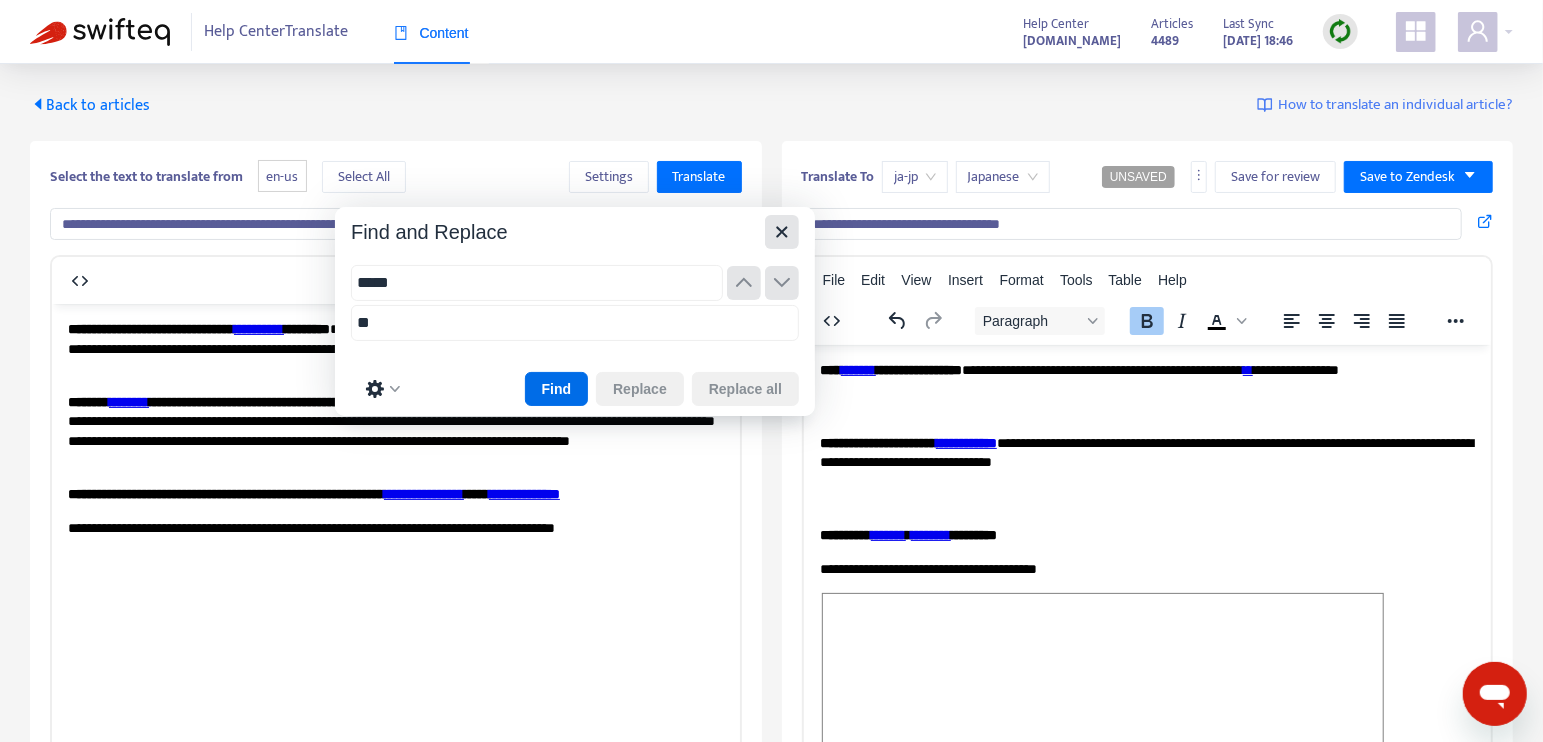 click 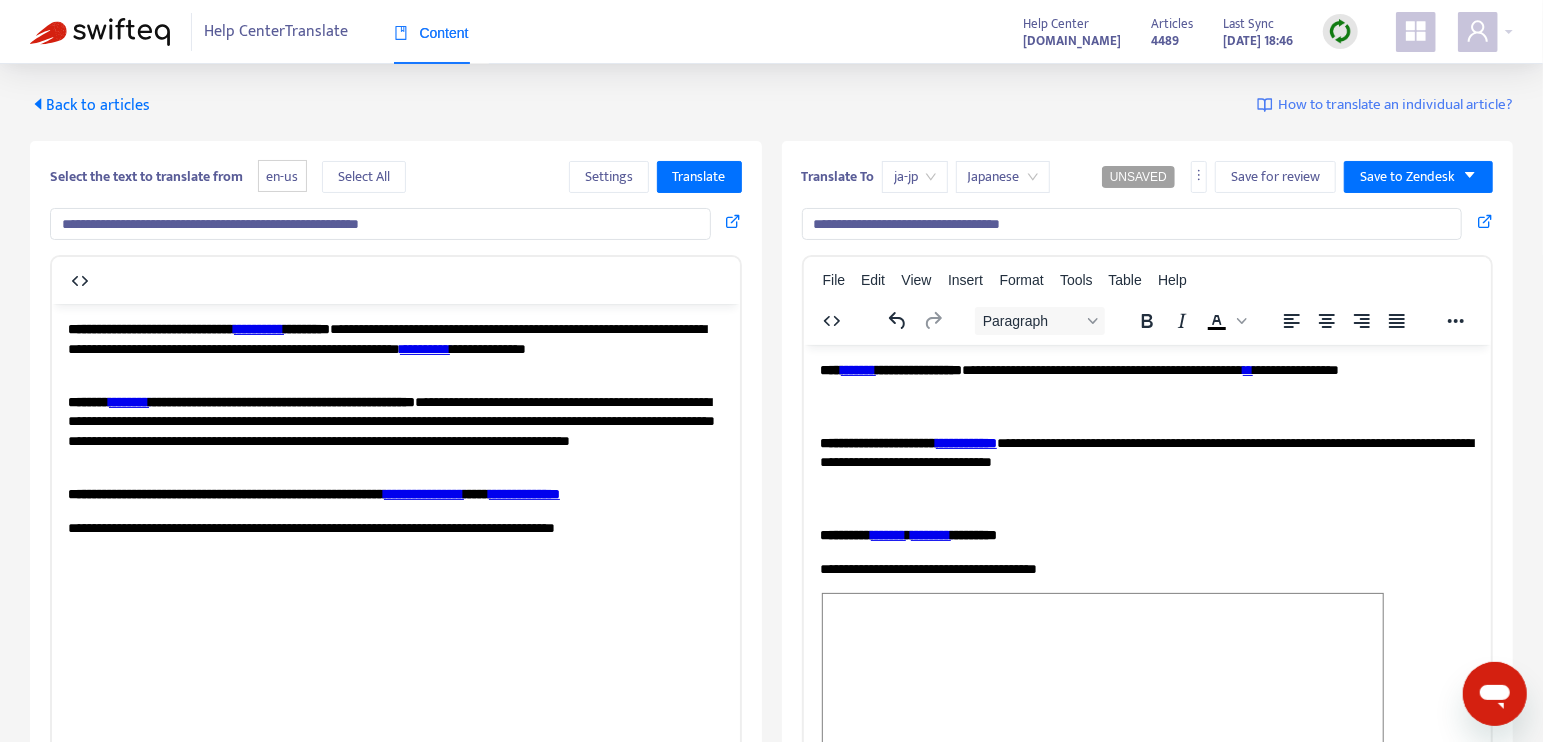 click on "**********" at bounding box center (1148, 389) 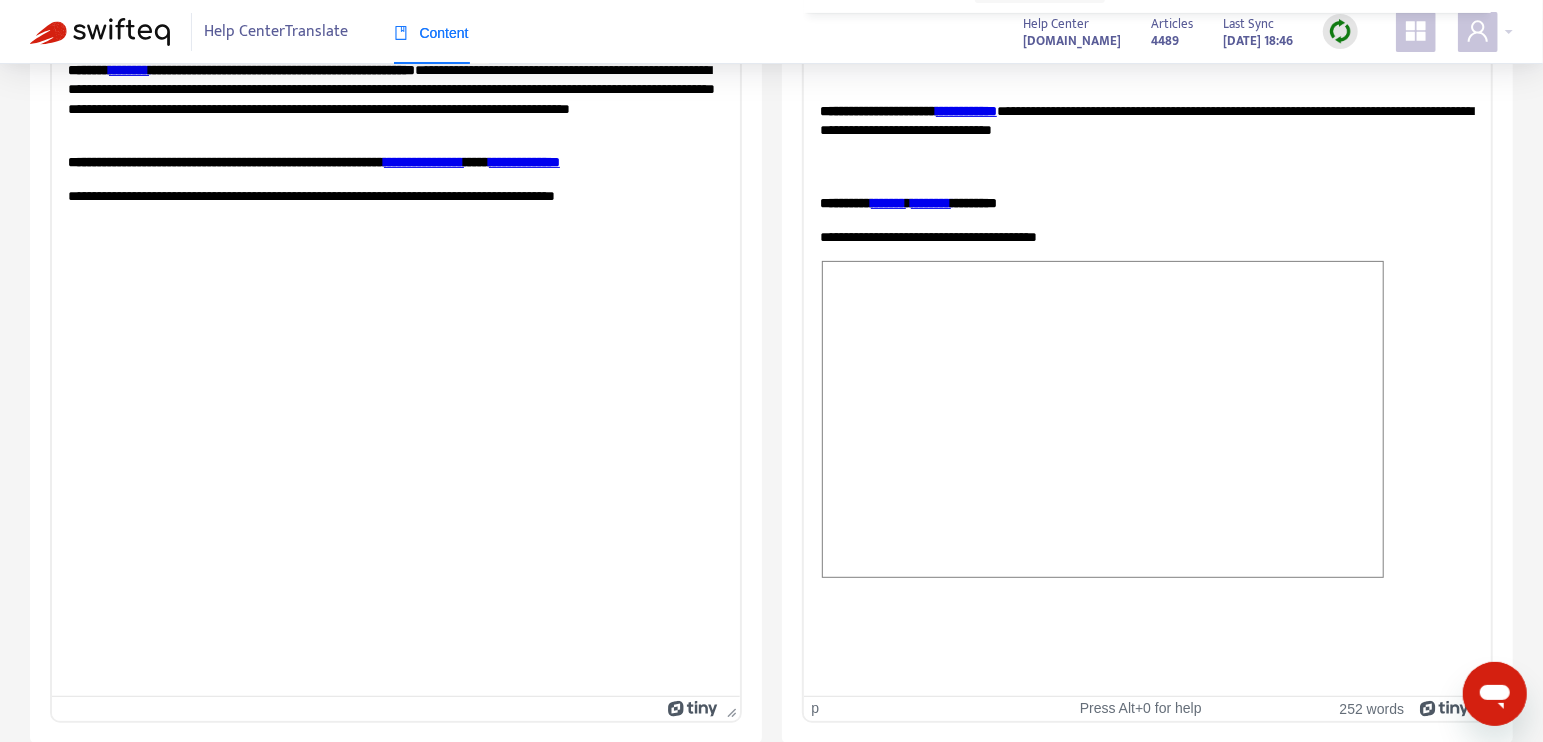 scroll, scrollTop: 0, scrollLeft: 0, axis: both 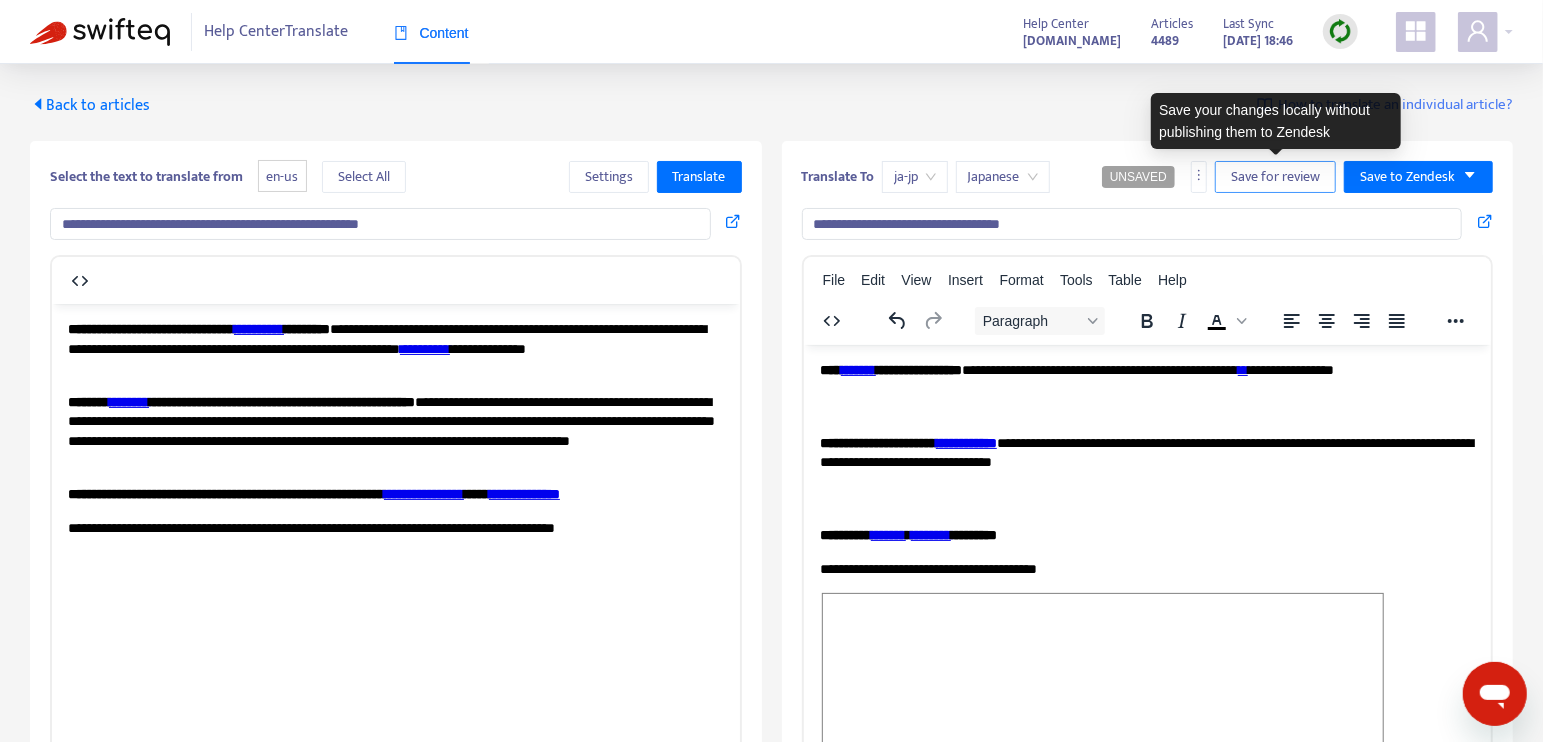 click on "Save for review" at bounding box center [1275, 177] 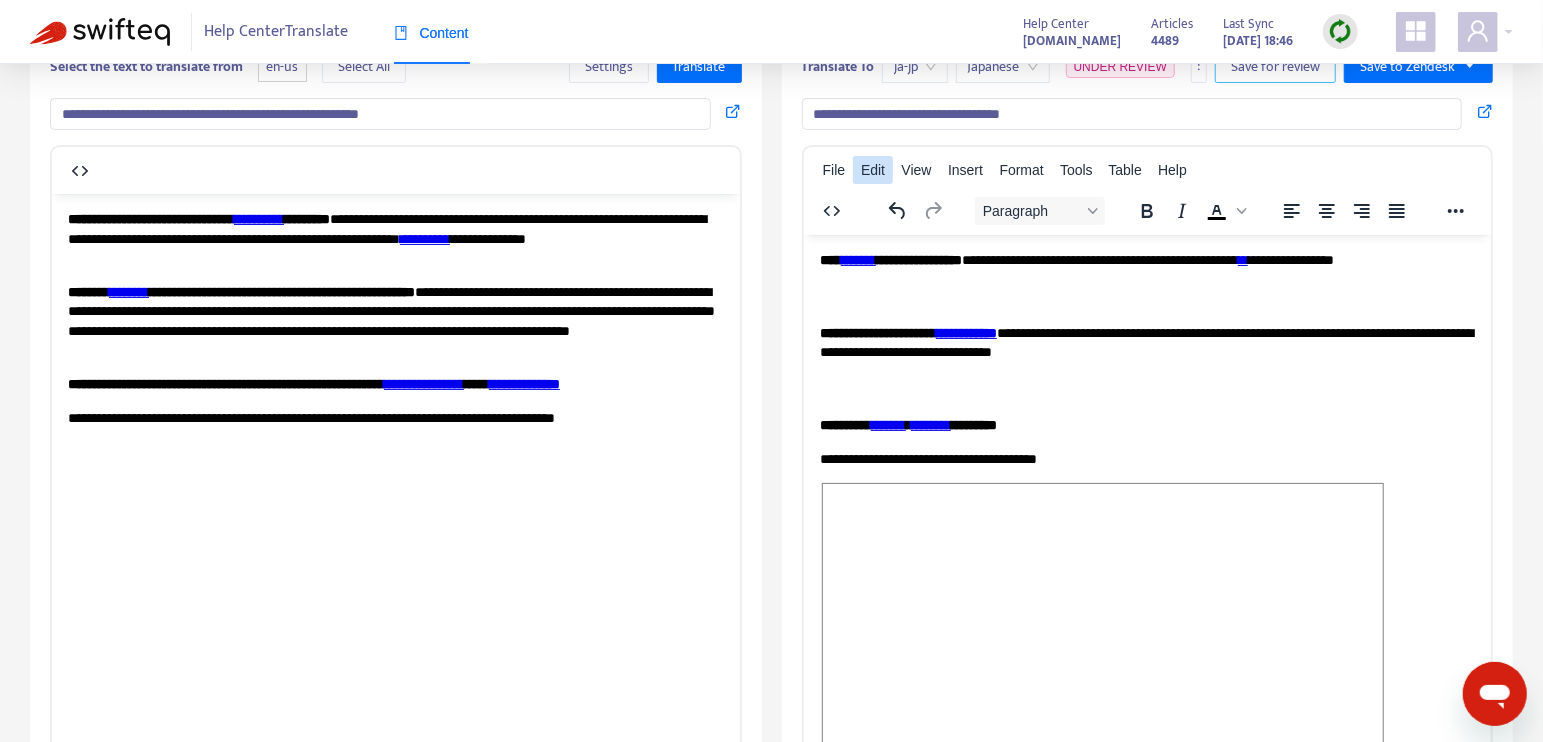 scroll, scrollTop: 0, scrollLeft: 0, axis: both 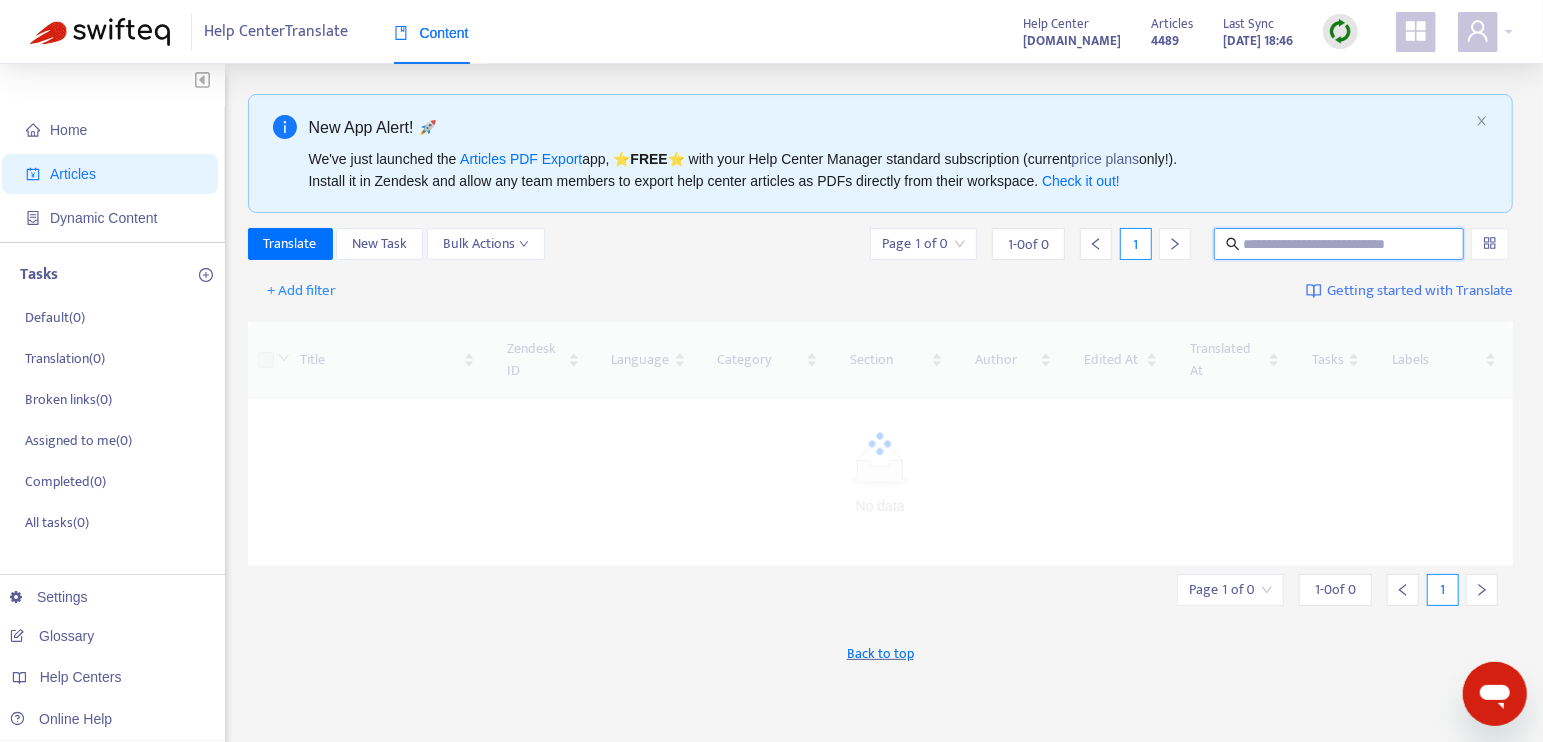 click at bounding box center (1340, 244) 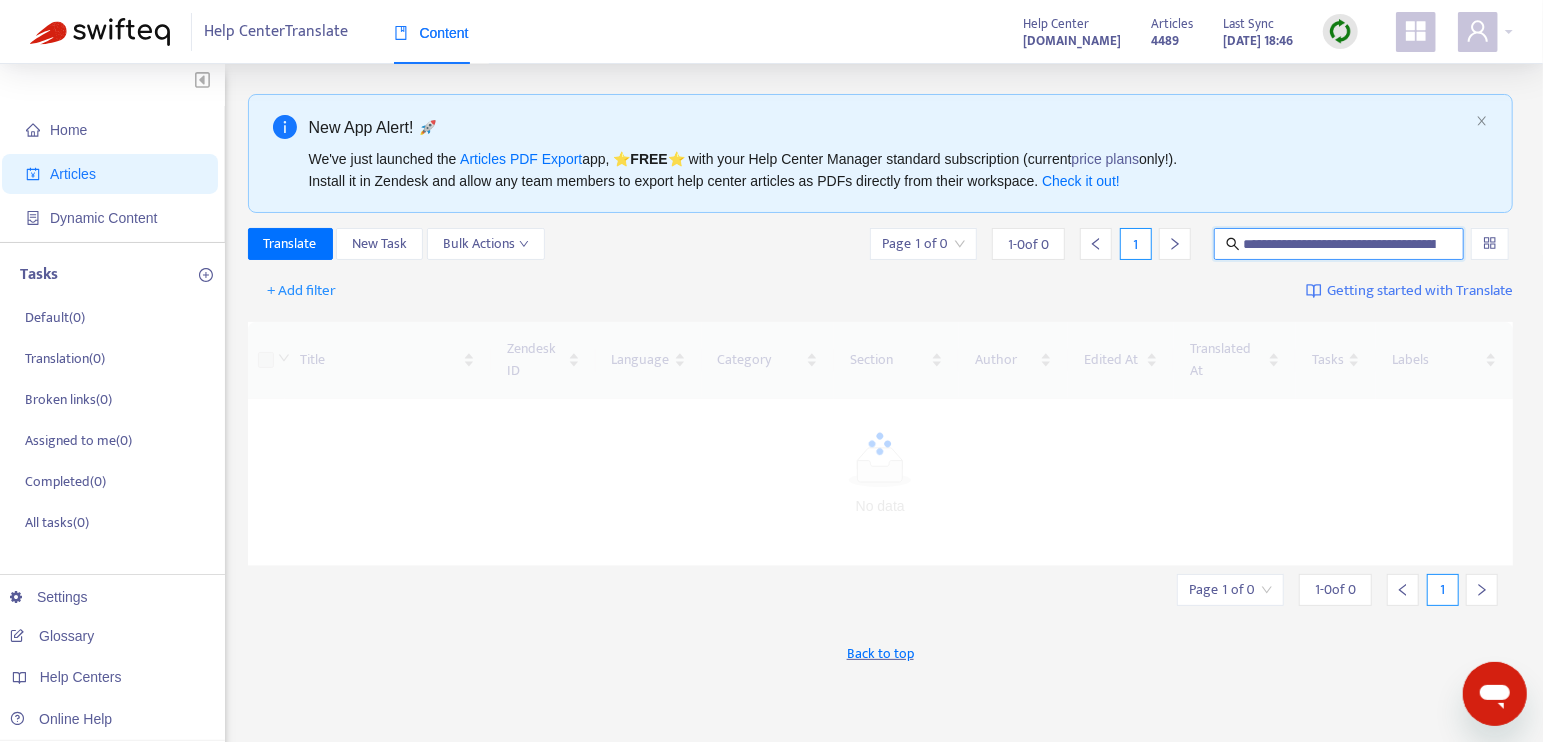 scroll, scrollTop: 0, scrollLeft: 108, axis: horizontal 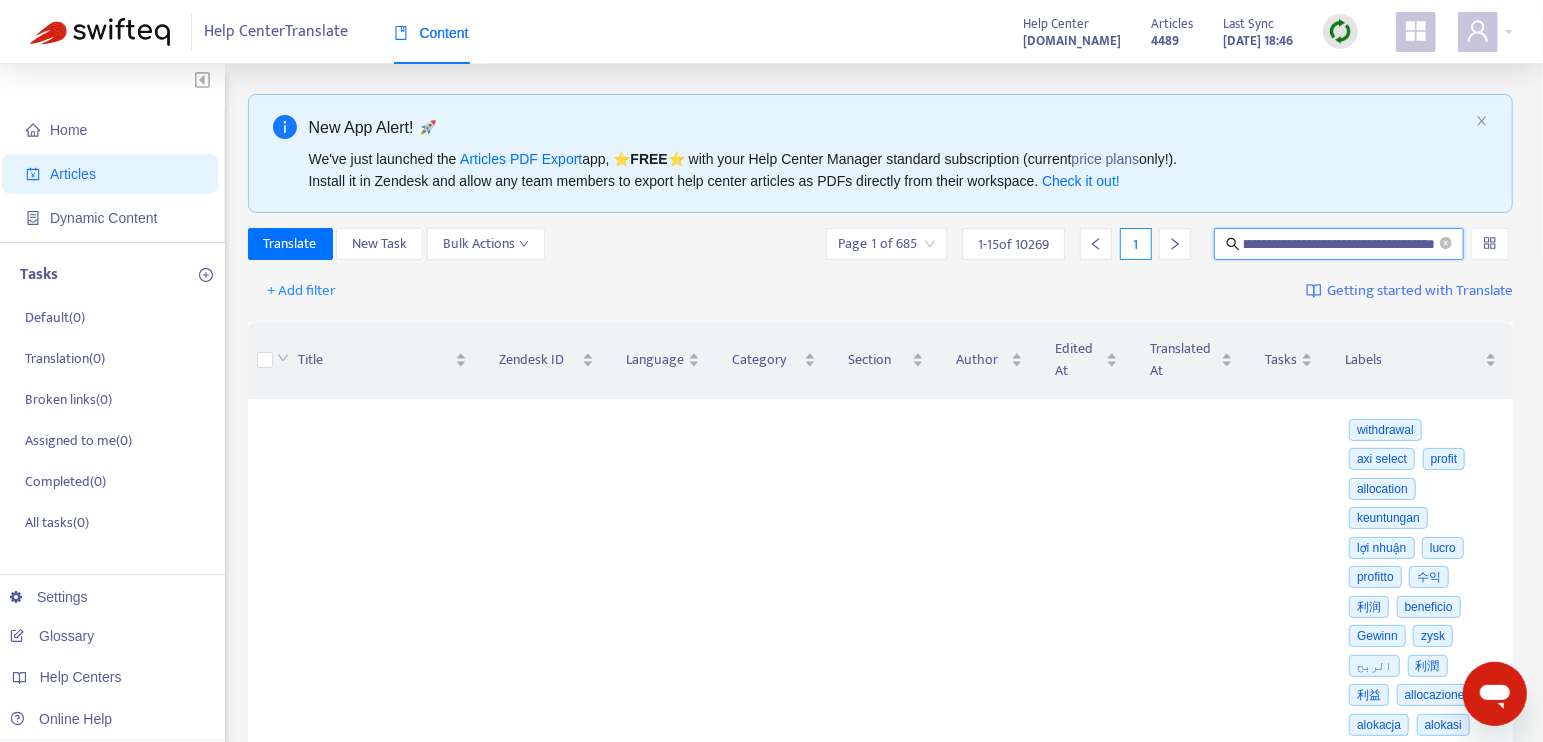 type on "**********" 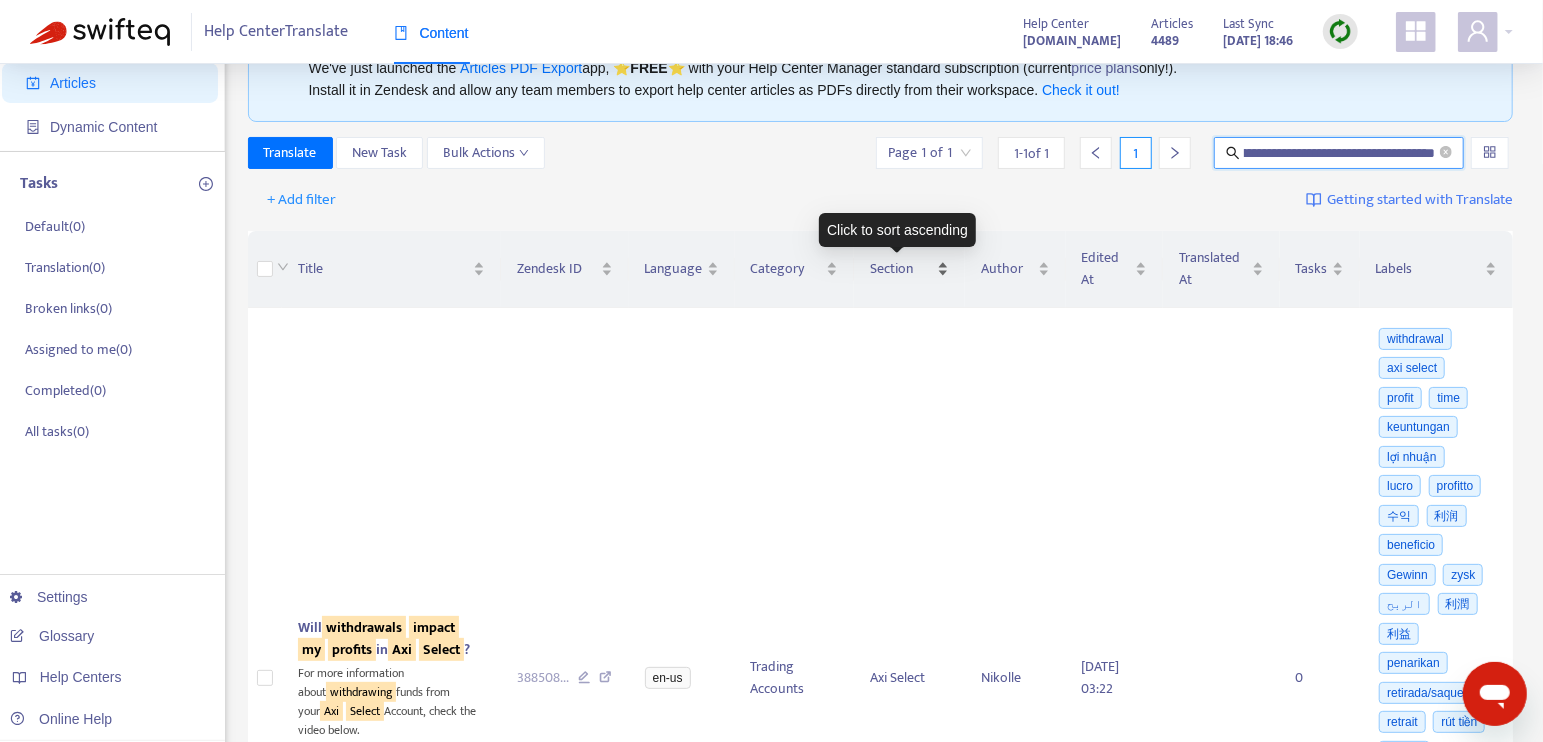 scroll, scrollTop: 222, scrollLeft: 0, axis: vertical 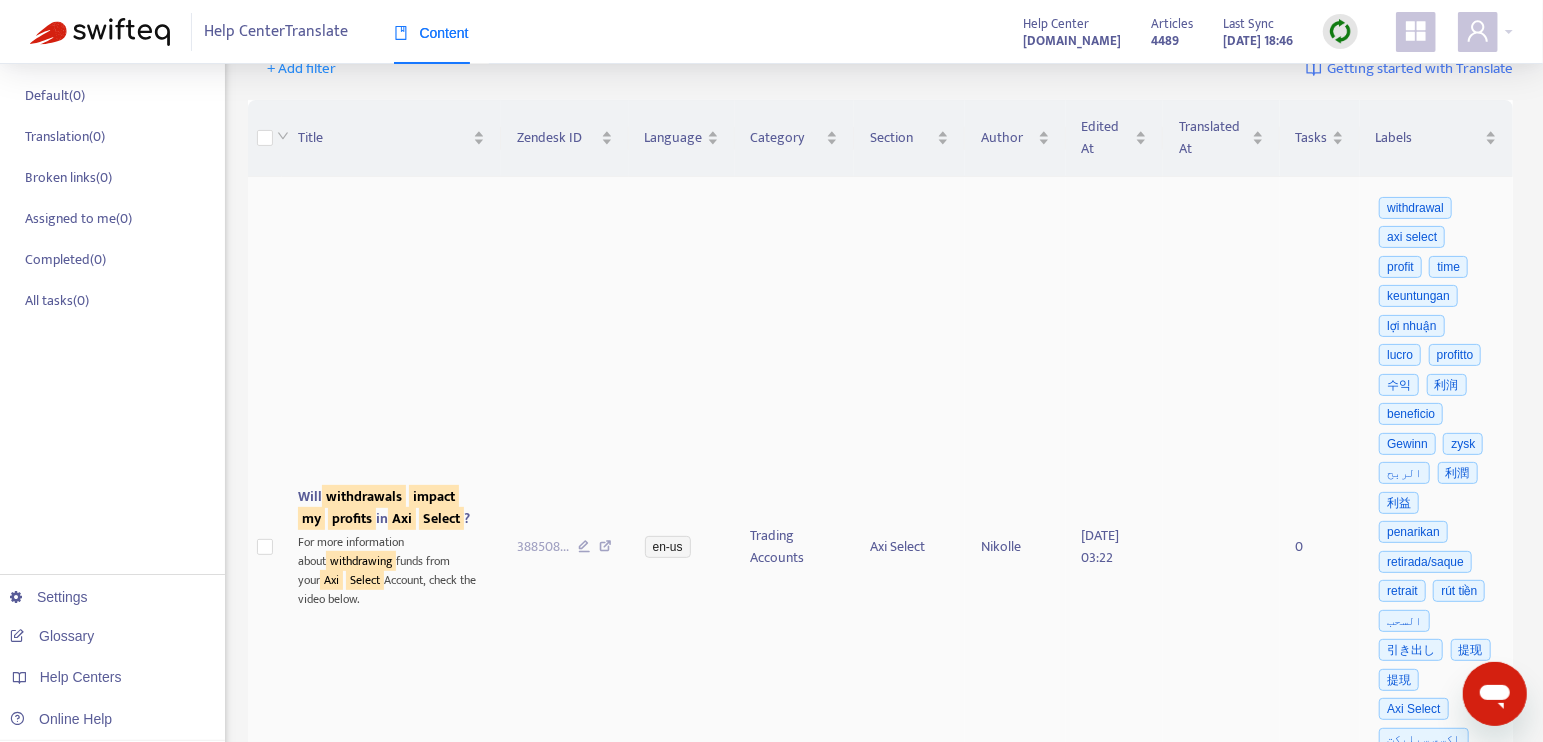 click on "Will  withdrawals   impact   my   profits  in  Axi   Select ?" at bounding box center (391, 508) 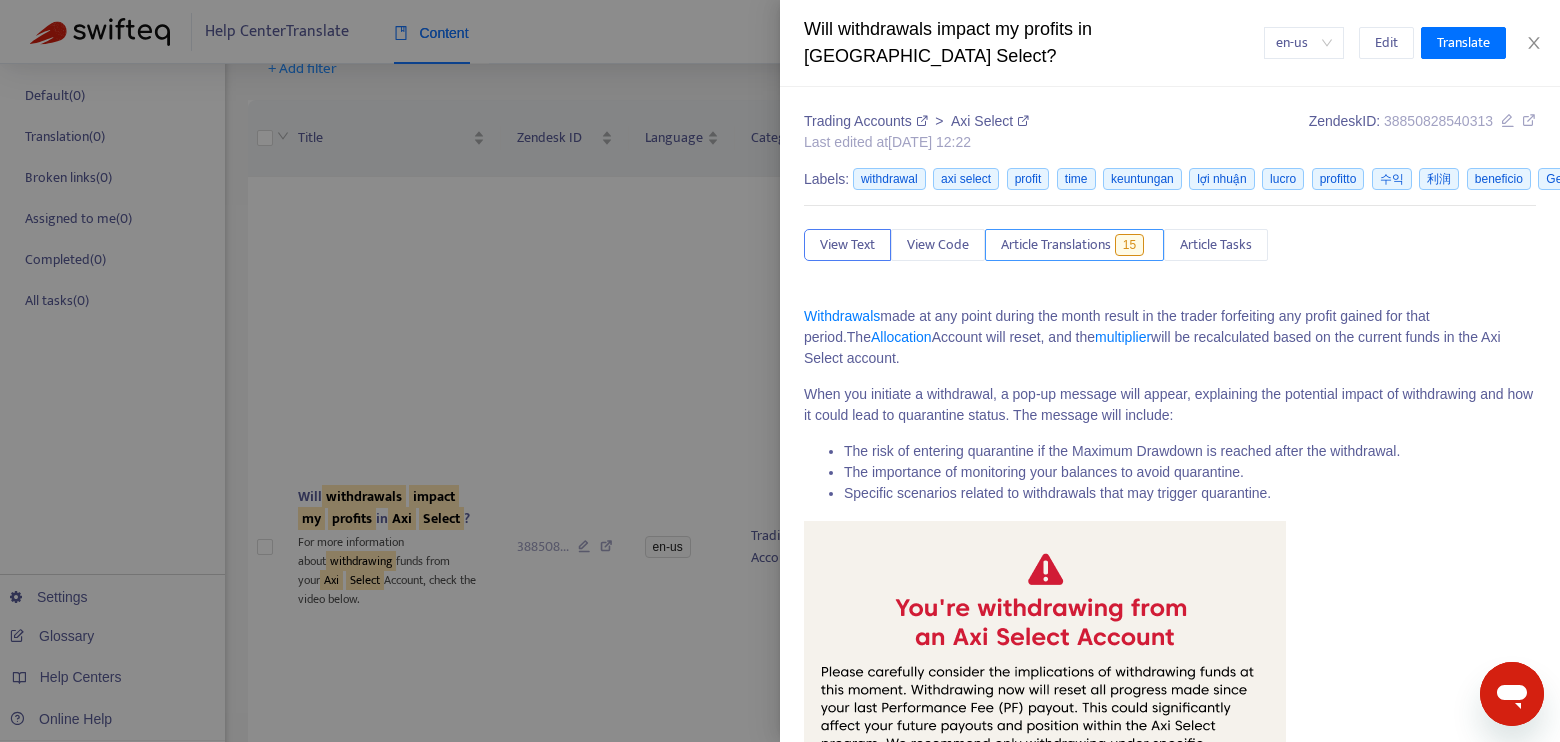 click on "Article Translations" at bounding box center (1056, 245) 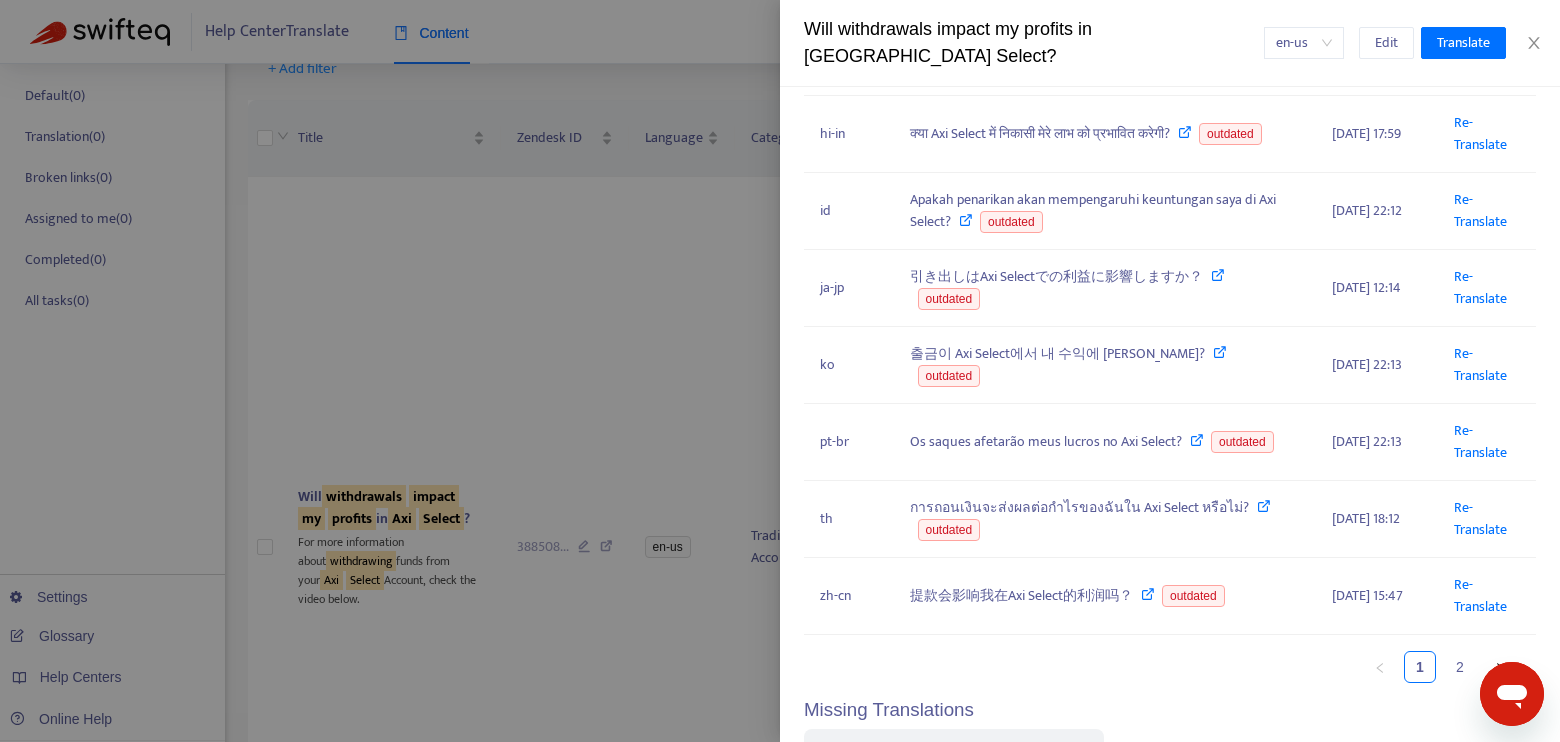 scroll, scrollTop: 555, scrollLeft: 0, axis: vertical 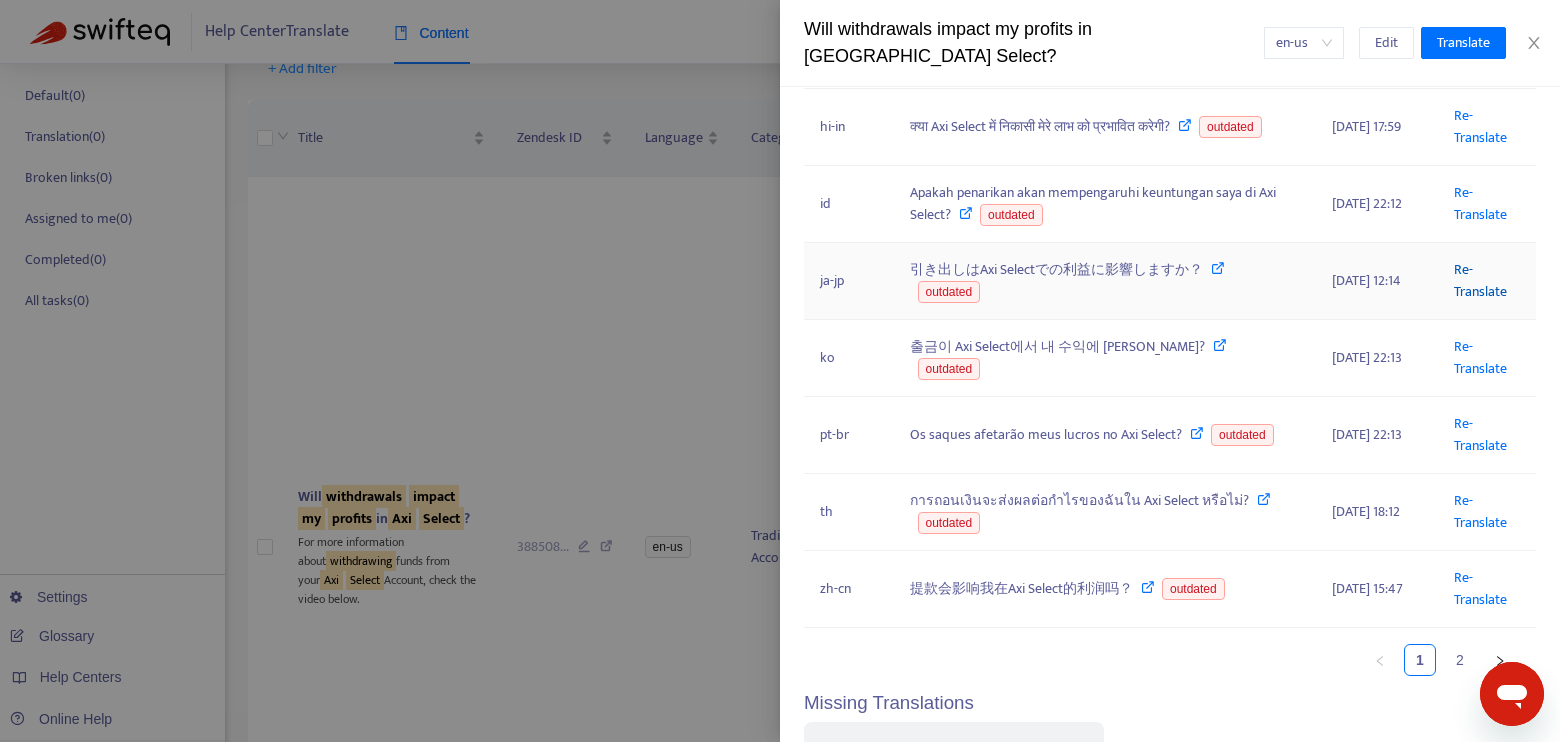 click on "Re-Translate" at bounding box center [1480, 280] 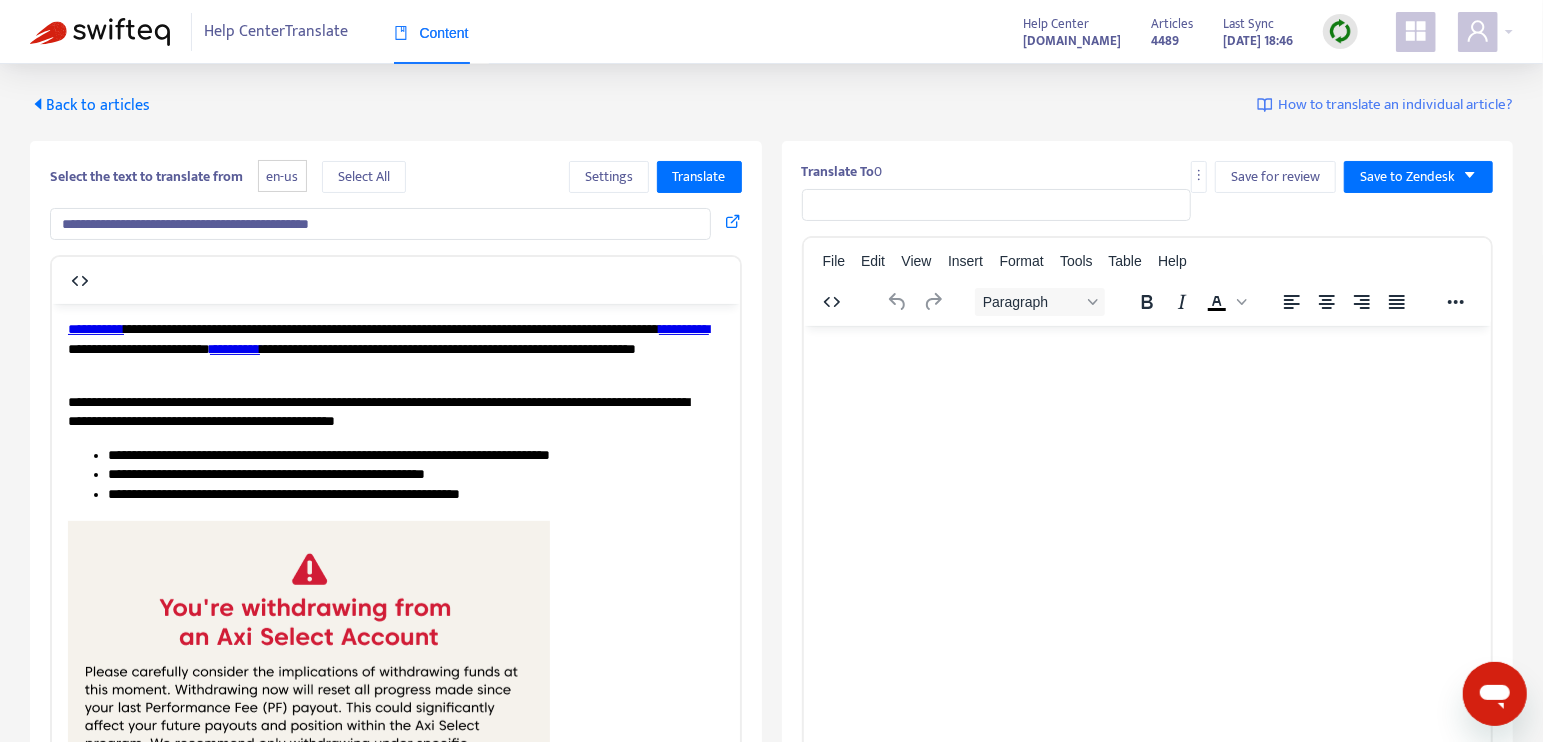 scroll, scrollTop: 0, scrollLeft: 0, axis: both 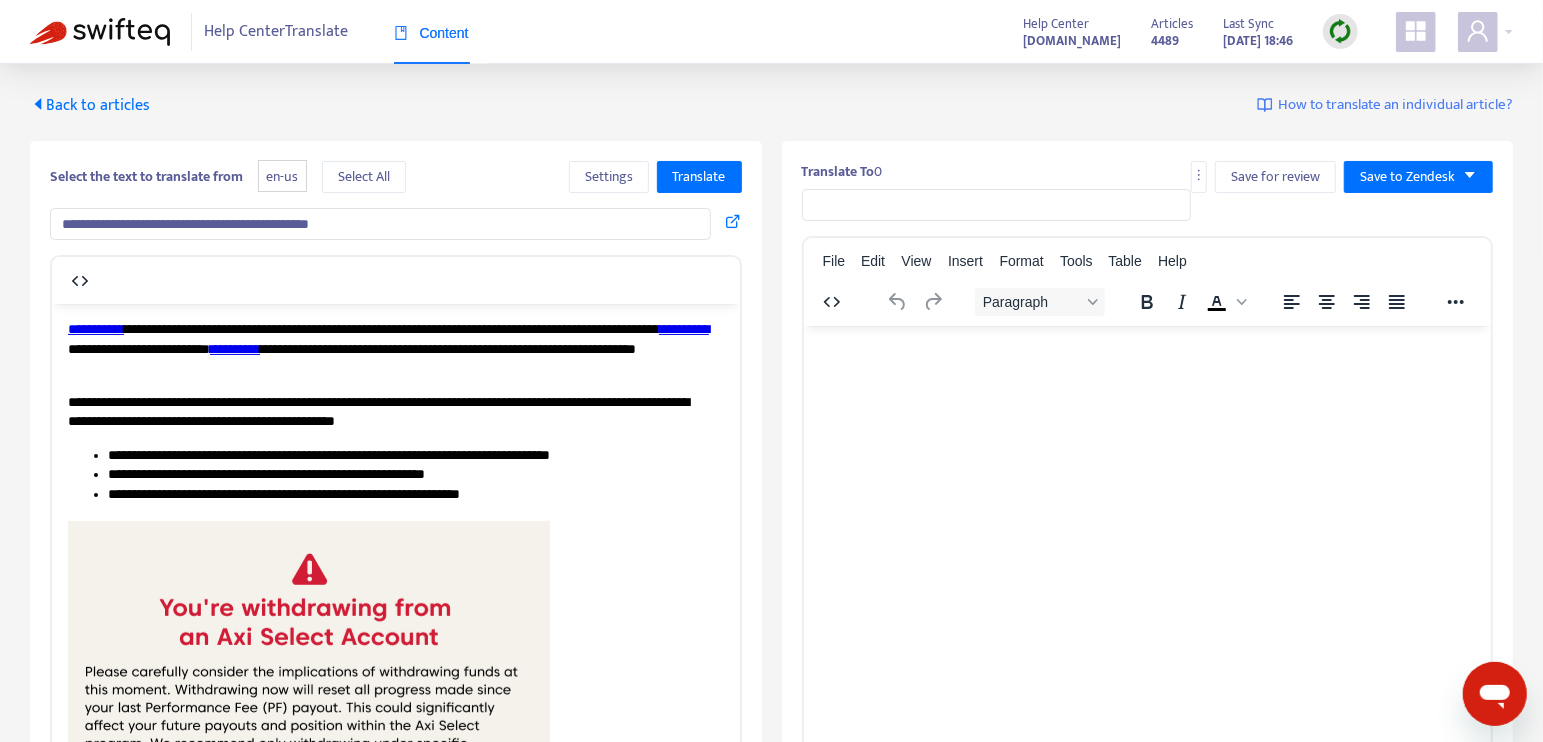 type on "**********" 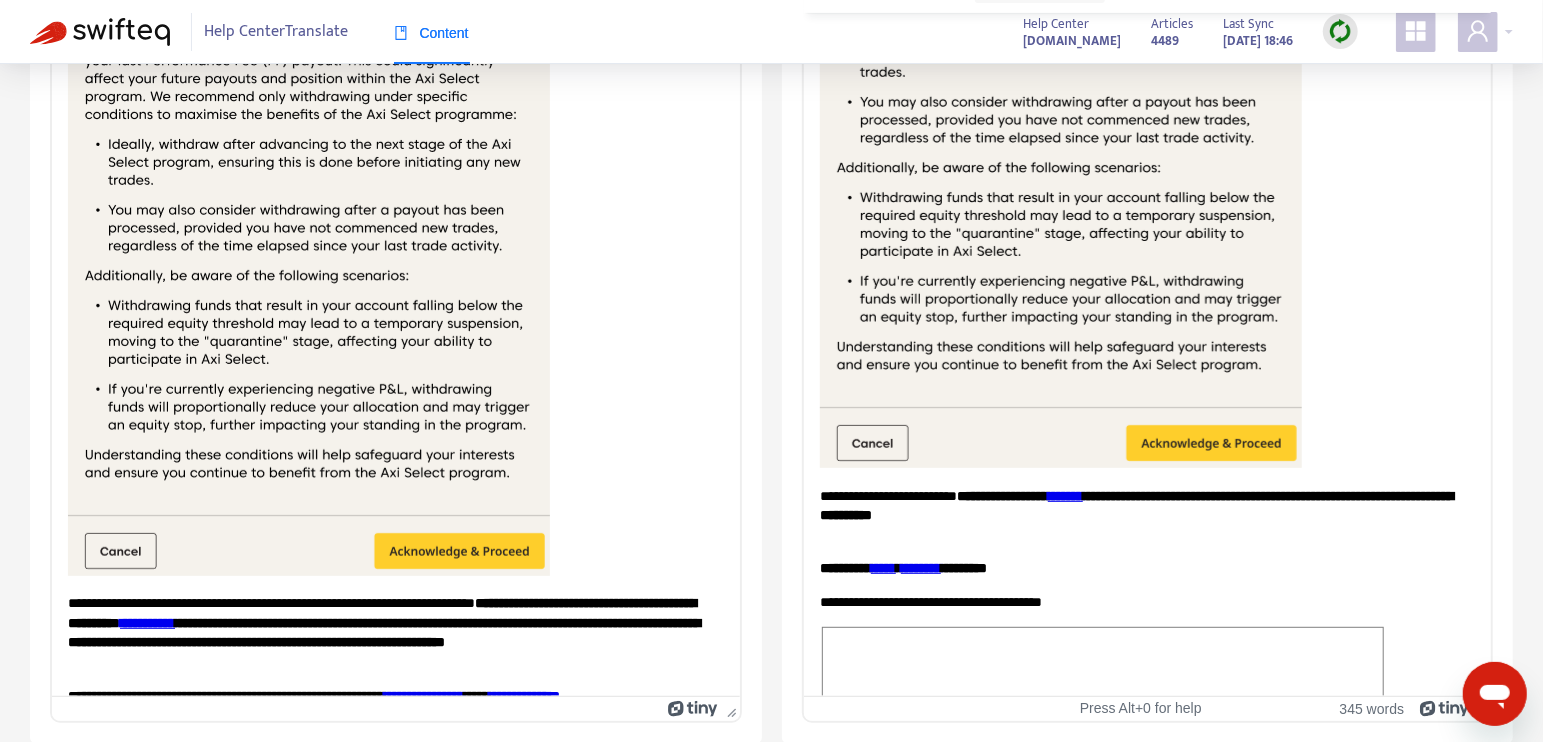 scroll, scrollTop: 333, scrollLeft: 0, axis: vertical 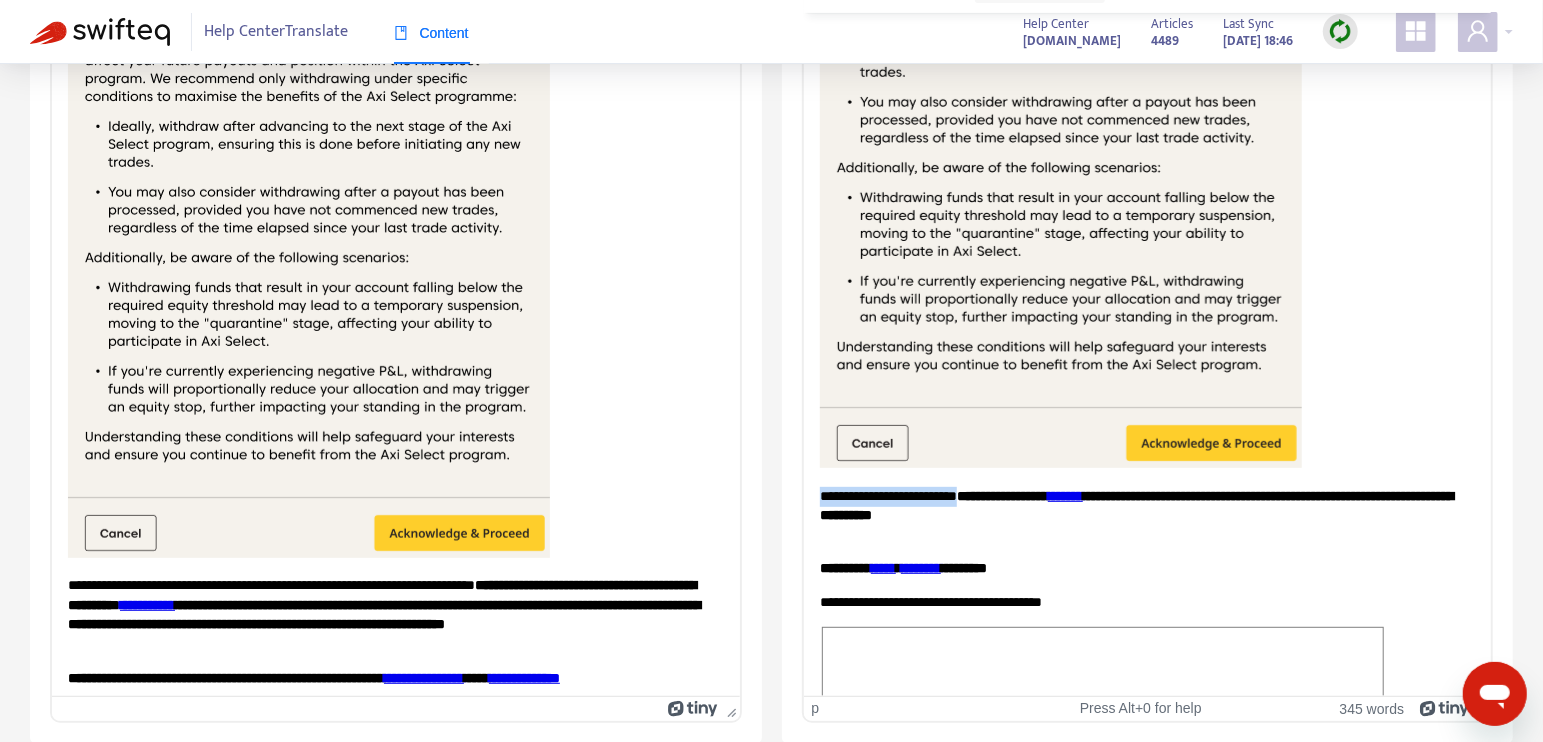 drag, startPoint x: 824, startPoint y: 490, endPoint x: 1189, endPoint y: 501, distance: 365.1657 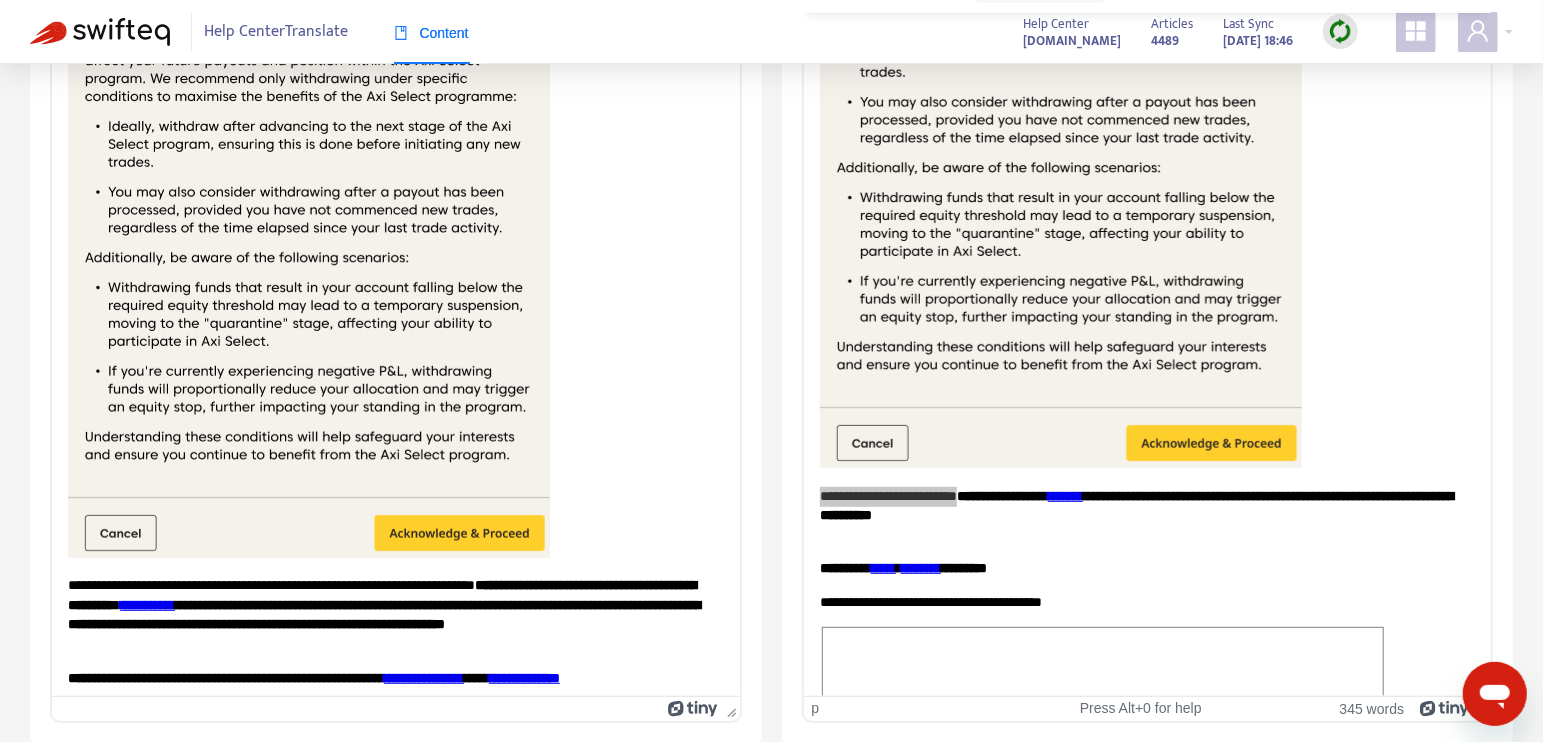 drag, startPoint x: 143, startPoint y: 41, endPoint x: 67, endPoint y: 98, distance: 95 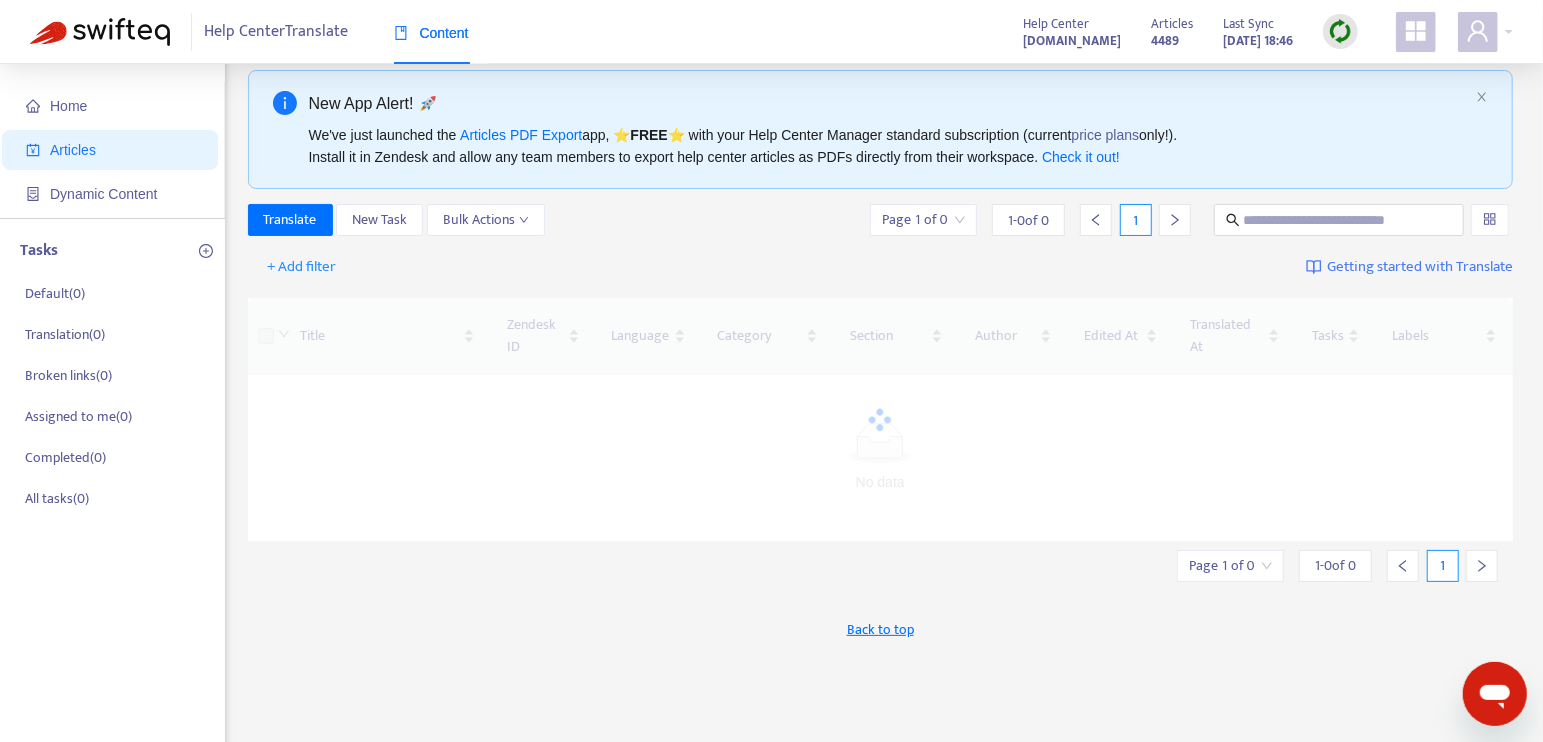 scroll, scrollTop: 0, scrollLeft: 0, axis: both 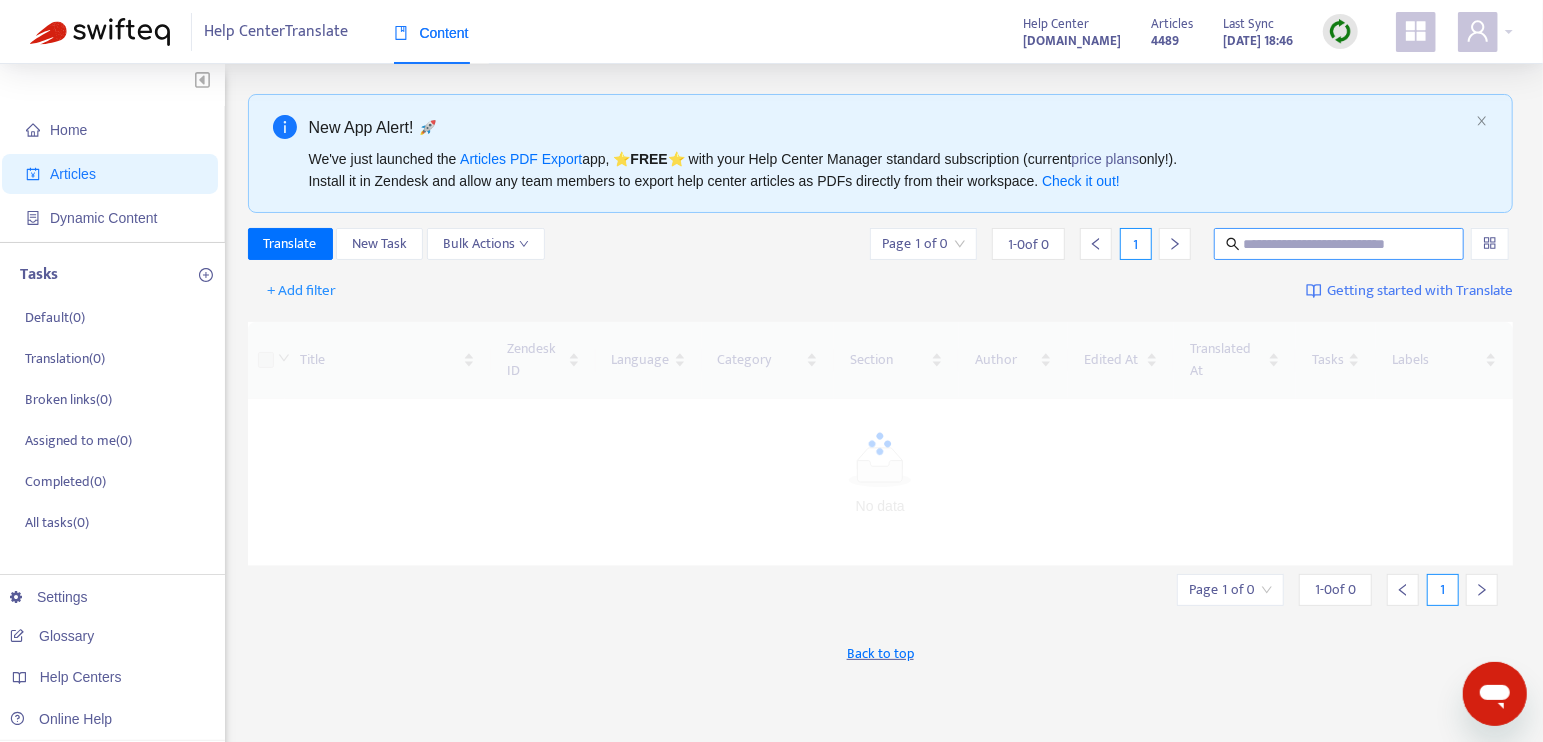 click at bounding box center (1340, 244) 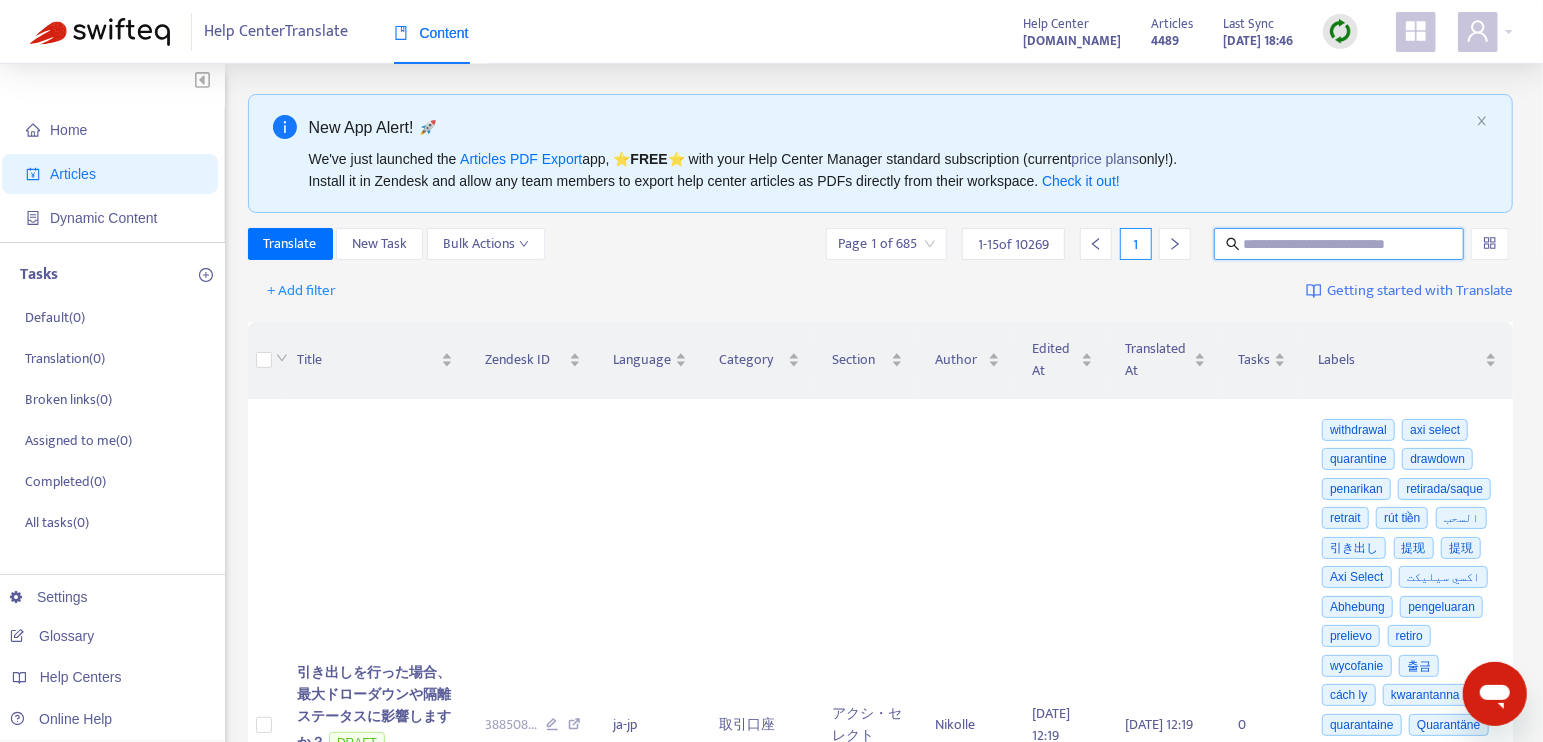paste on "**********" 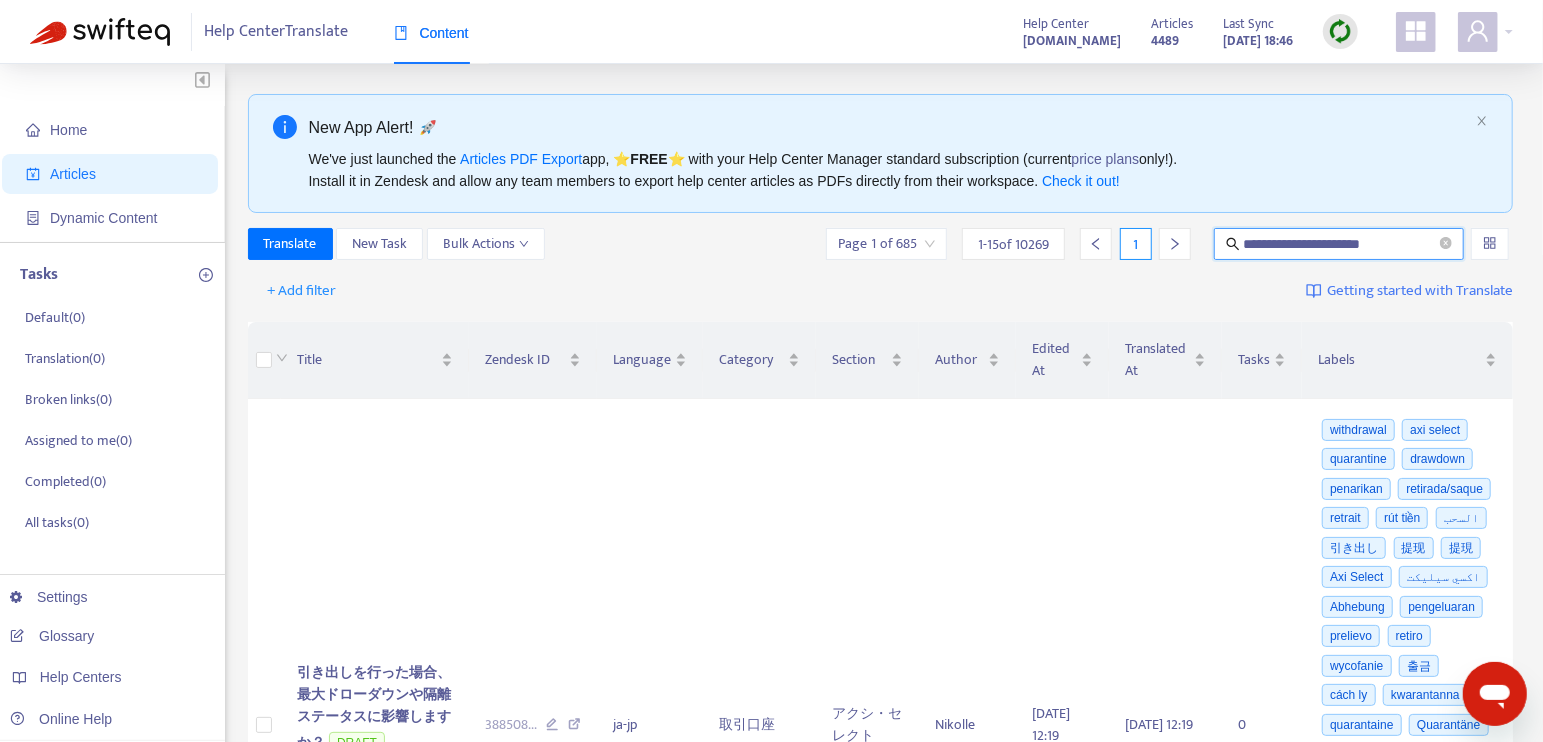 type on "**********" 